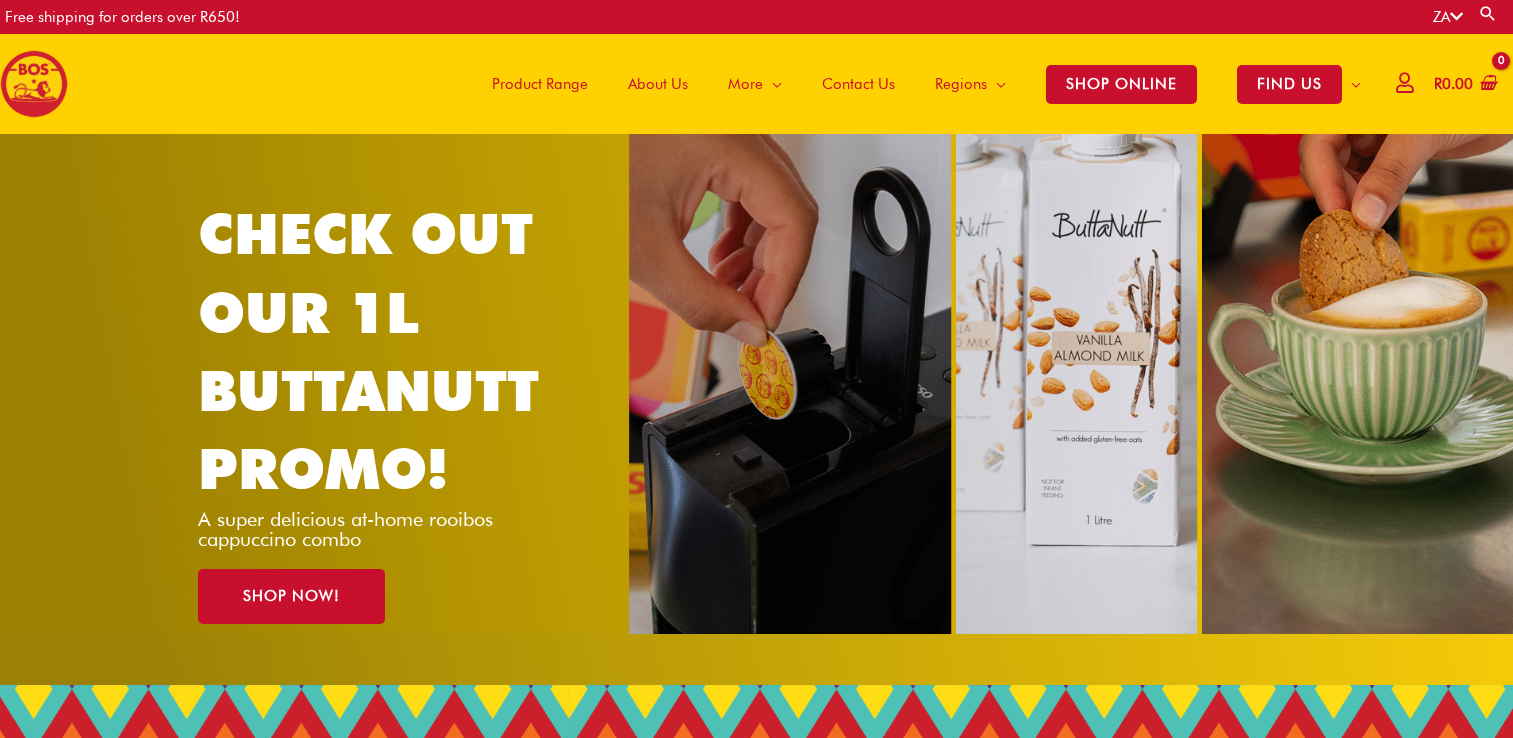 scroll, scrollTop: 0, scrollLeft: 0, axis: both 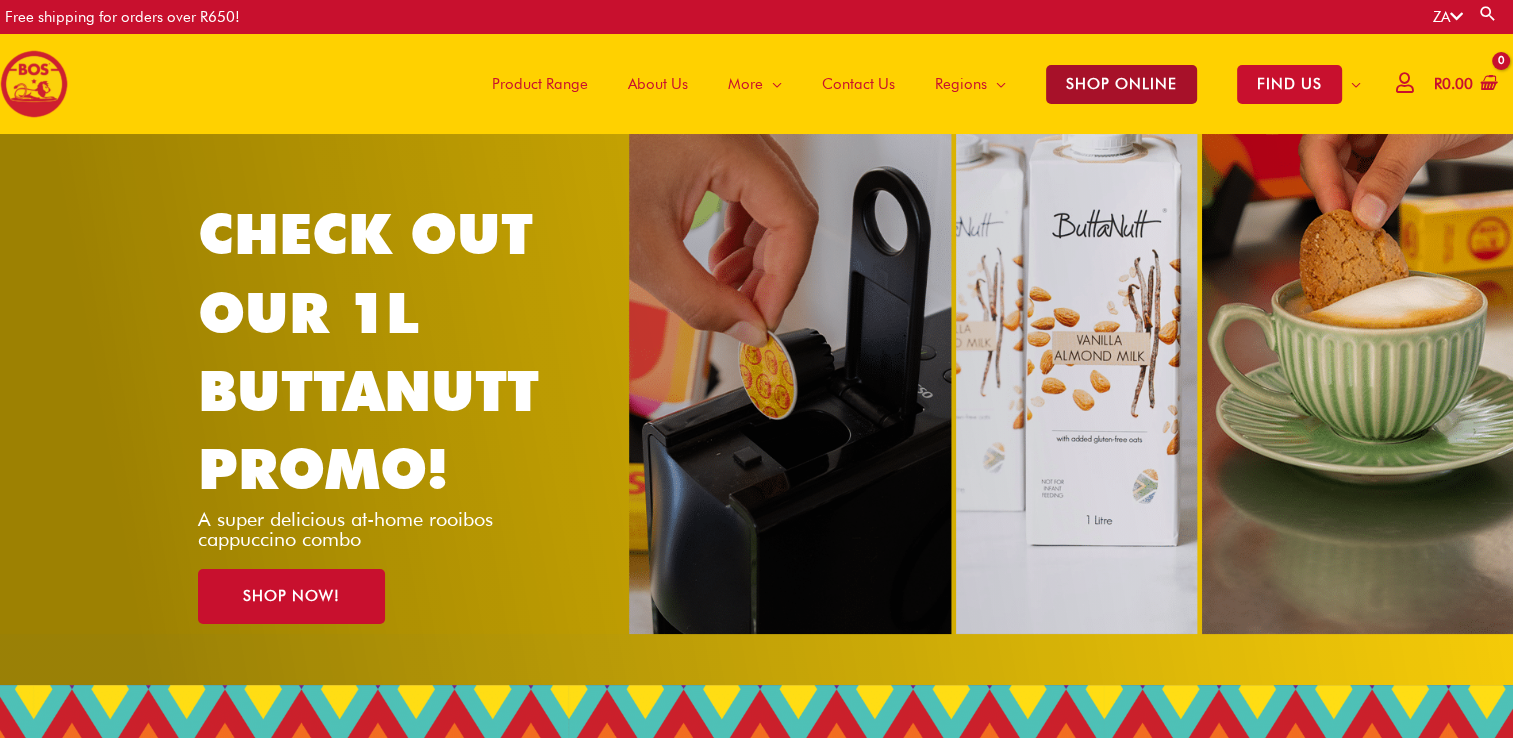 click on "SHOP ONLINE" at bounding box center (1121, 84) 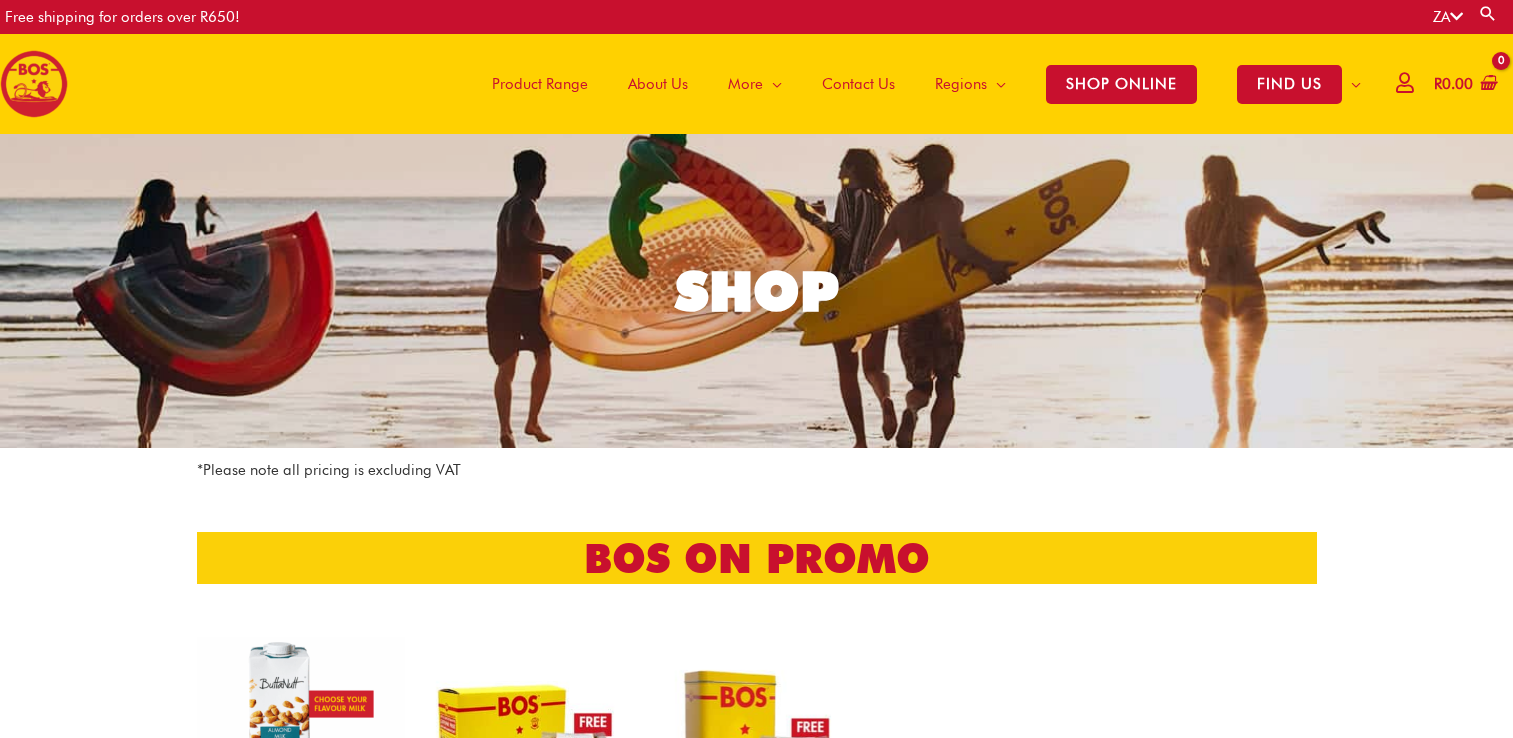 scroll, scrollTop: 0, scrollLeft: 0, axis: both 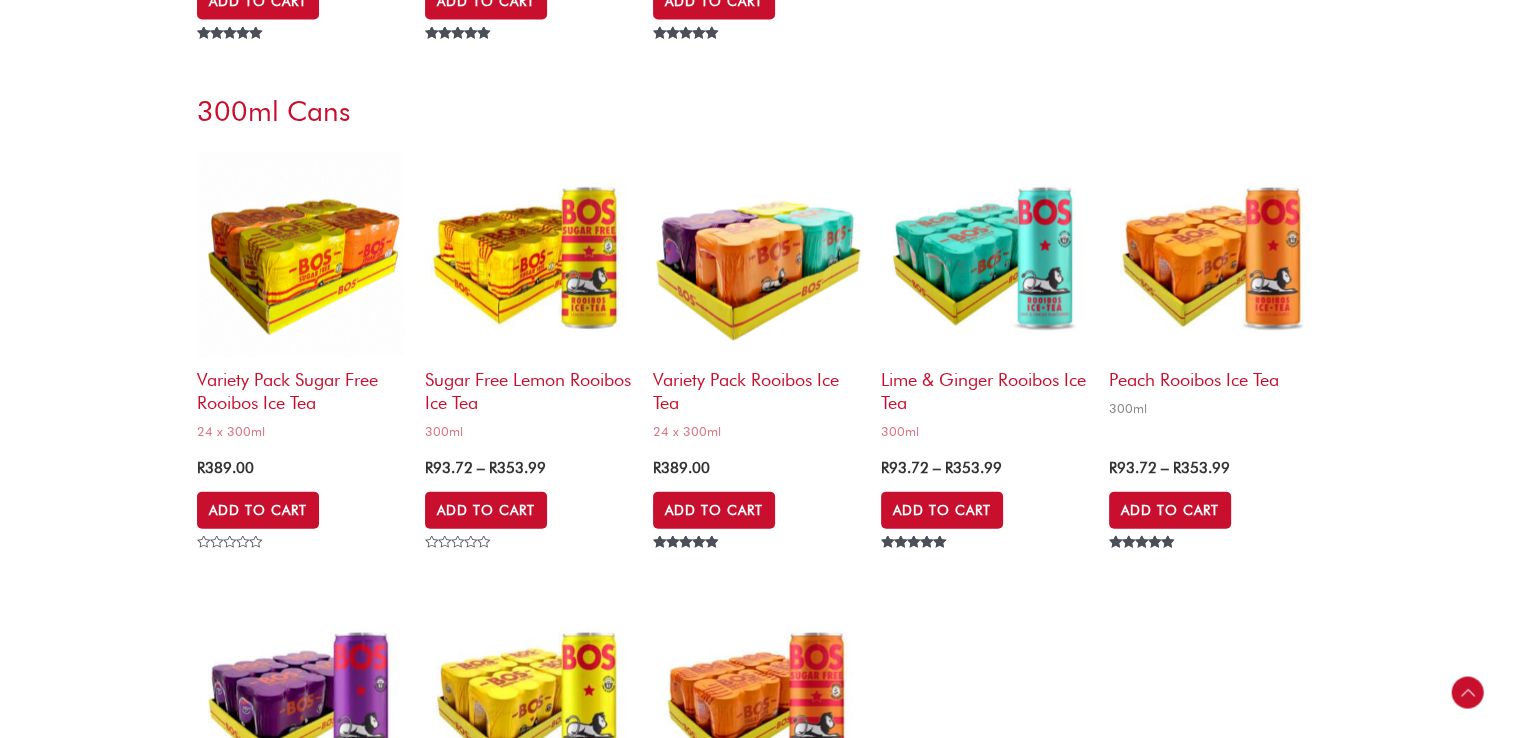 click at bounding box center [1213, 254] 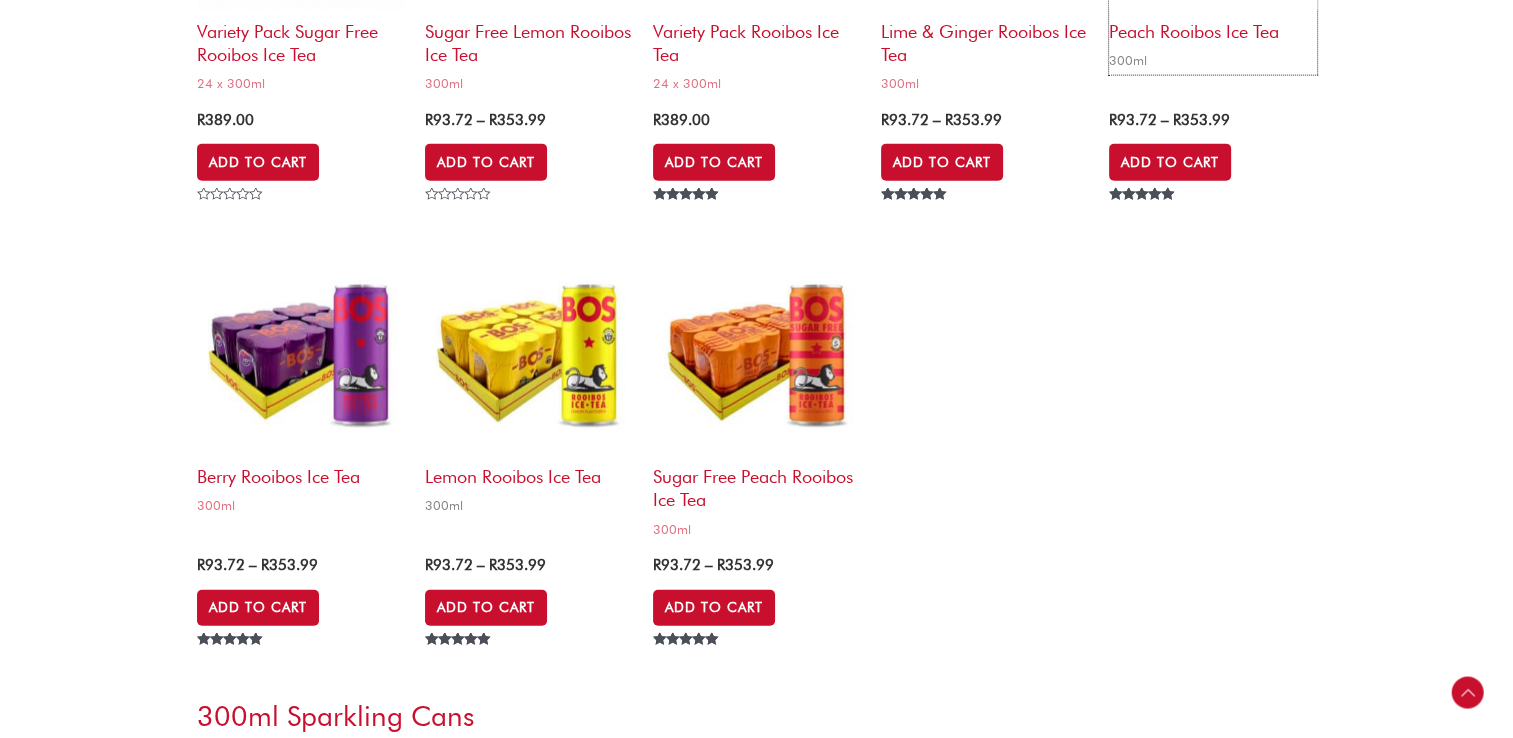 scroll, scrollTop: 4700, scrollLeft: 0, axis: vertical 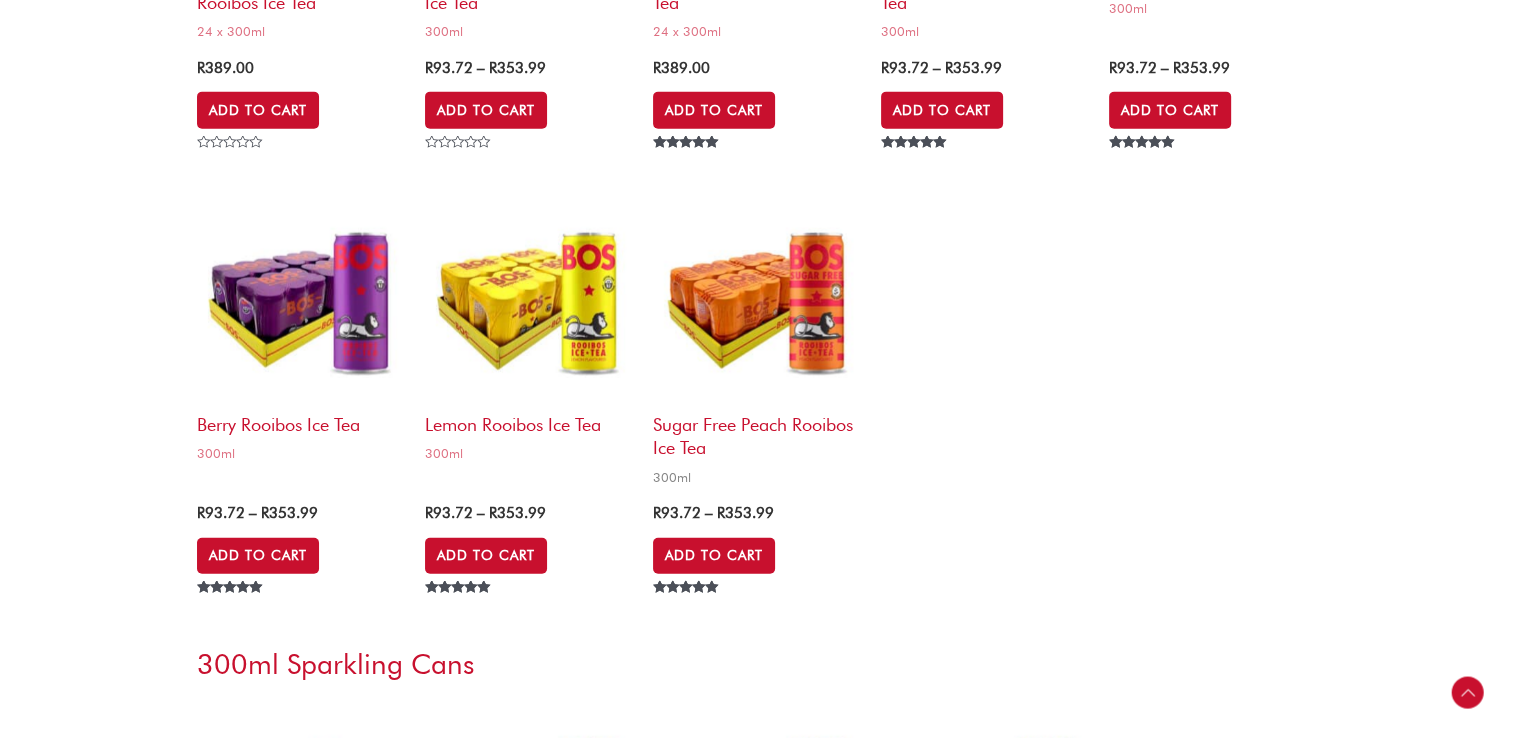 click at bounding box center (757, 299) 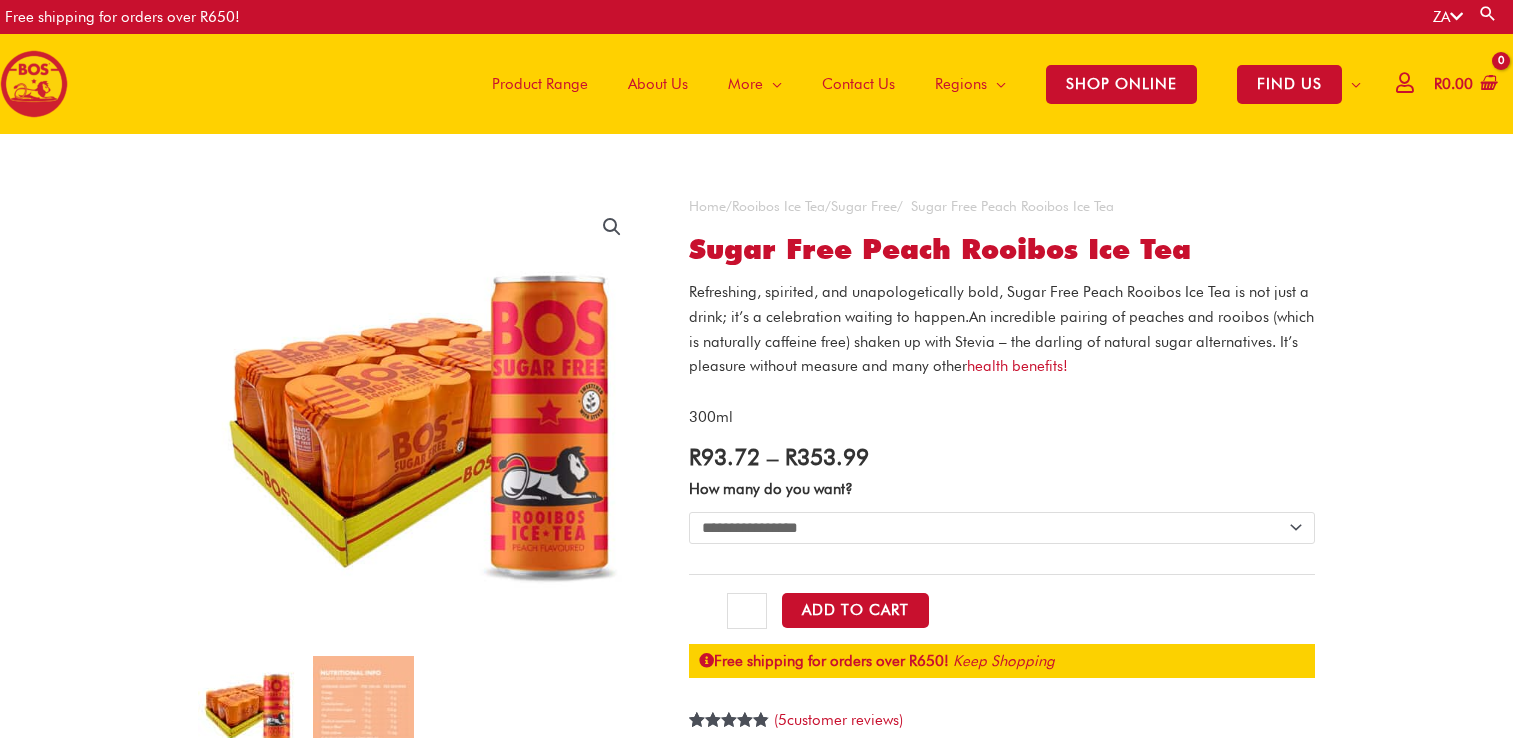 scroll, scrollTop: 0, scrollLeft: 0, axis: both 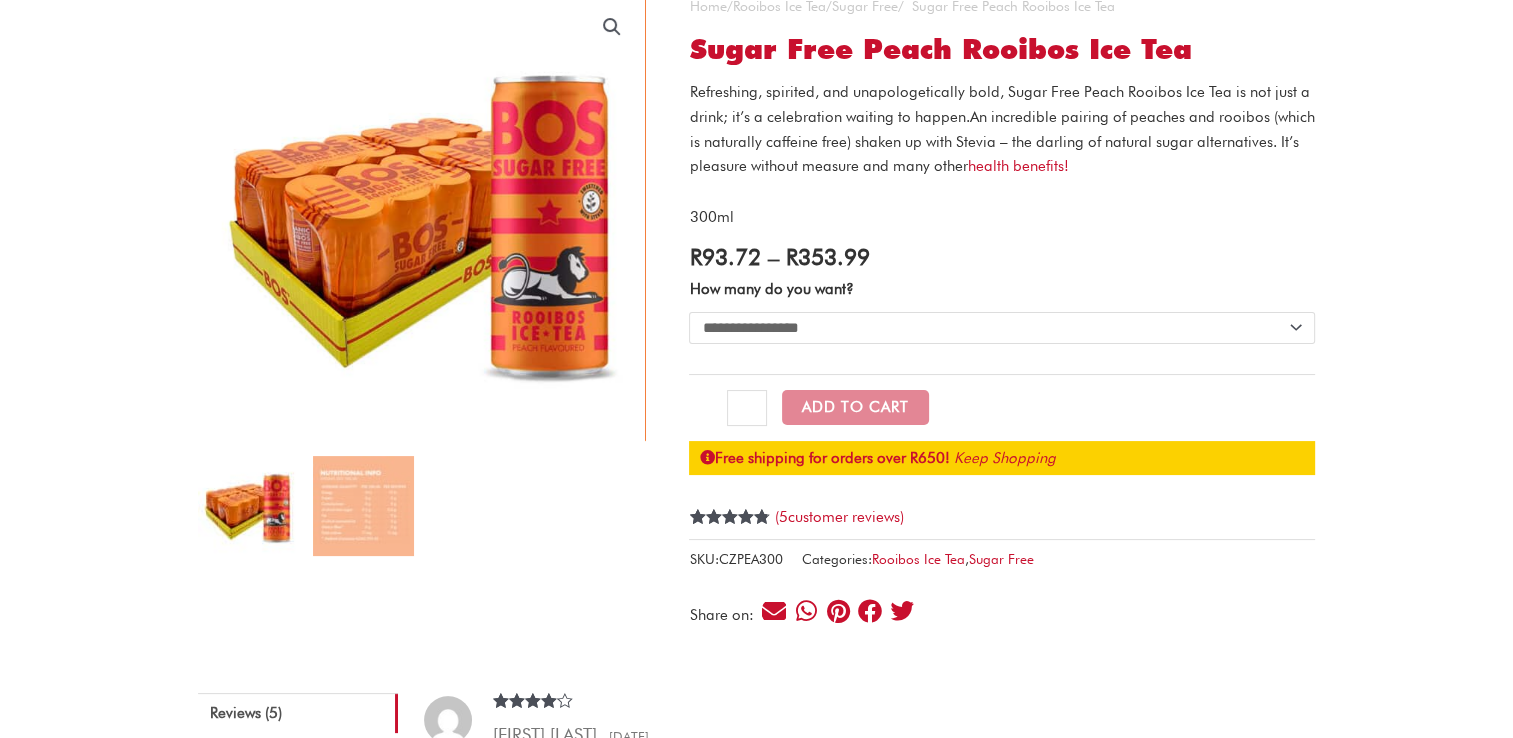 click on "**********" 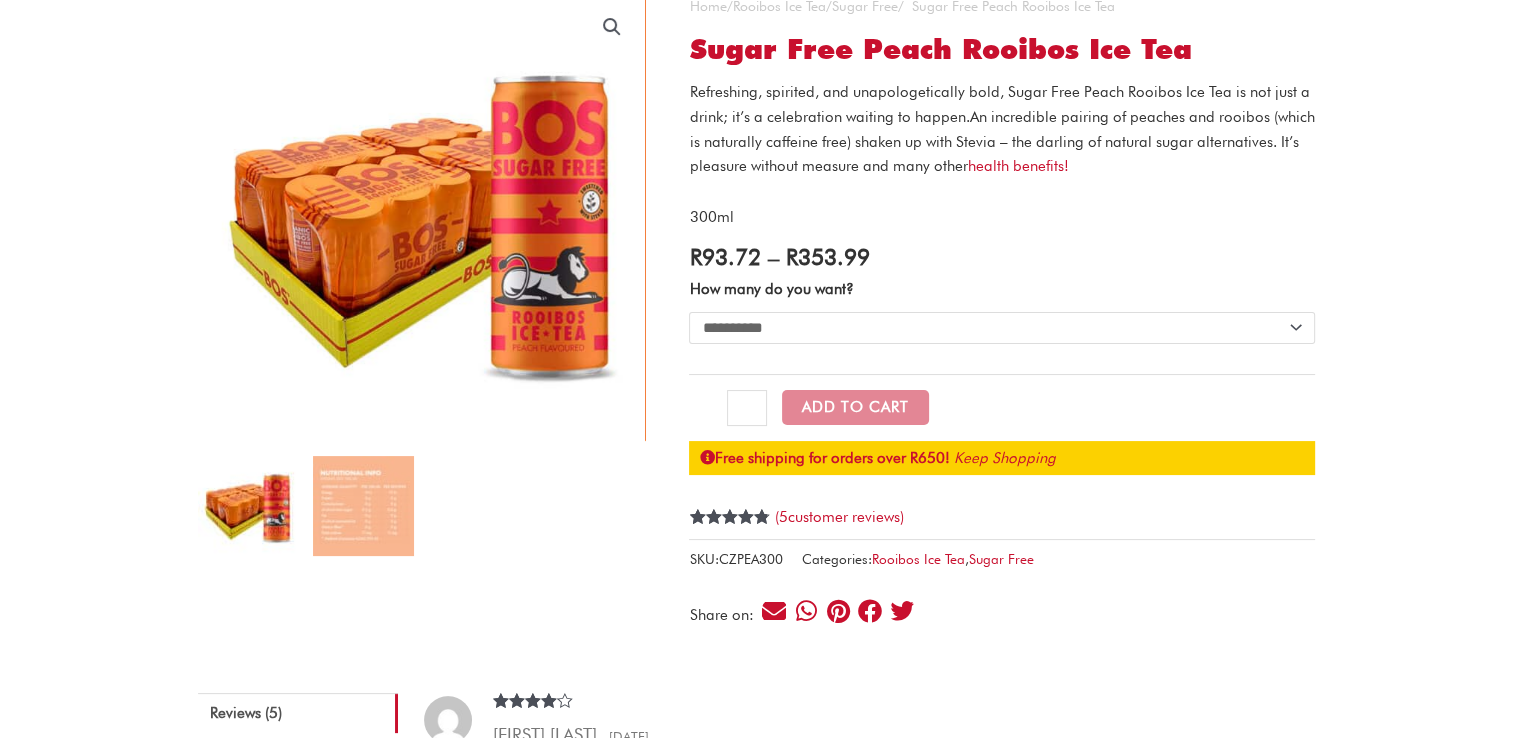 click on "**********" 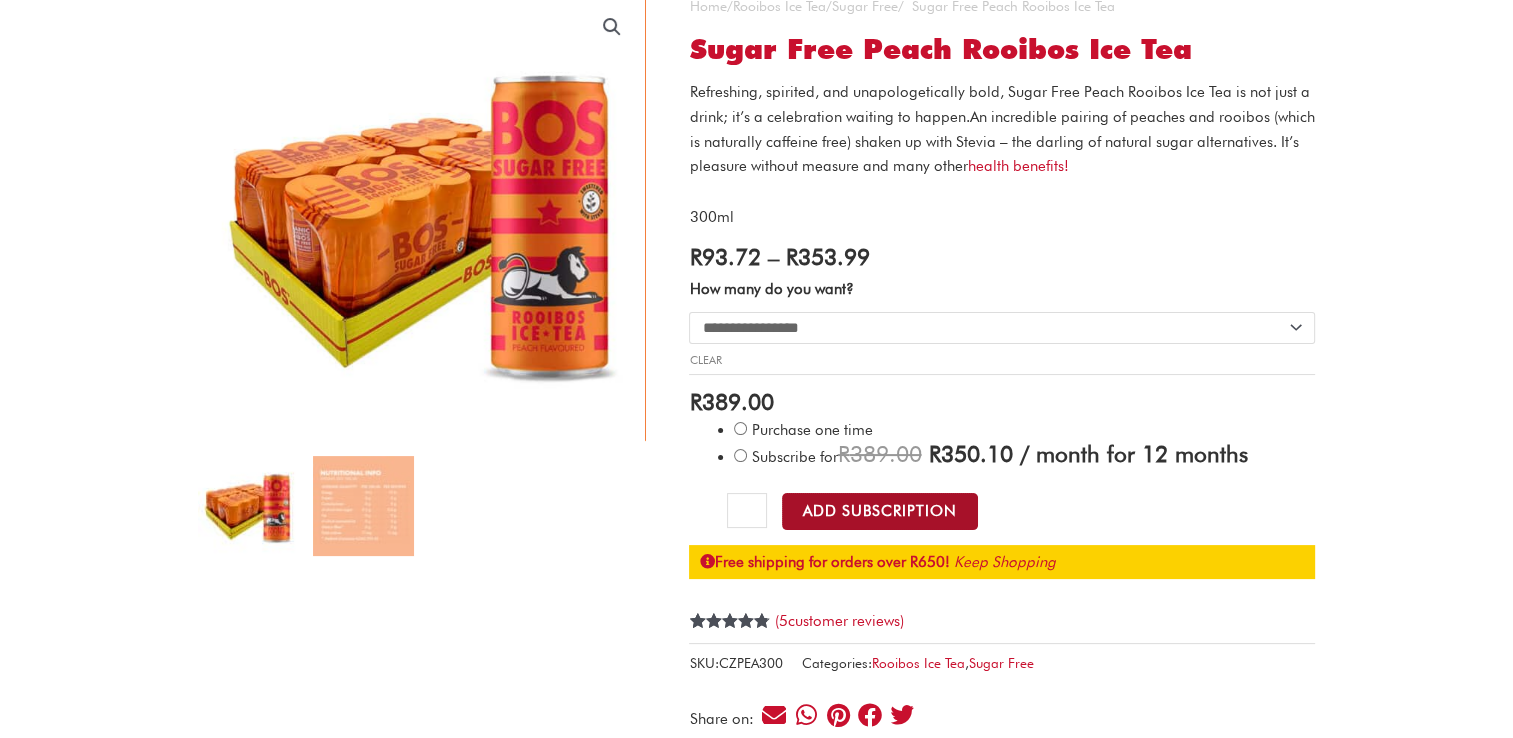 click on "Add Subscription" 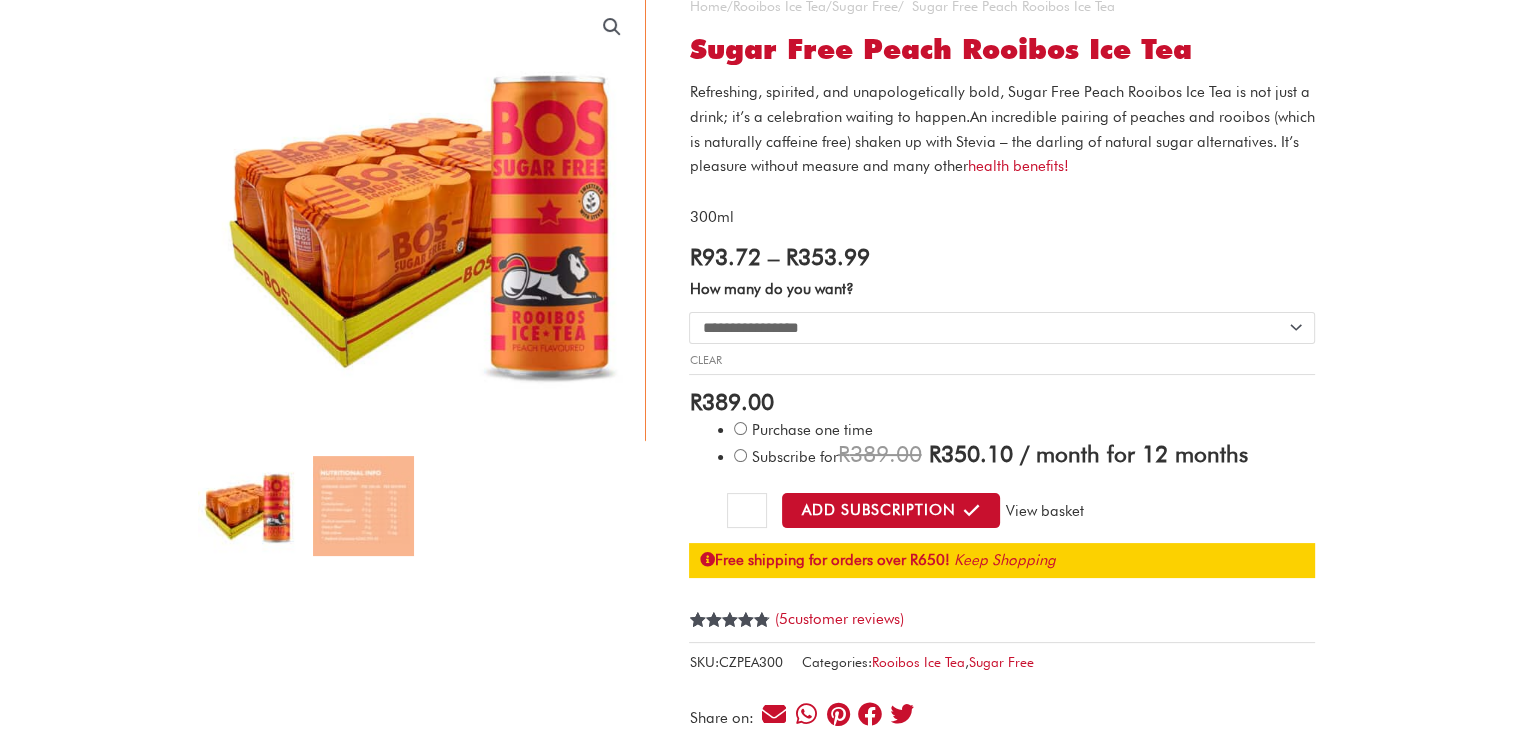 click on "View basket" 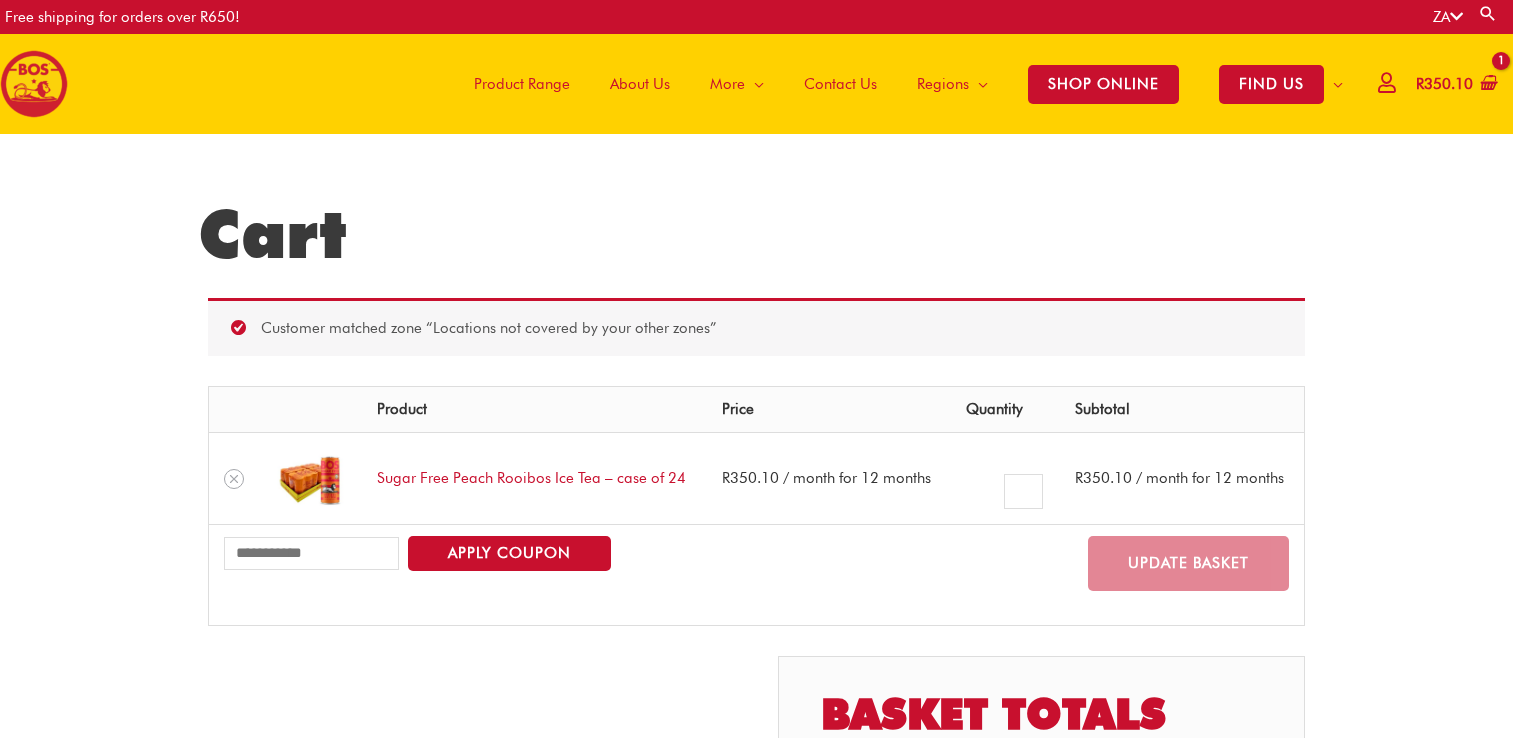 scroll, scrollTop: 0, scrollLeft: 0, axis: both 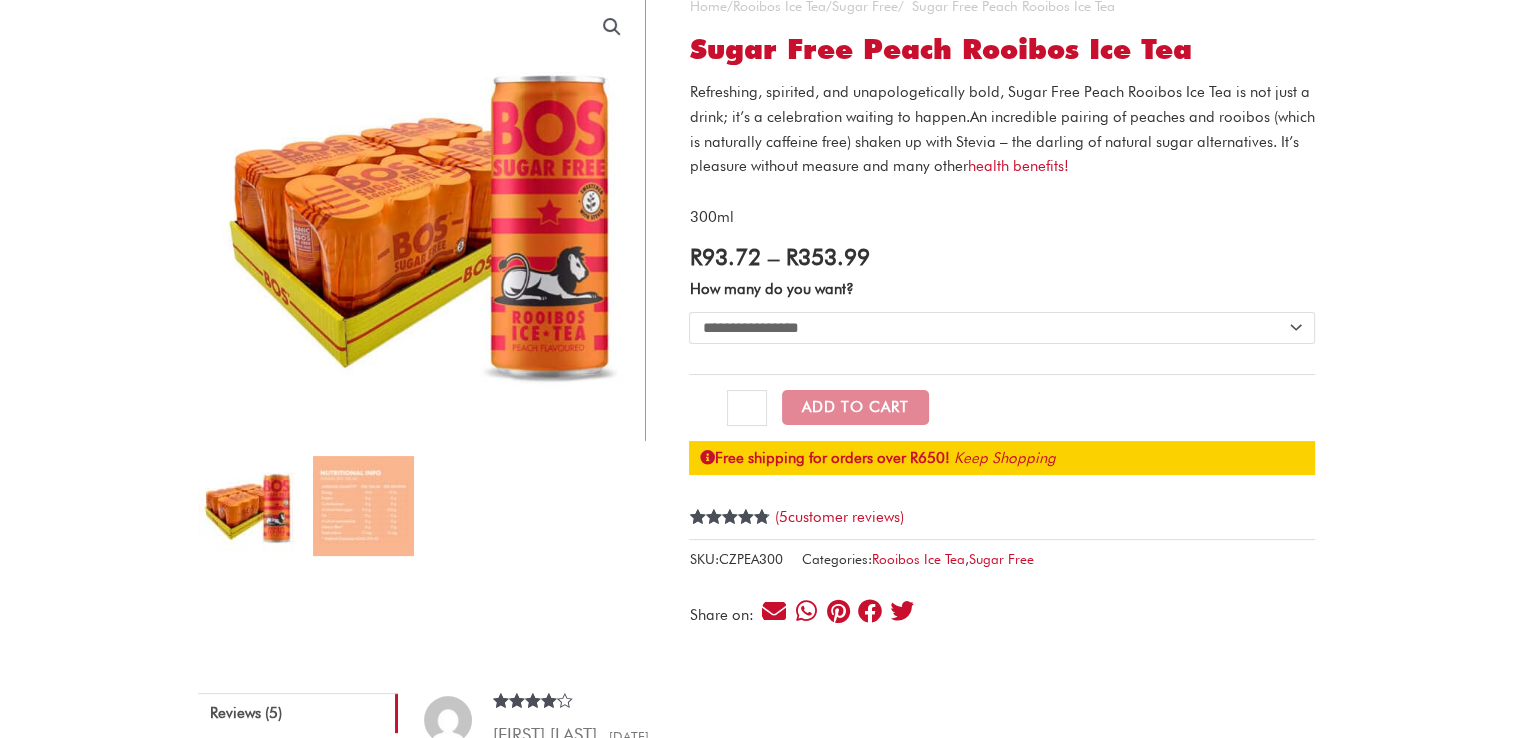 click on "**********" 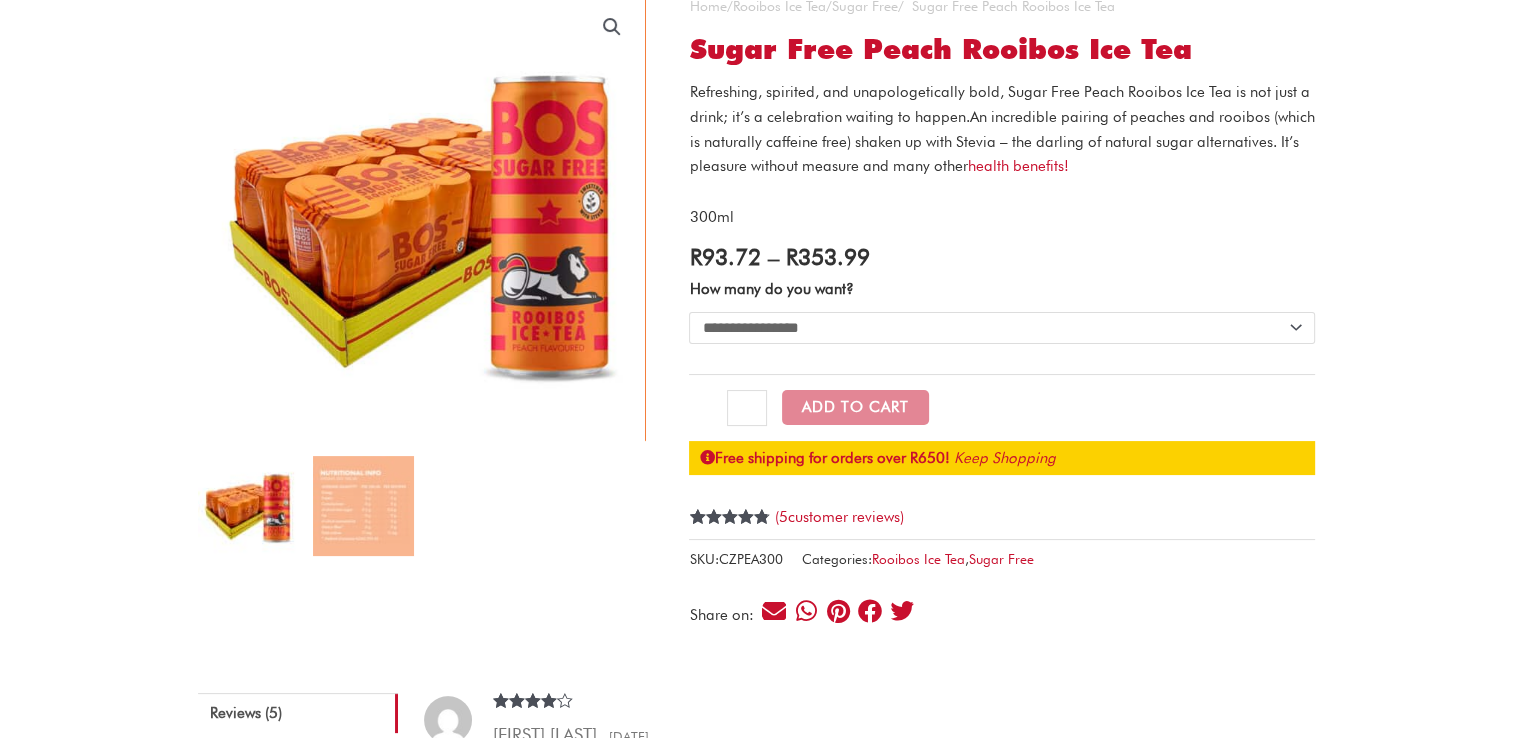 select on "**********" 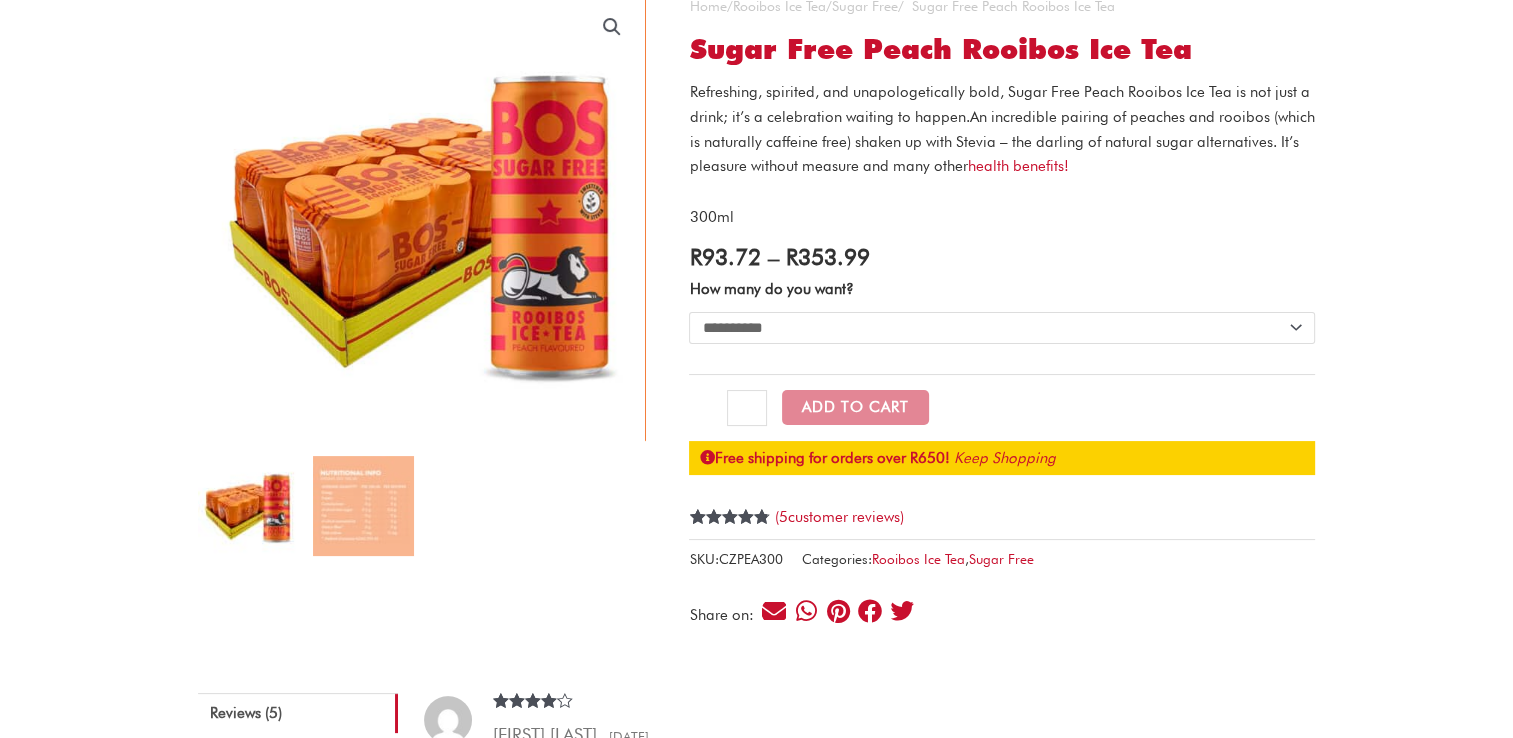 click on "**********" 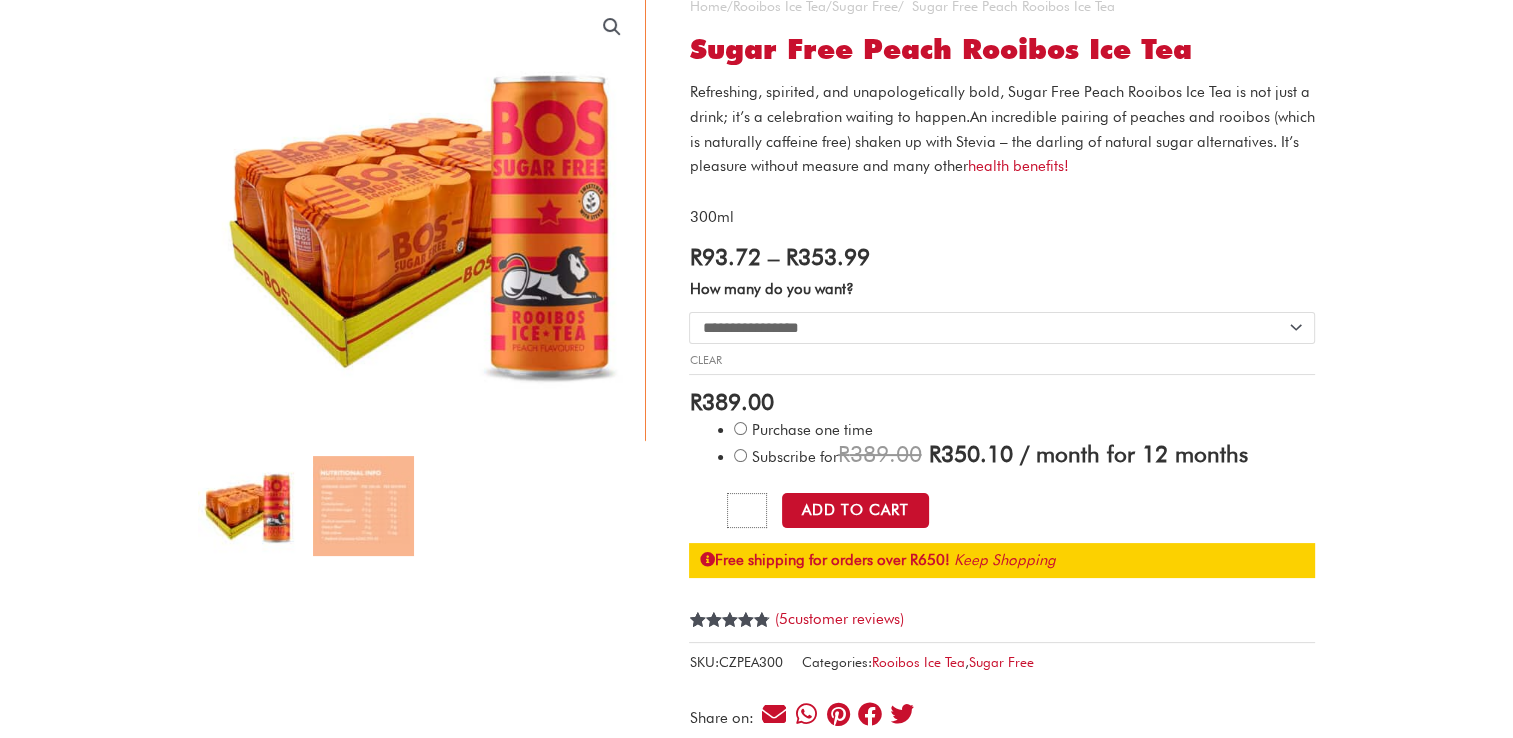 click on "*" 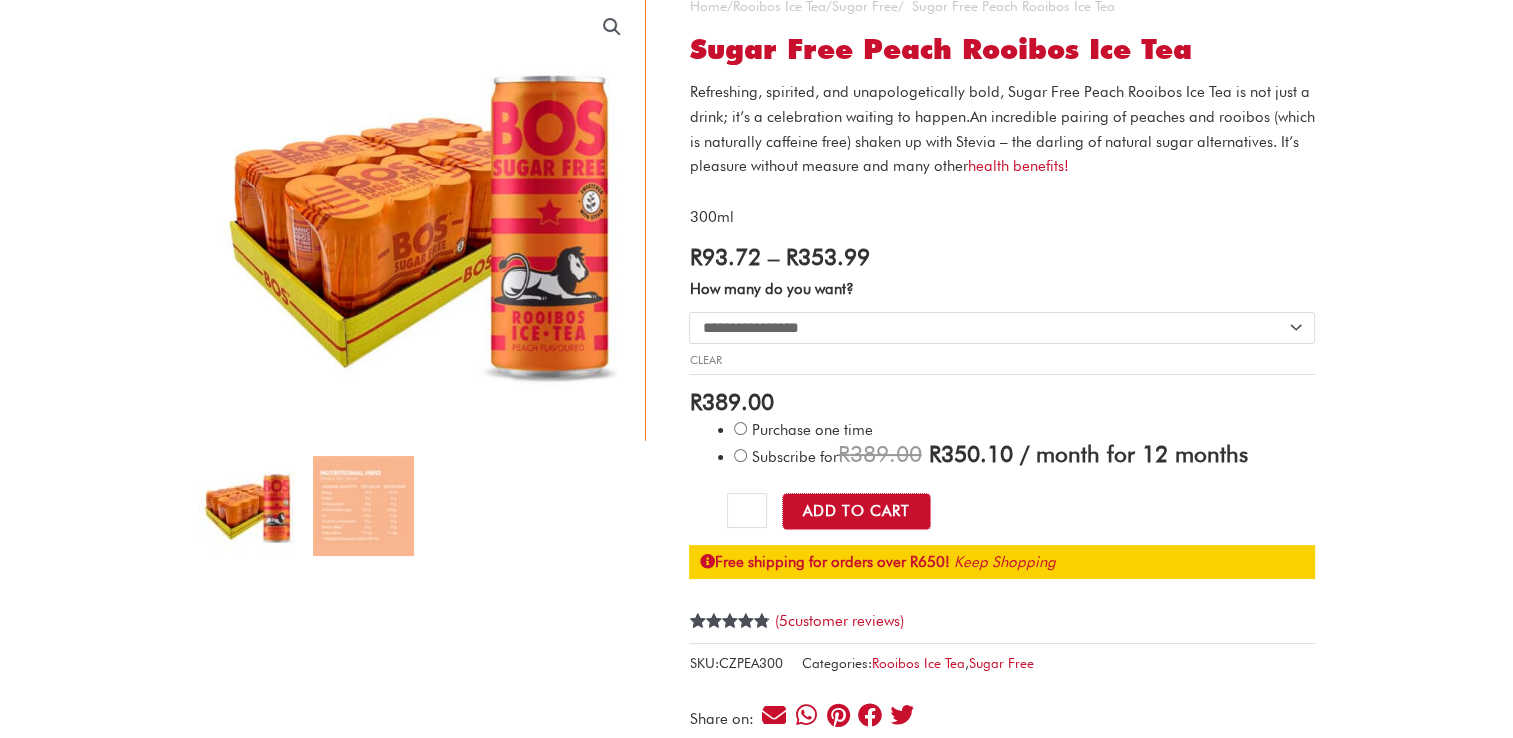 type 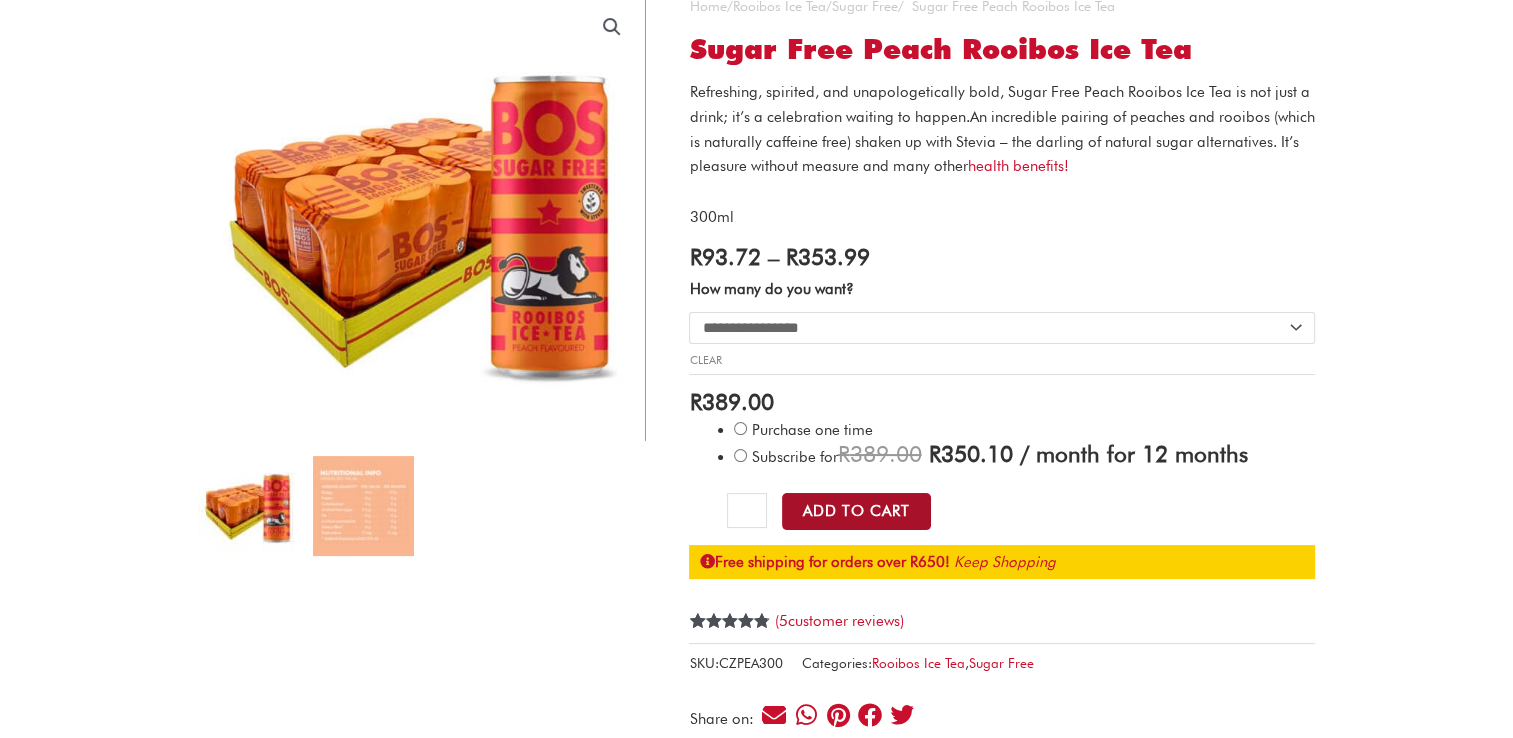 click on "Add to Cart" 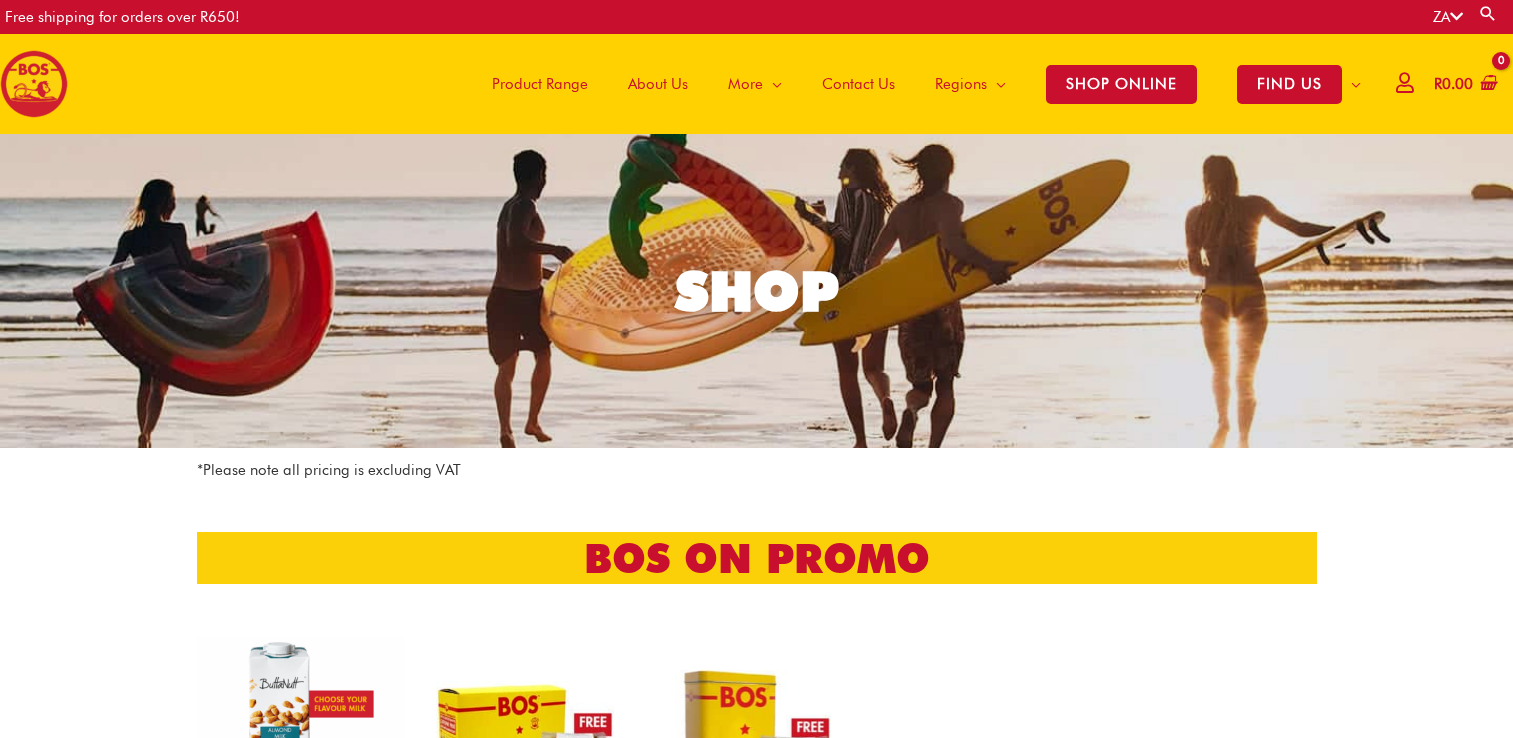 scroll, scrollTop: 4700, scrollLeft: 0, axis: vertical 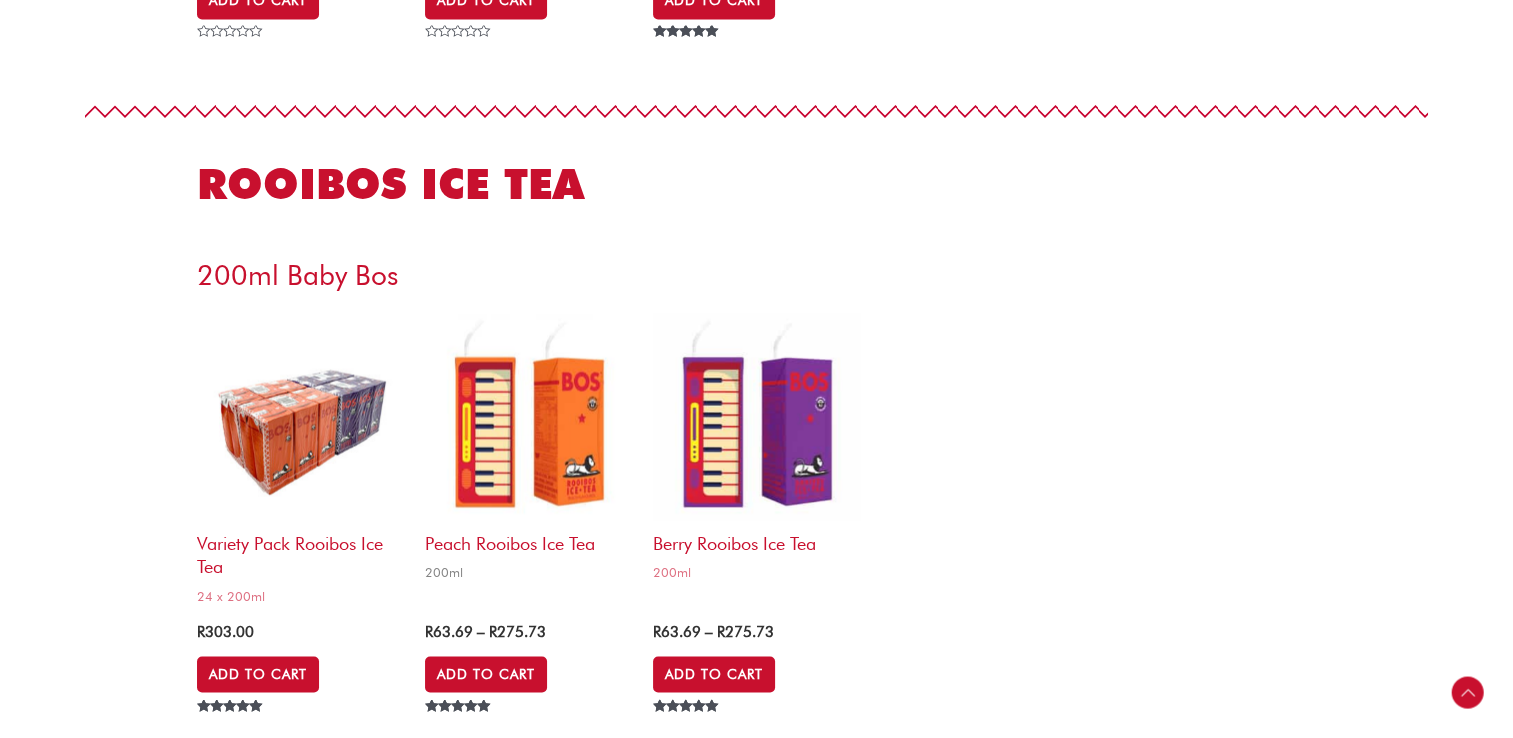 click at bounding box center [529, 417] 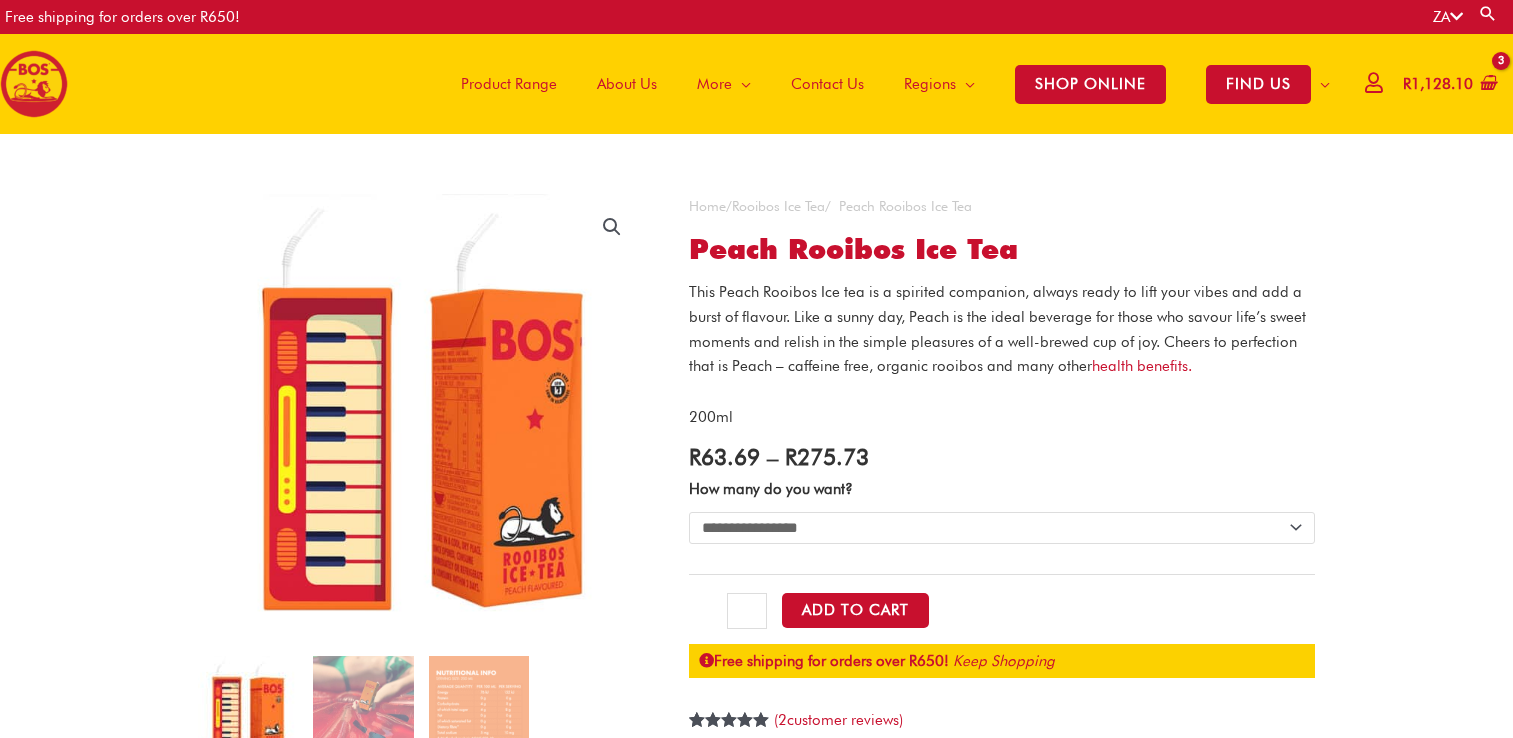 scroll, scrollTop: 0, scrollLeft: 0, axis: both 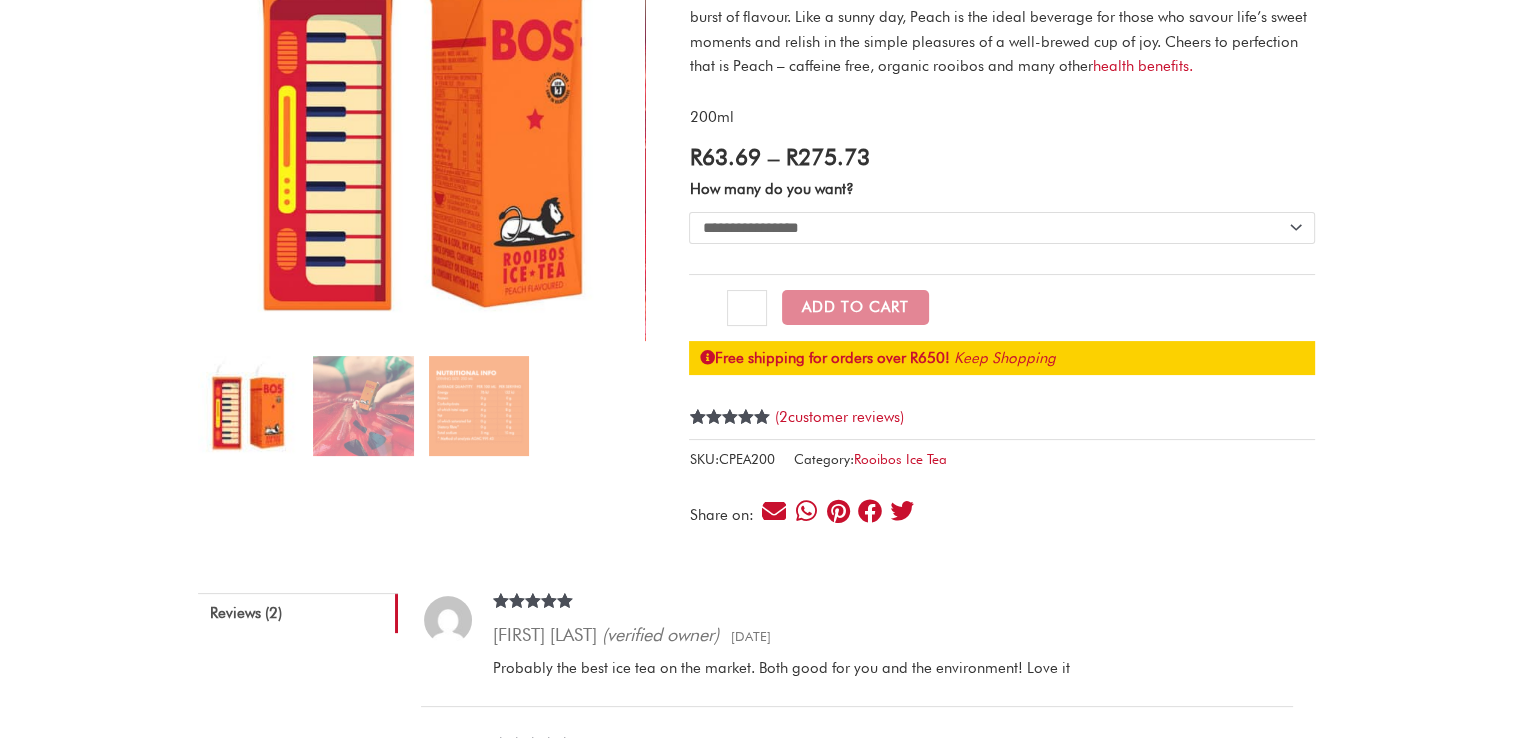 click on "**********" 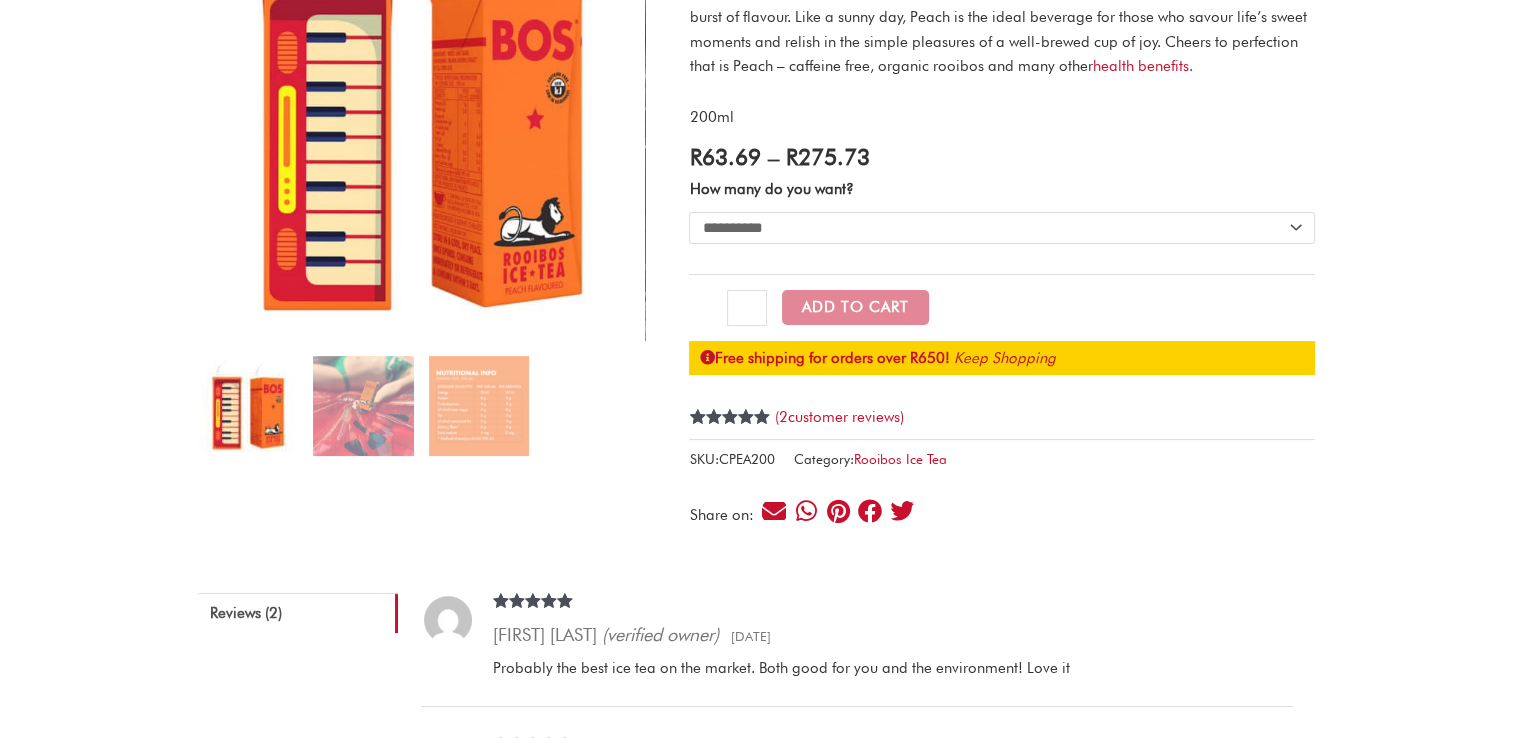 click on "**********" 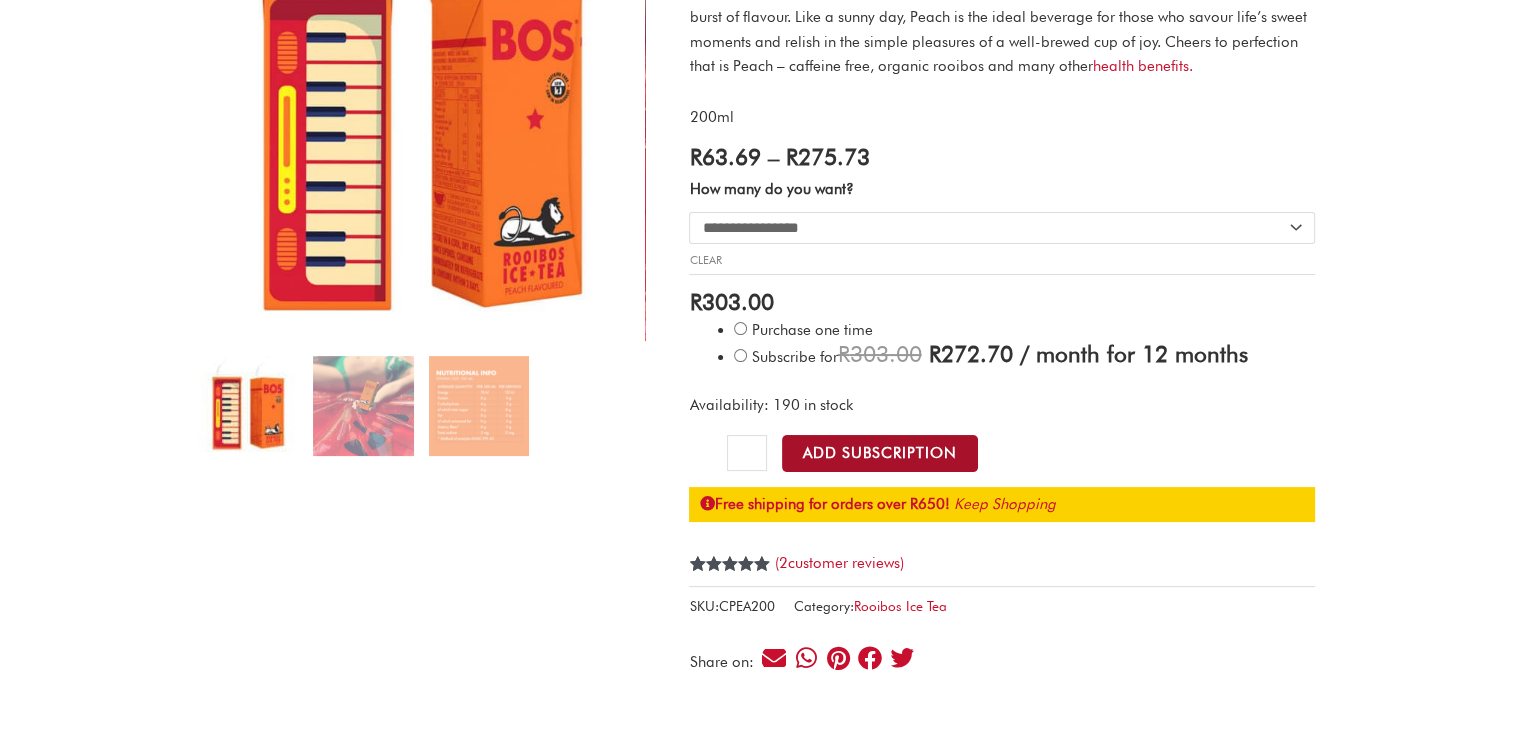 click on "Add Subscription" 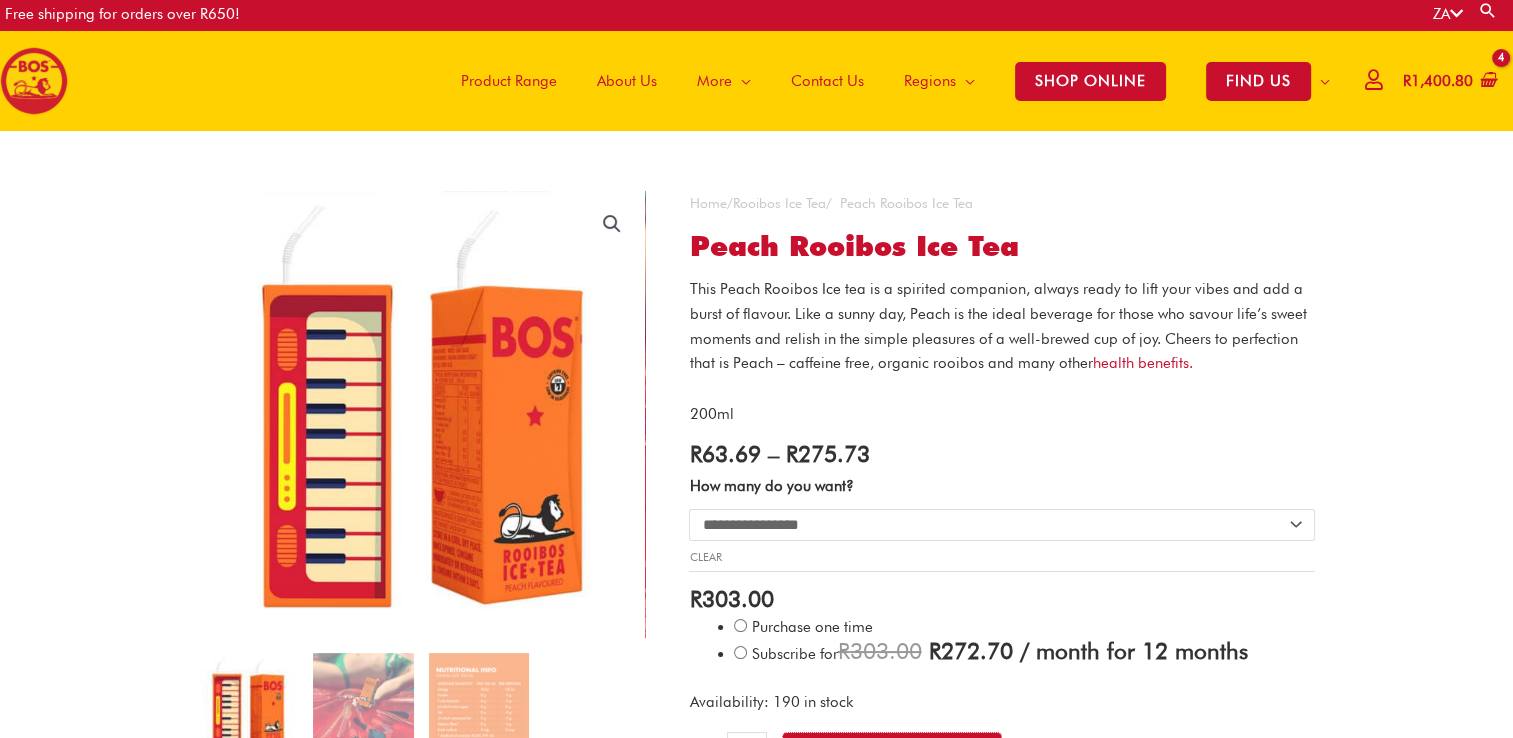 scroll, scrollTop: 0, scrollLeft: 0, axis: both 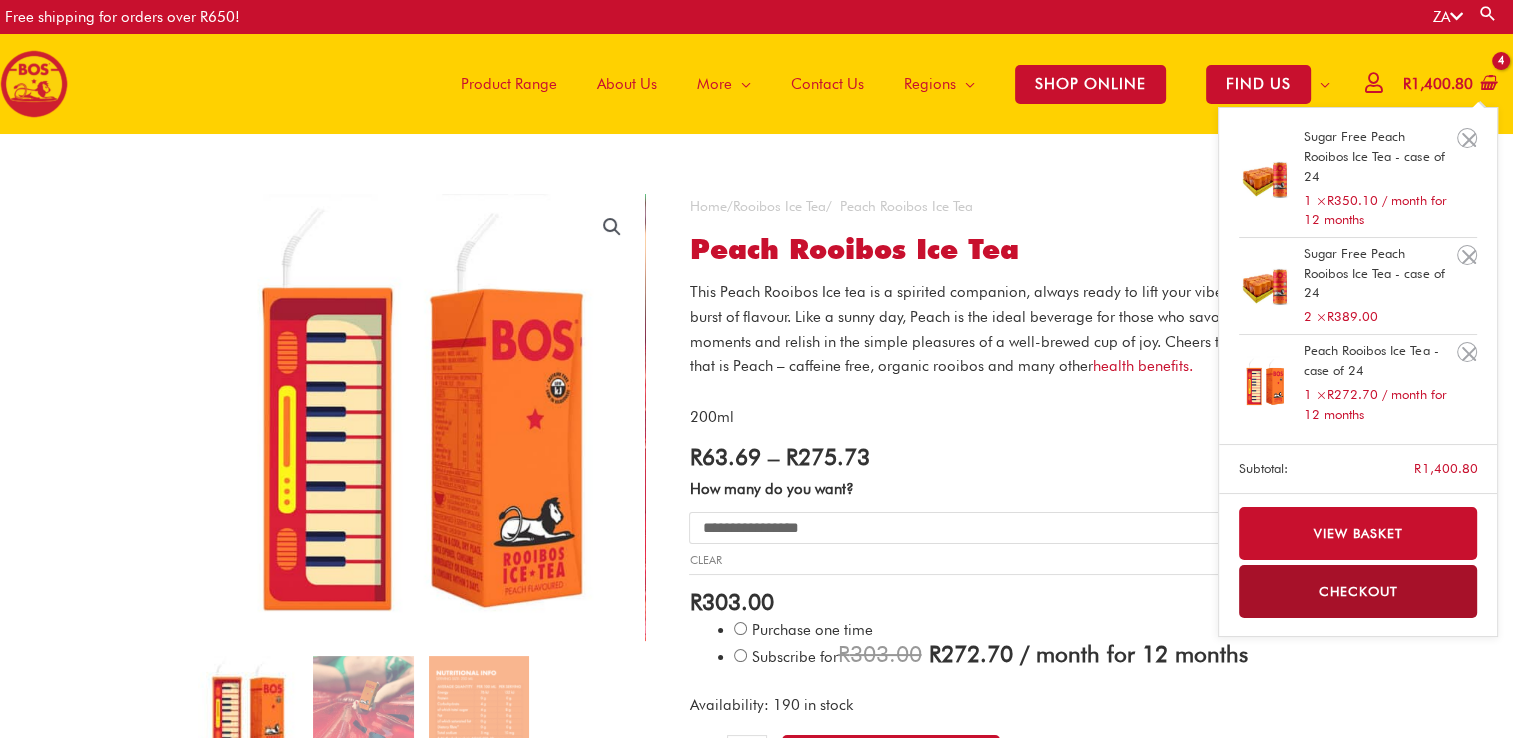 click on "R  1,400.80" at bounding box center (1438, 84) 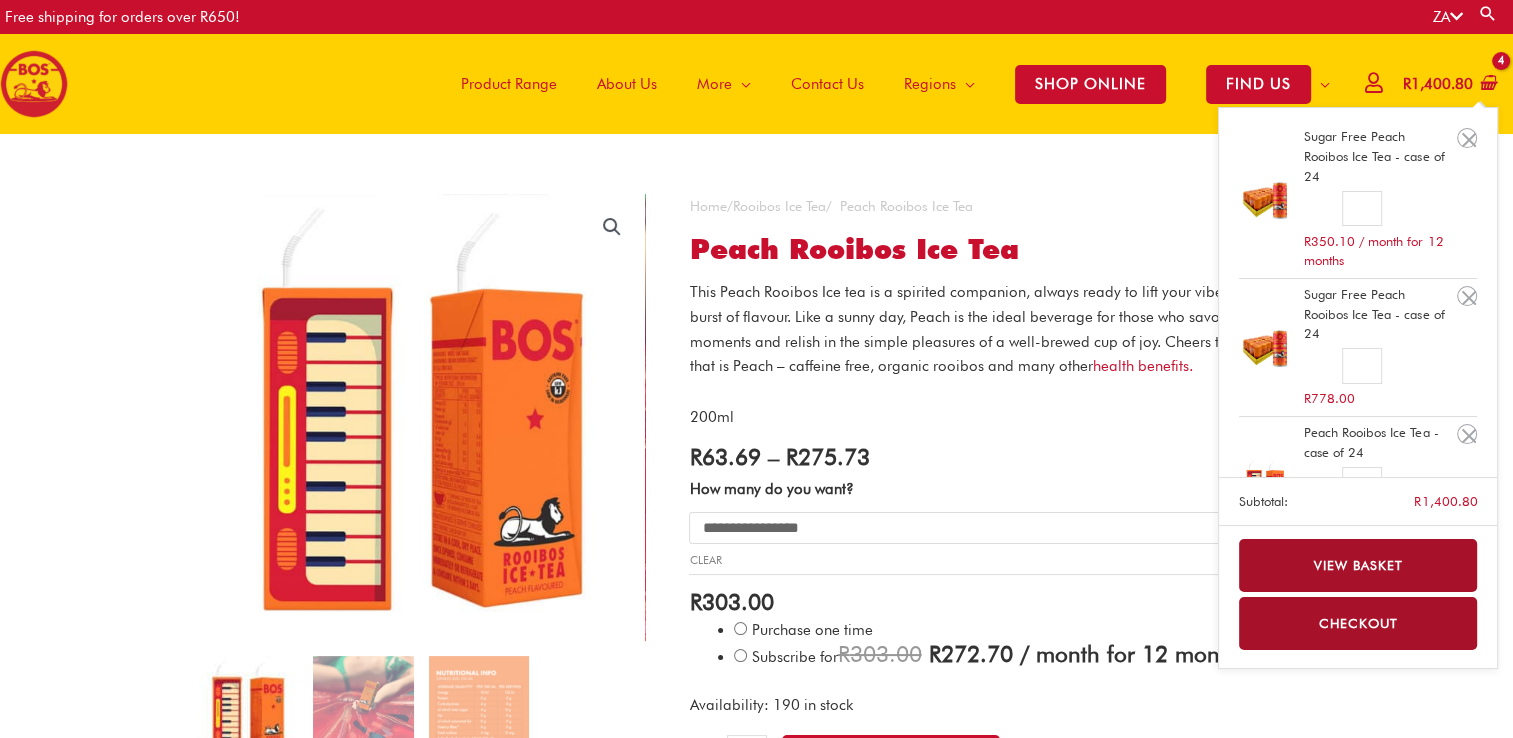 click on "View basket" at bounding box center [1358, 565] 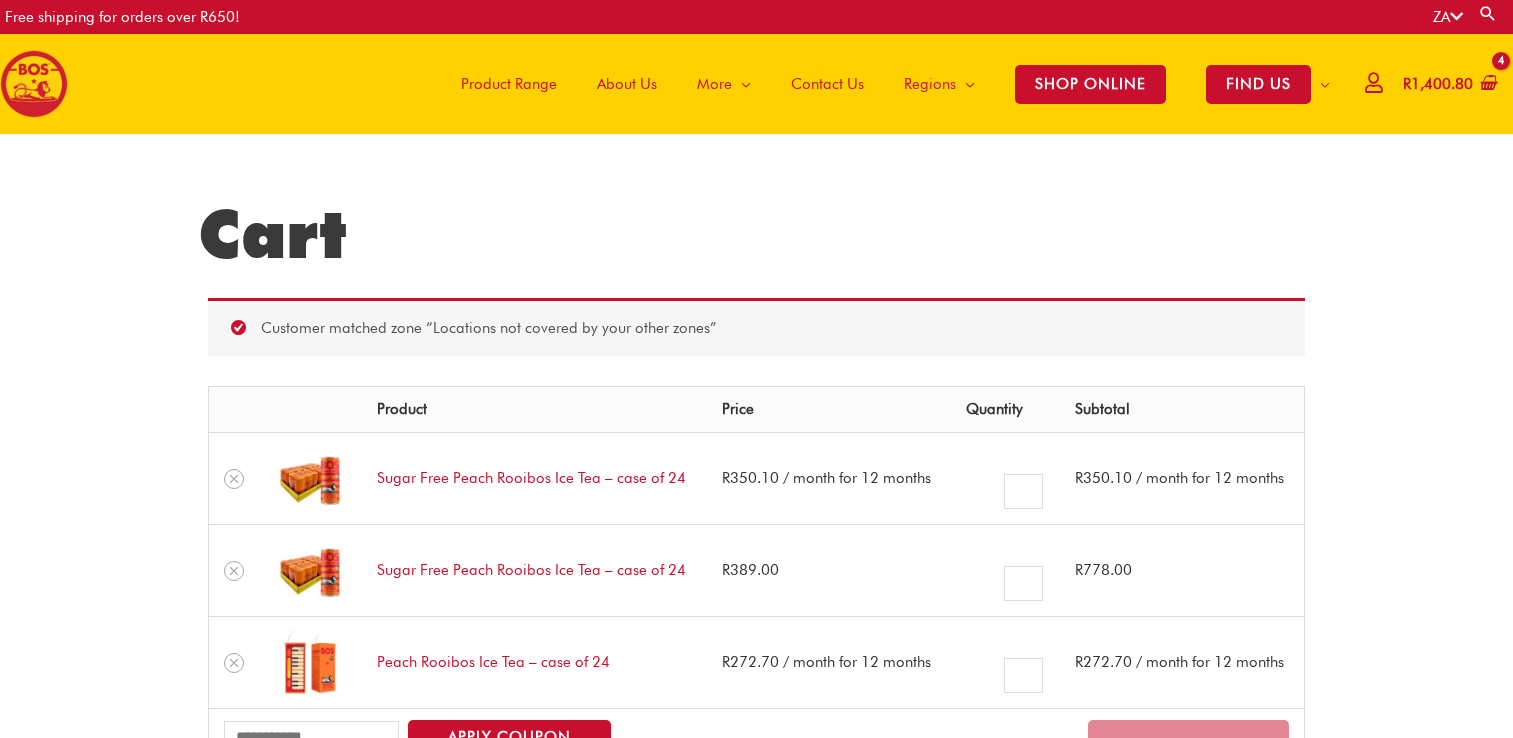 scroll, scrollTop: 0, scrollLeft: 0, axis: both 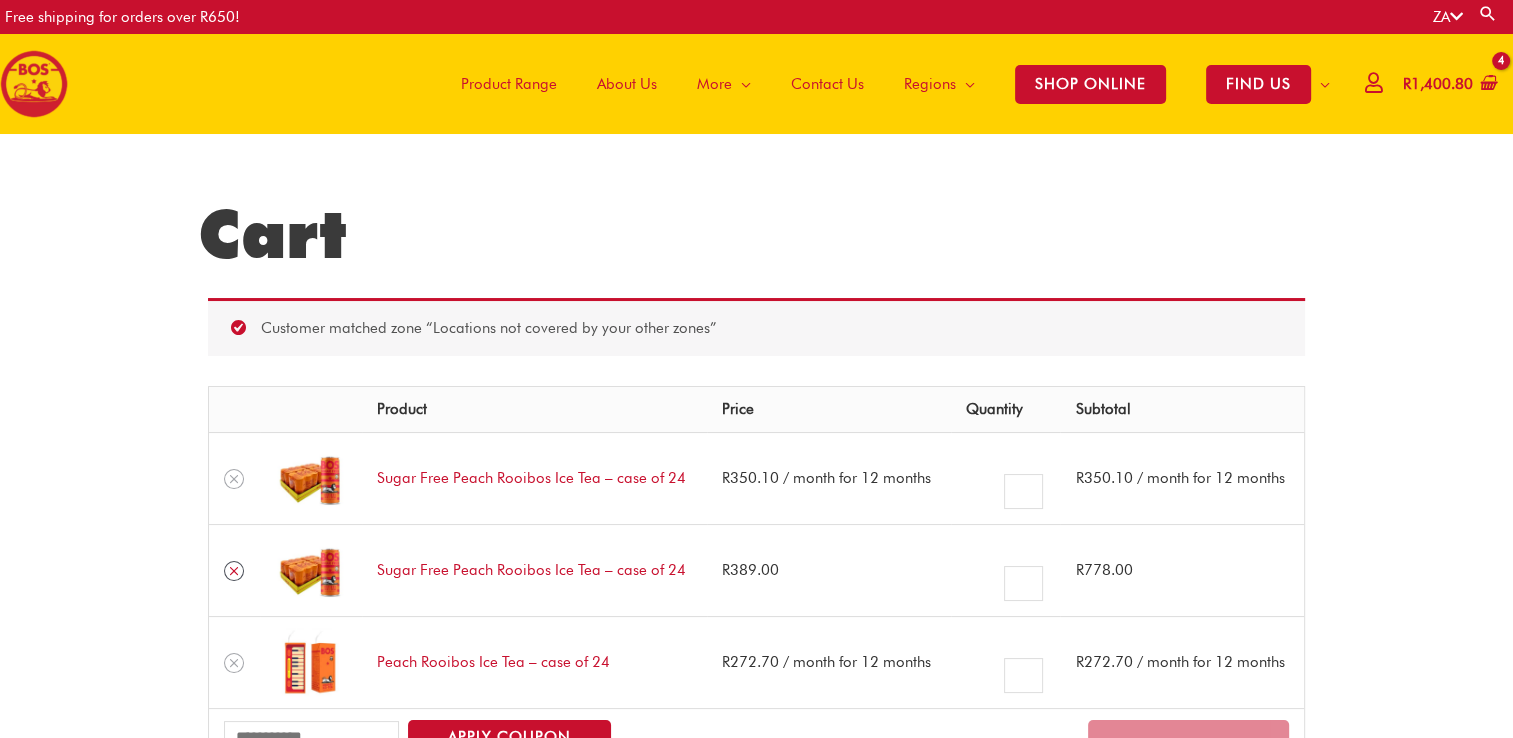 click 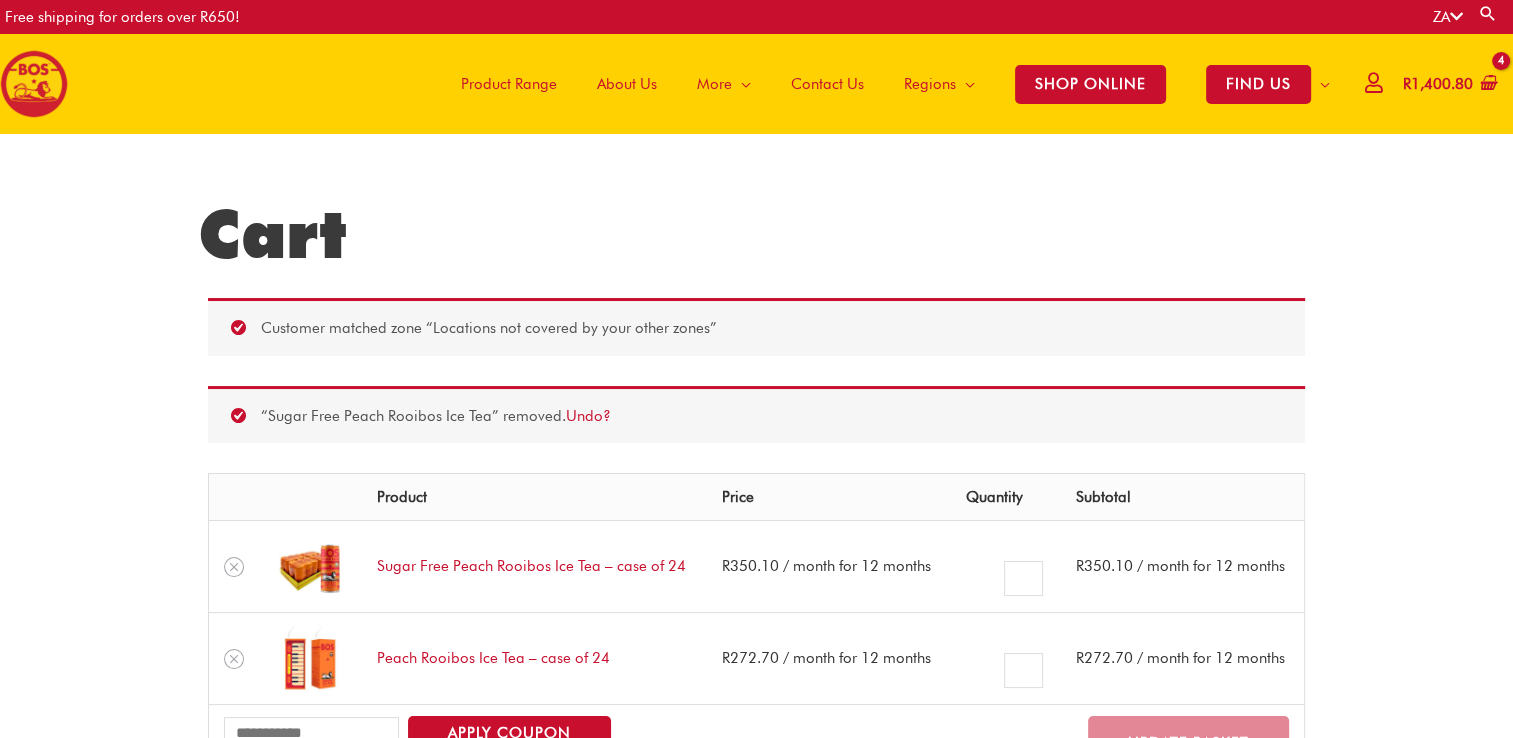 scroll, scrollTop: 0, scrollLeft: 0, axis: both 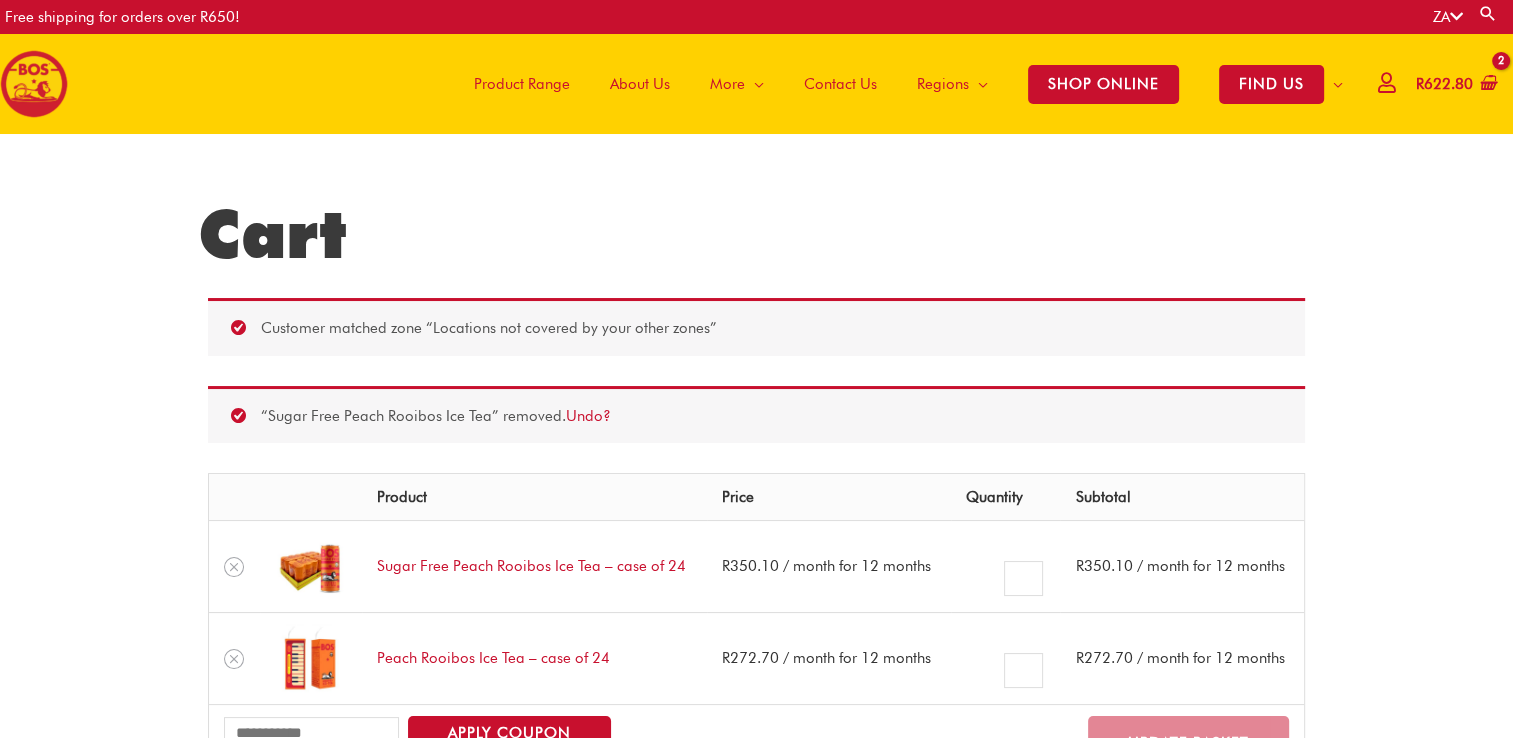 click on "Product Range" at bounding box center [522, 84] 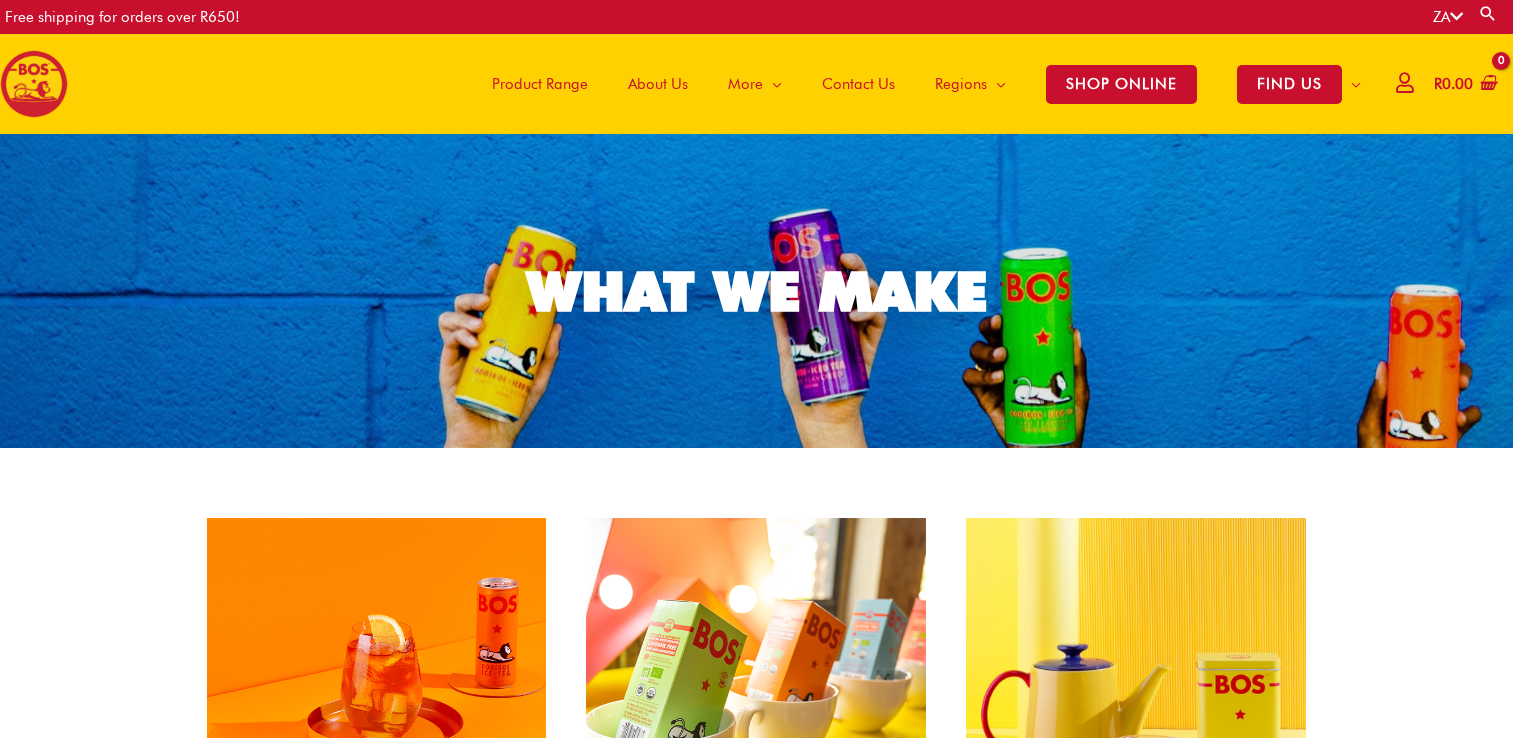 scroll, scrollTop: 0, scrollLeft: 0, axis: both 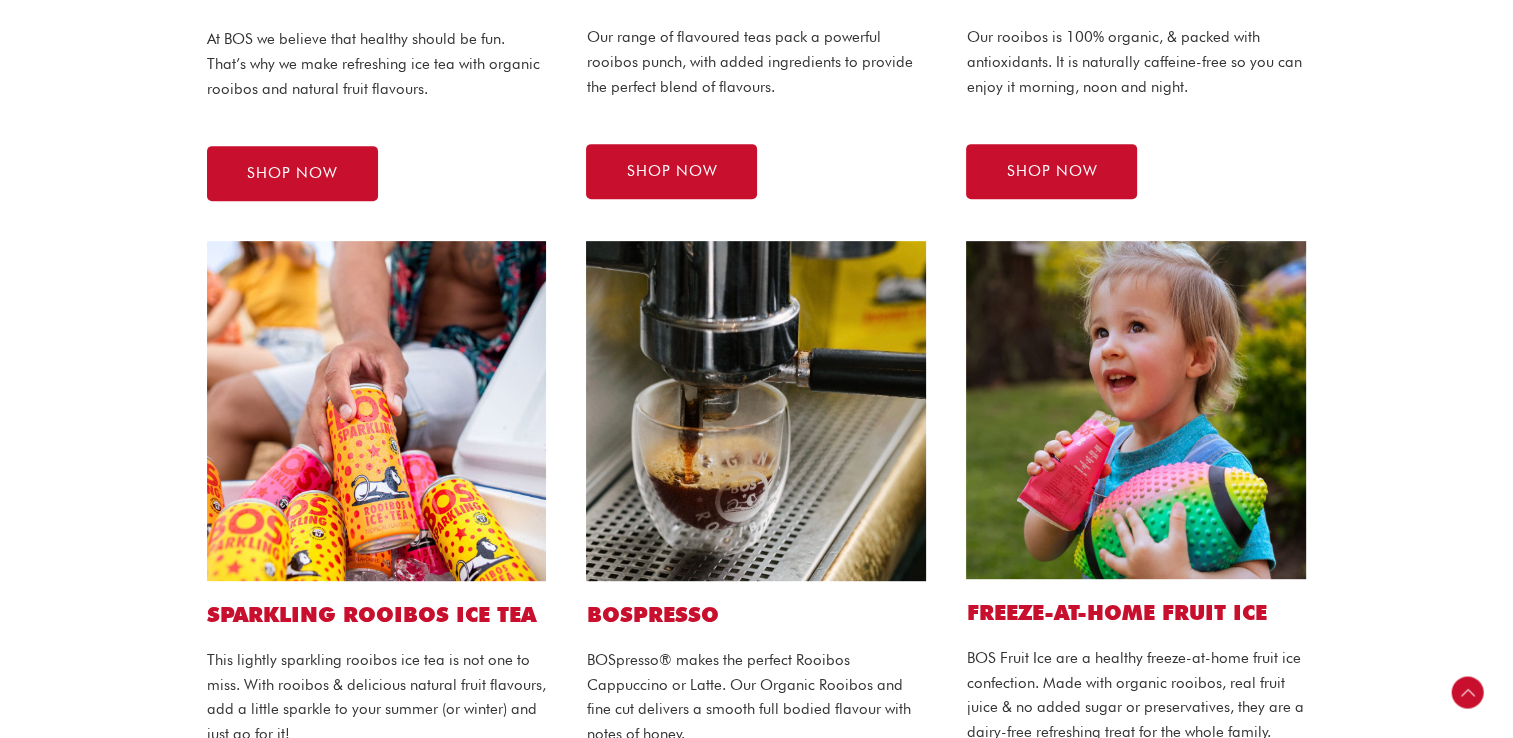 click at bounding box center (1136, 410) 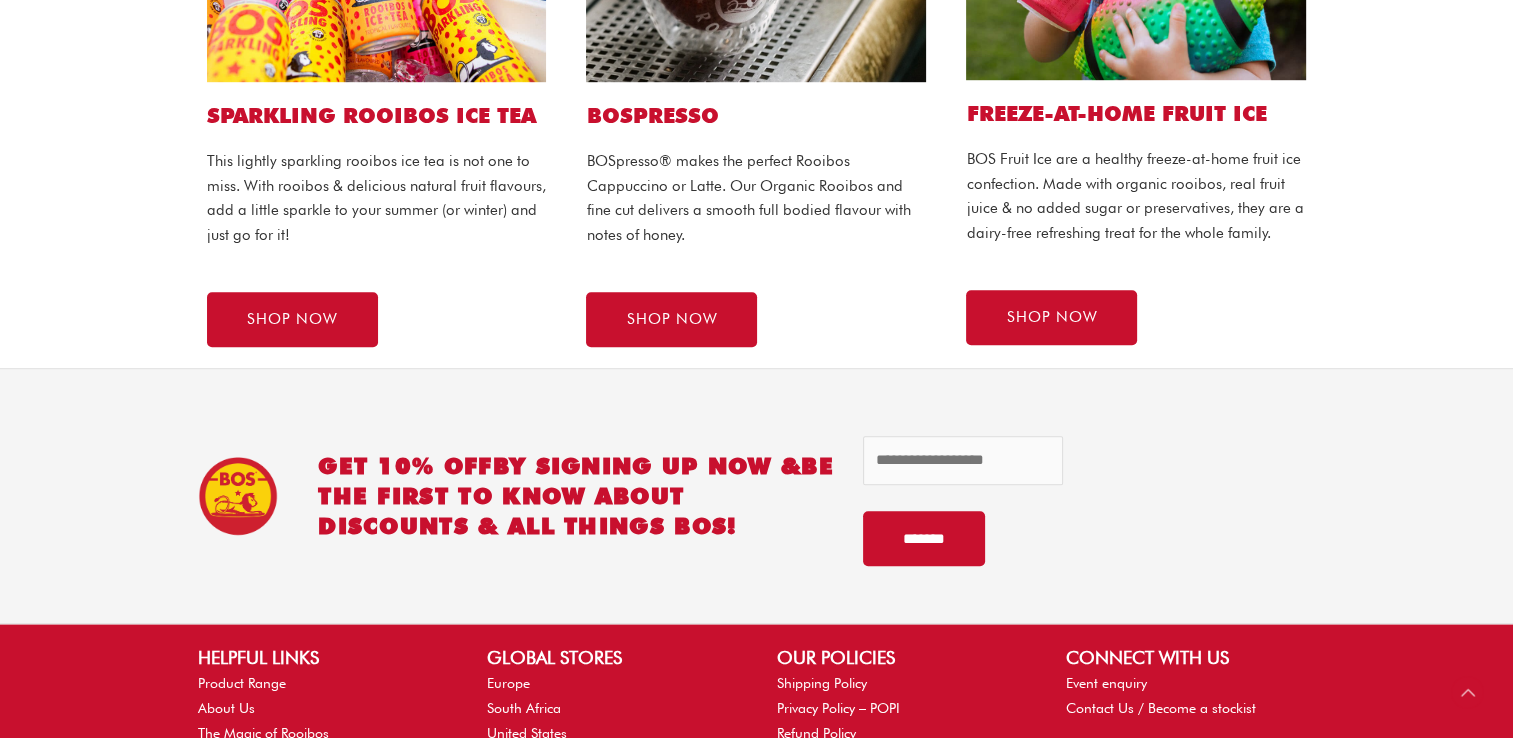 scroll, scrollTop: 1400, scrollLeft: 0, axis: vertical 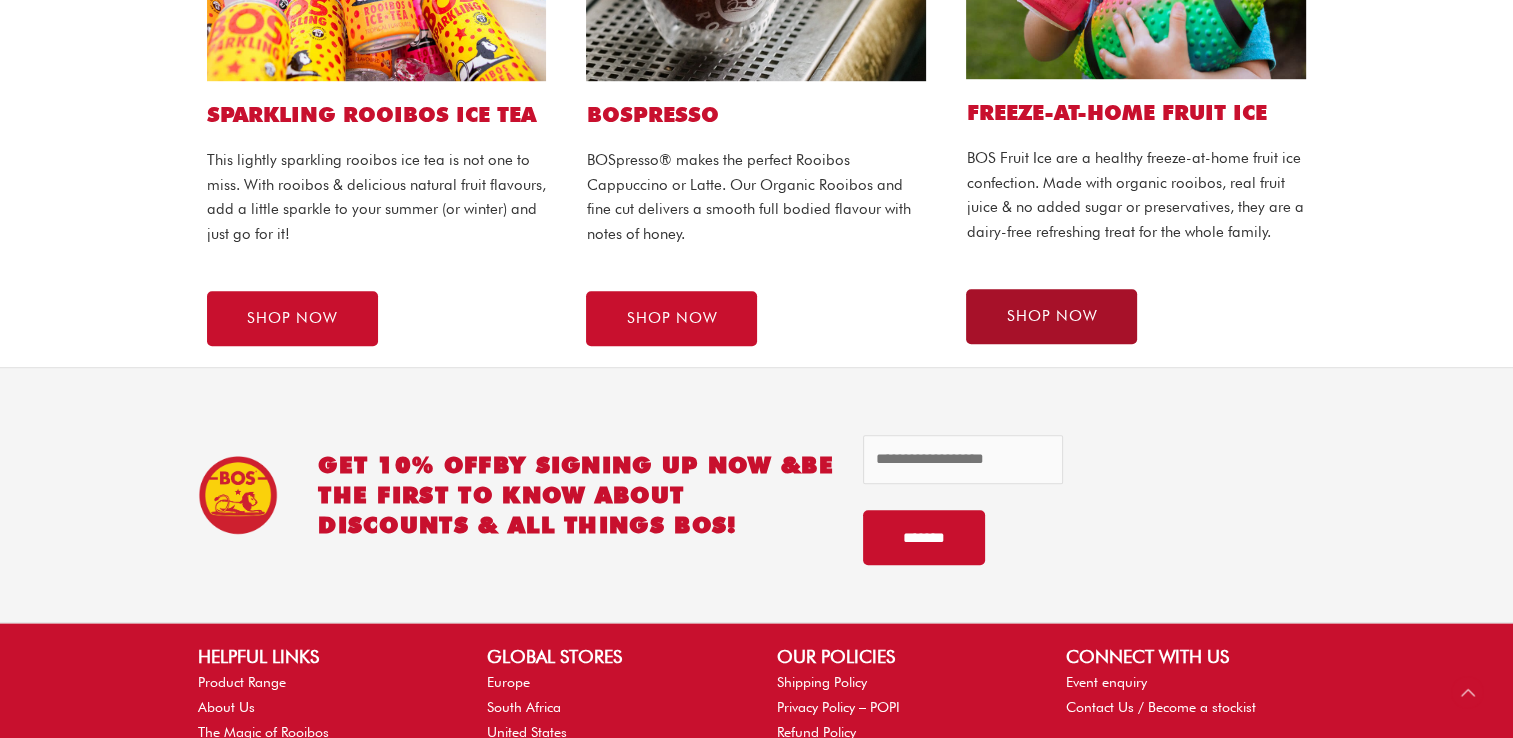 click on "SHOP NOW" at bounding box center [1051, 316] 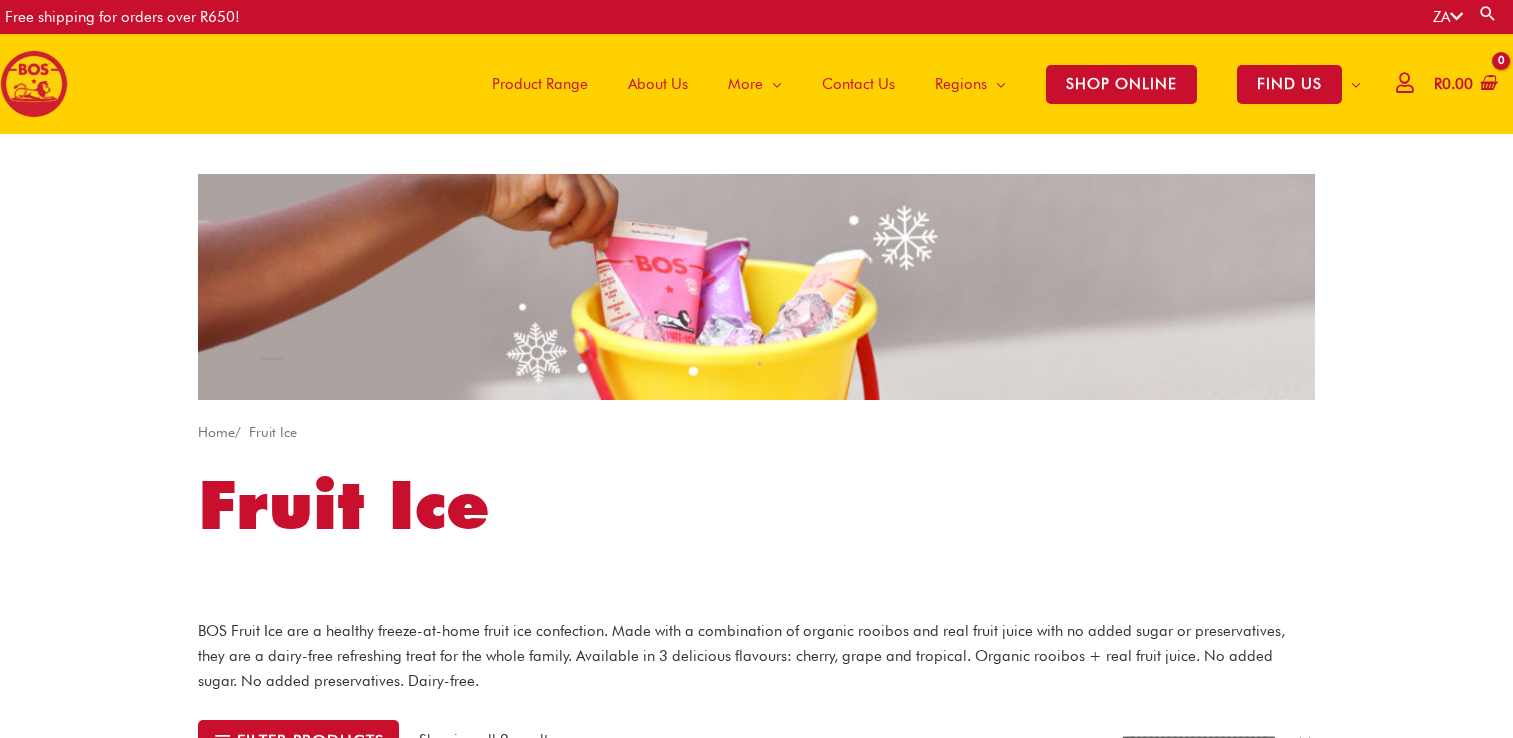 scroll, scrollTop: 0, scrollLeft: 0, axis: both 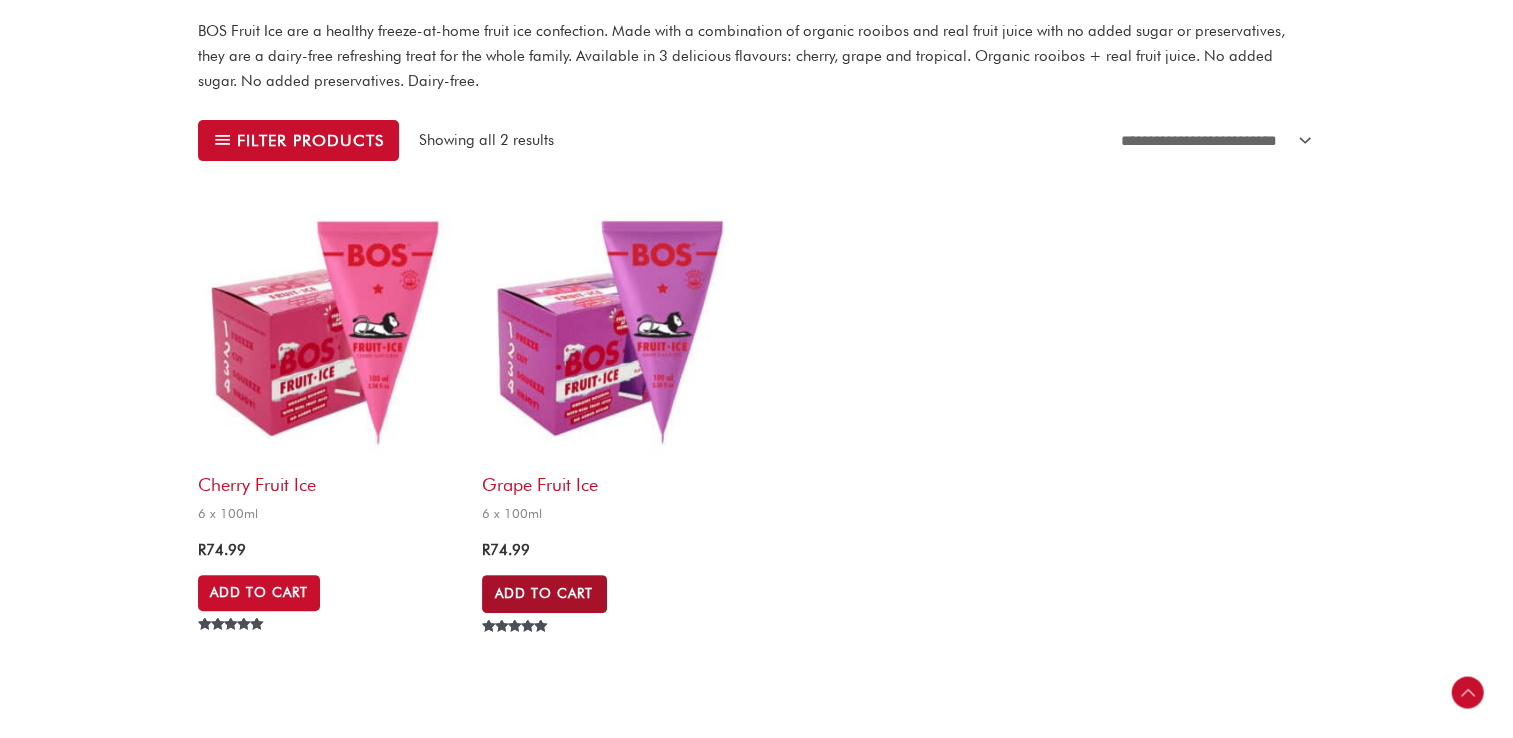 click on "Add to Cart" at bounding box center (544, 594) 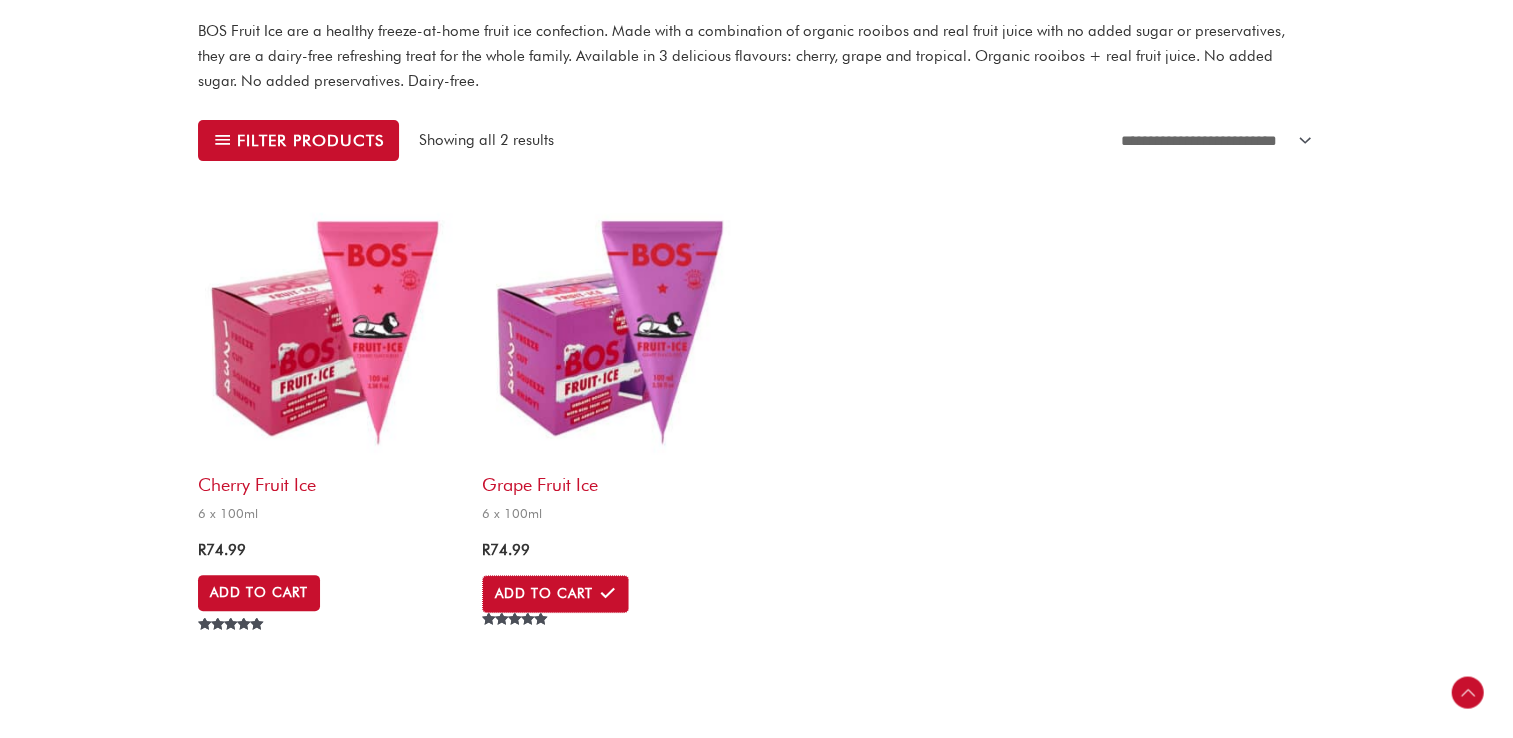 scroll, scrollTop: 0, scrollLeft: 0, axis: both 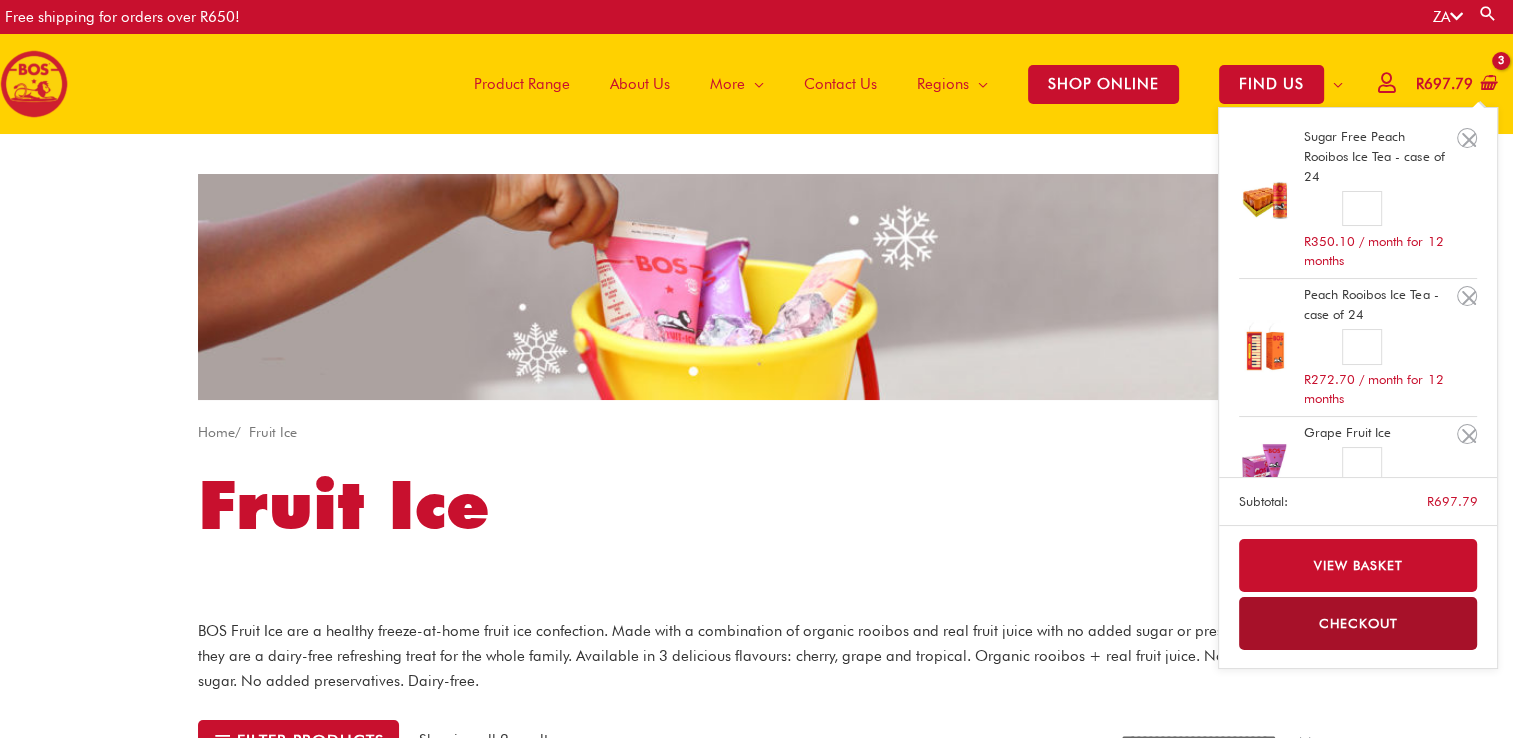 click on "R  697.79" at bounding box center (1444, 84) 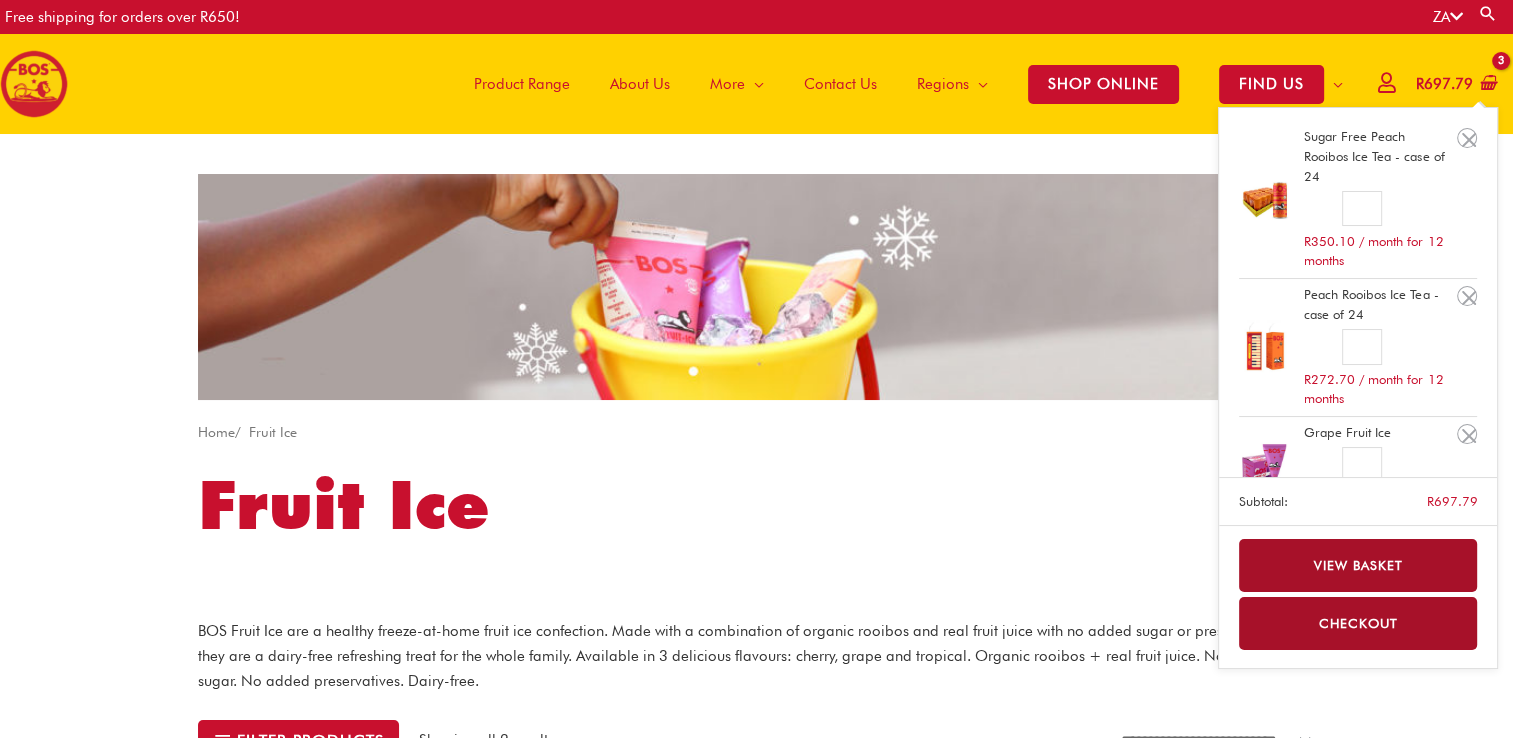 click on "View basket" at bounding box center [1358, 565] 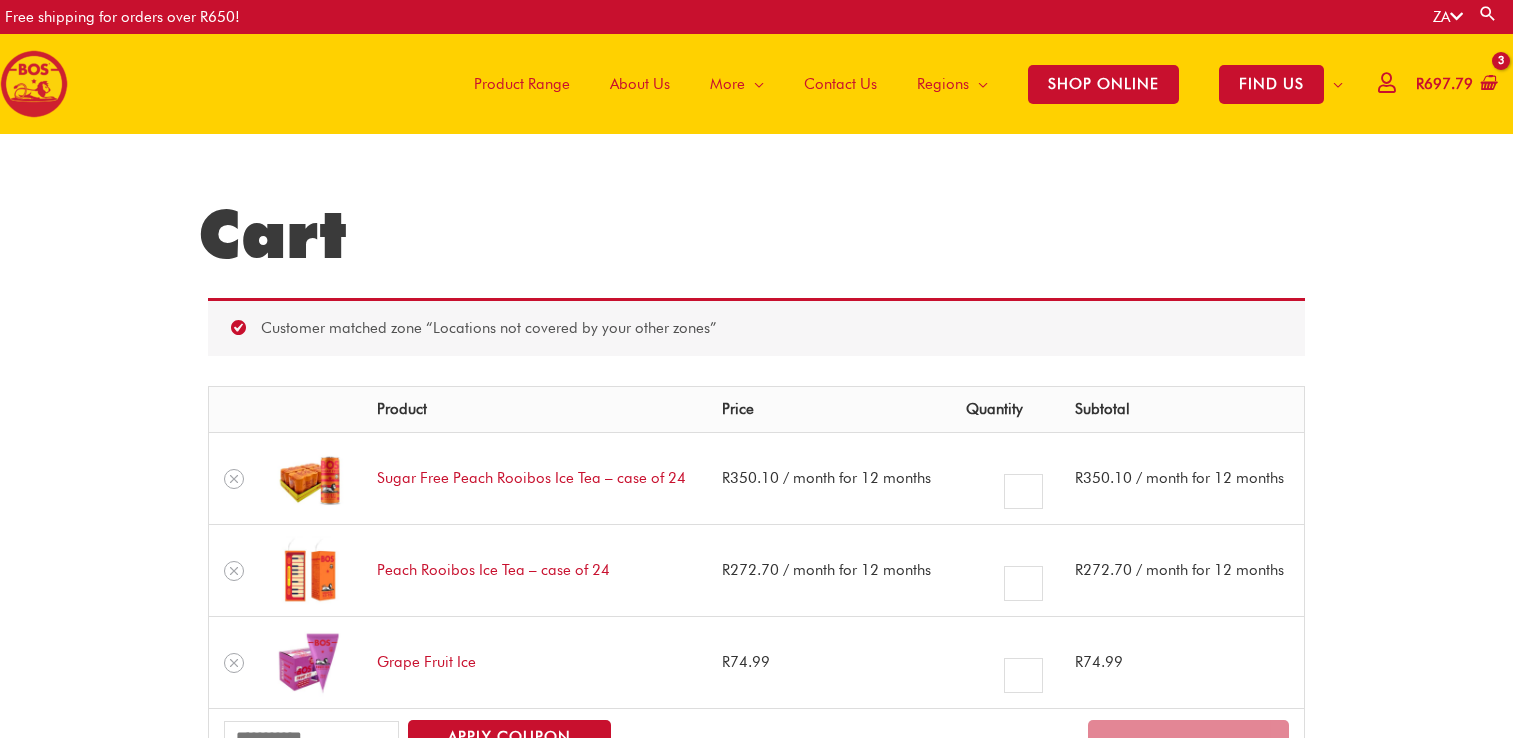 scroll, scrollTop: 0, scrollLeft: 0, axis: both 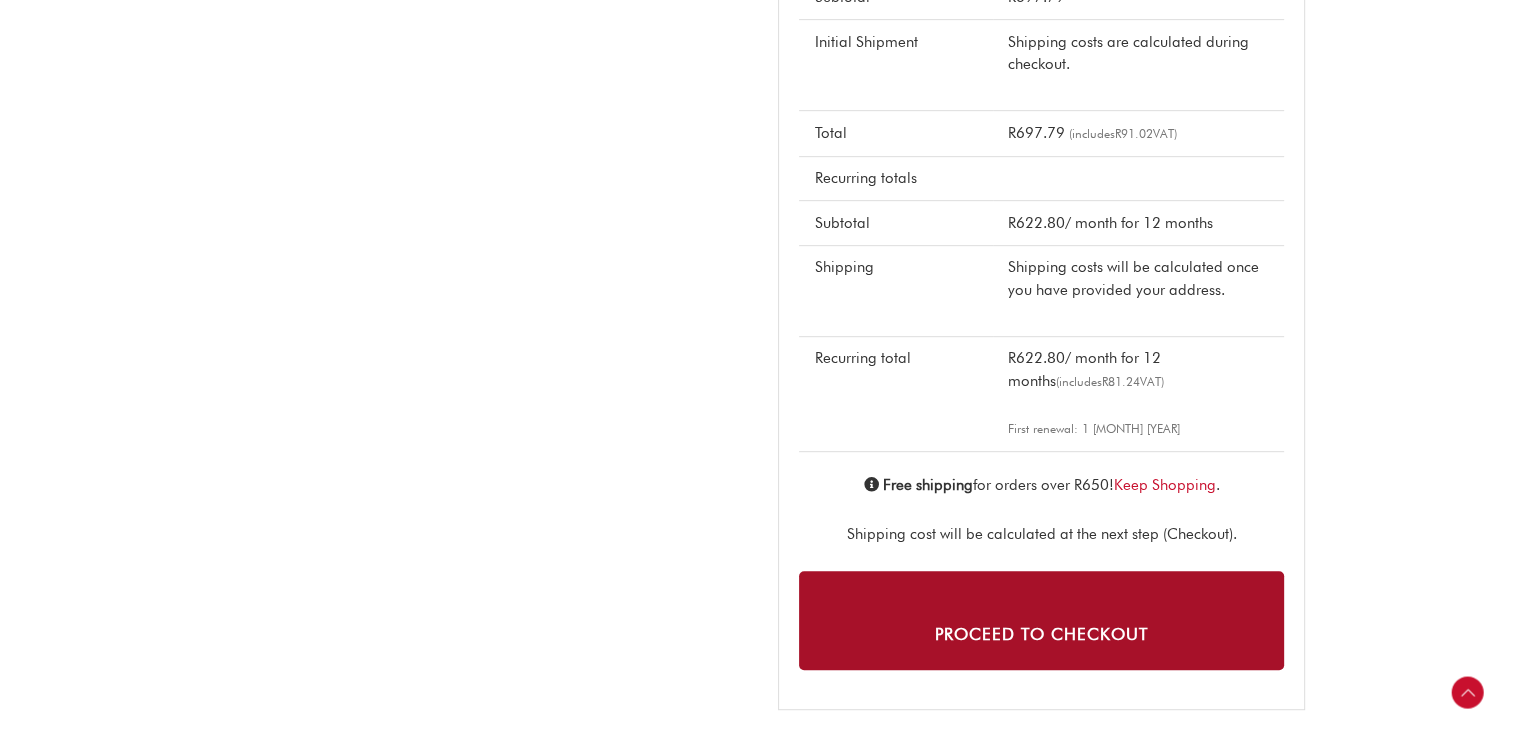 click on "Proceed to checkout" at bounding box center [1041, 620] 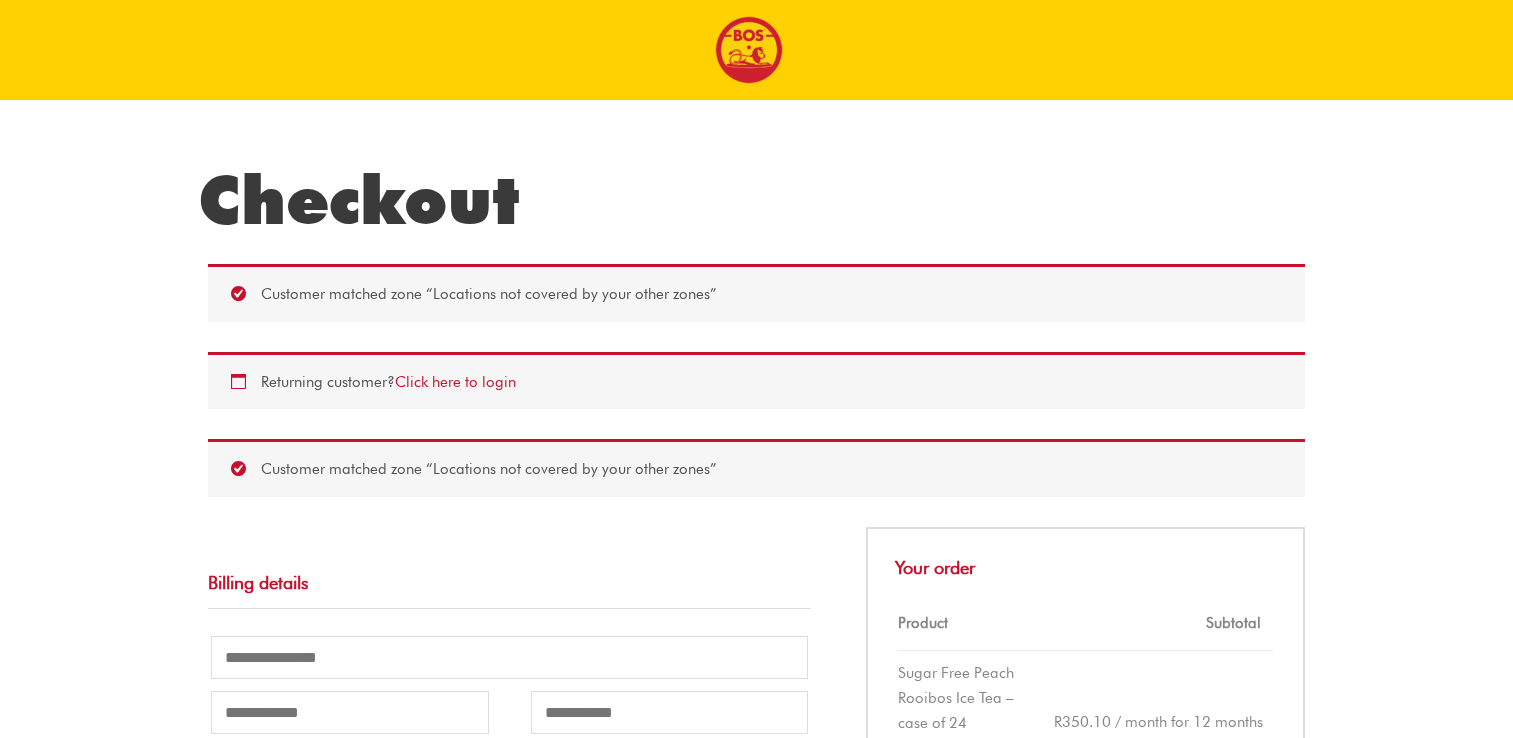 scroll, scrollTop: 0, scrollLeft: 0, axis: both 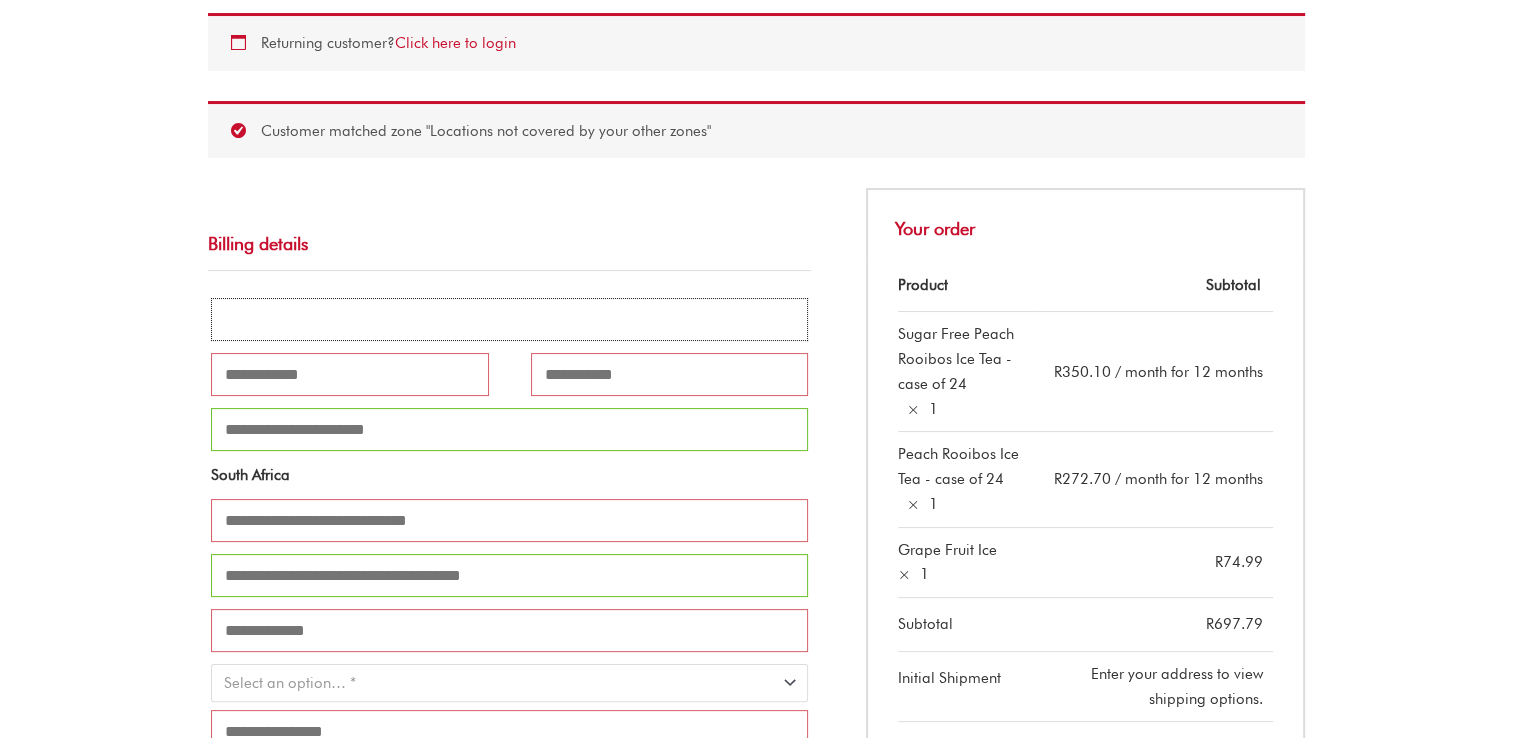 click on "Email address  *" at bounding box center [509, 319] 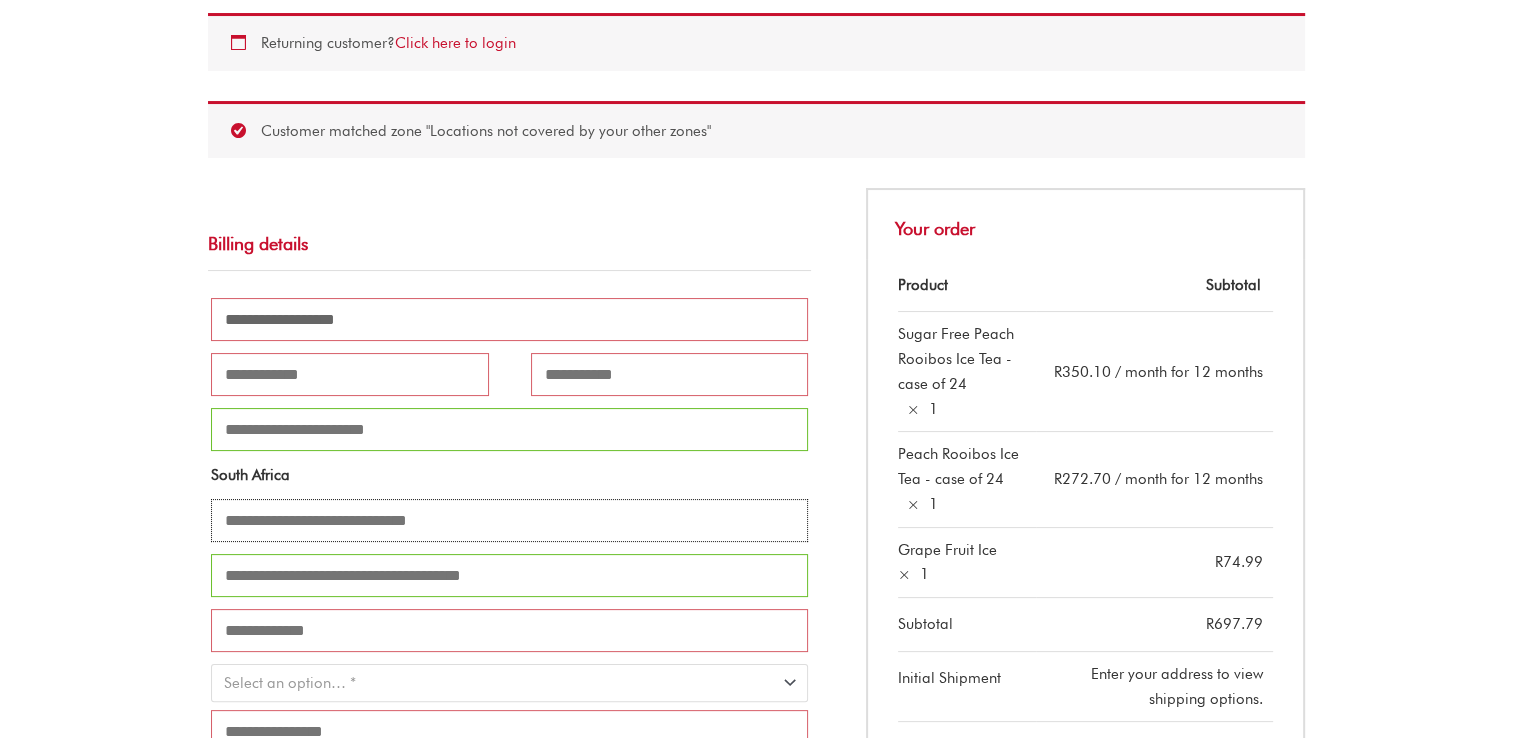 type on "**********" 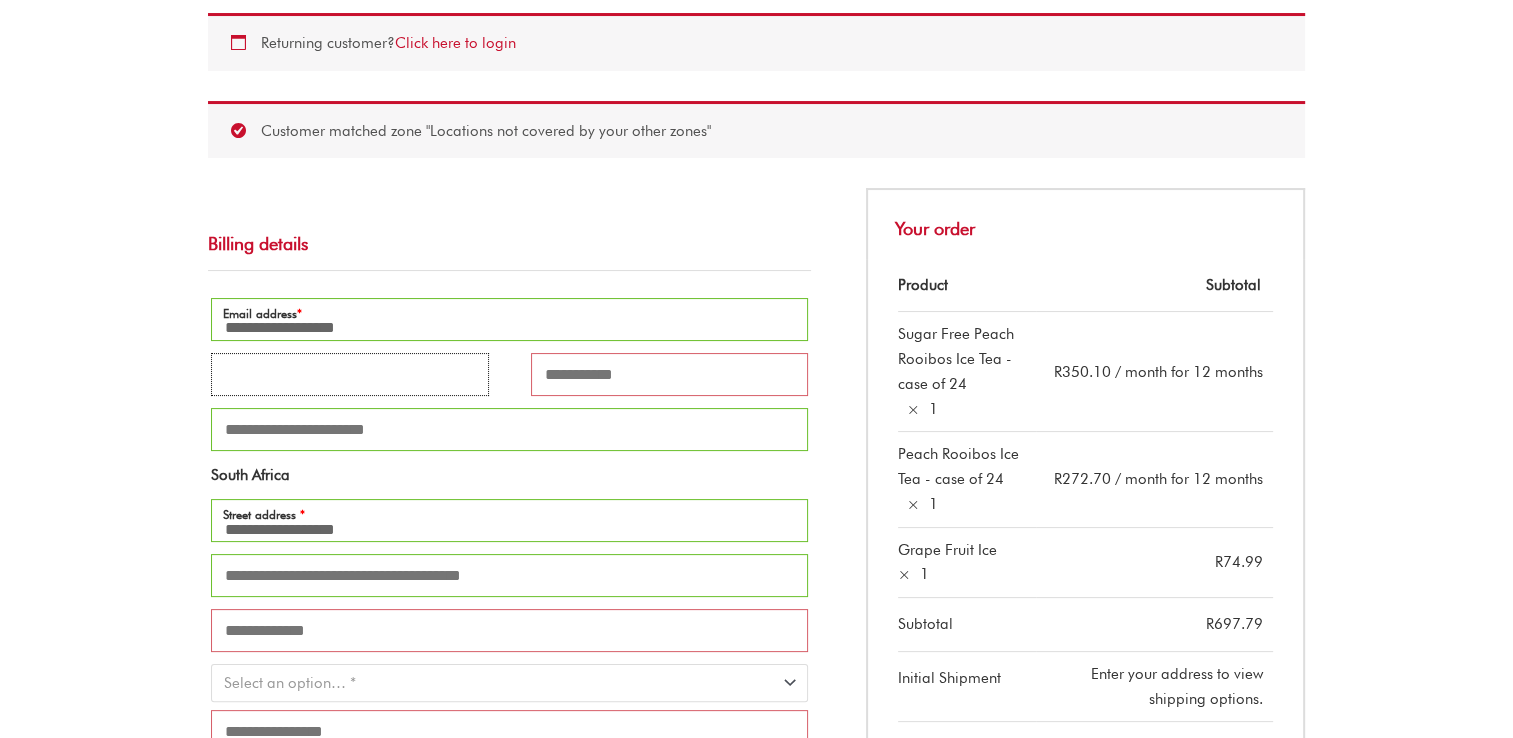 click on "First name  *" at bounding box center [350, 374] 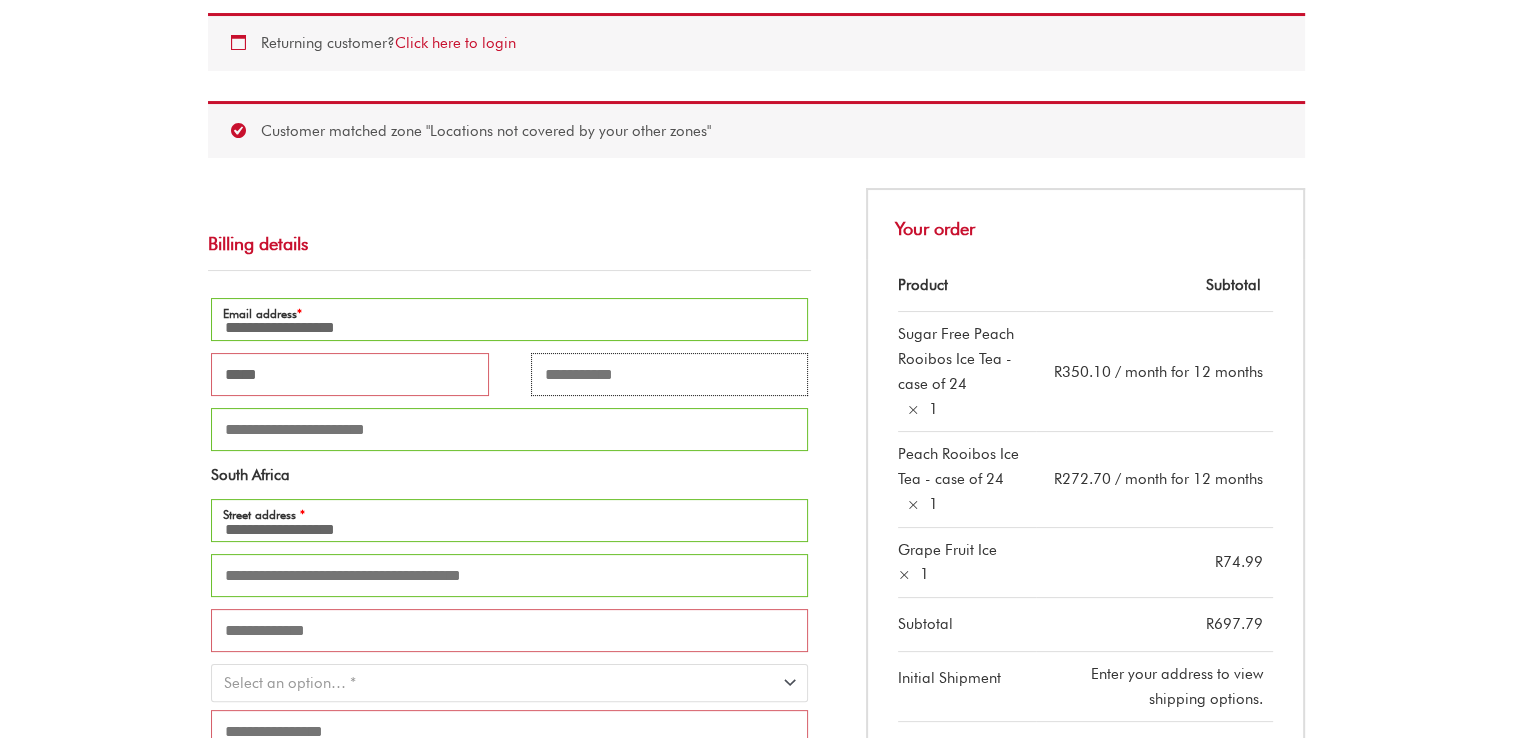 type on "*******" 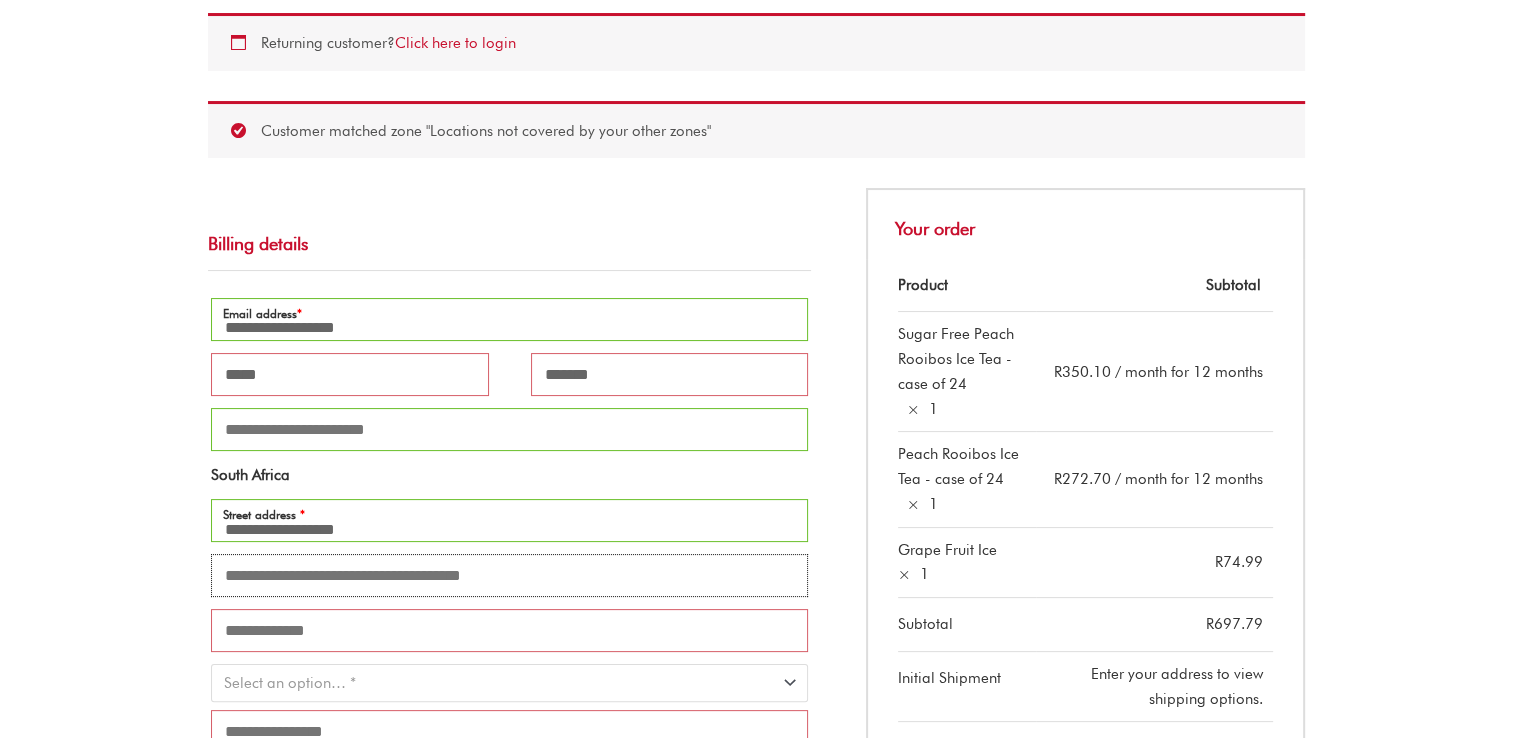 type on "**" 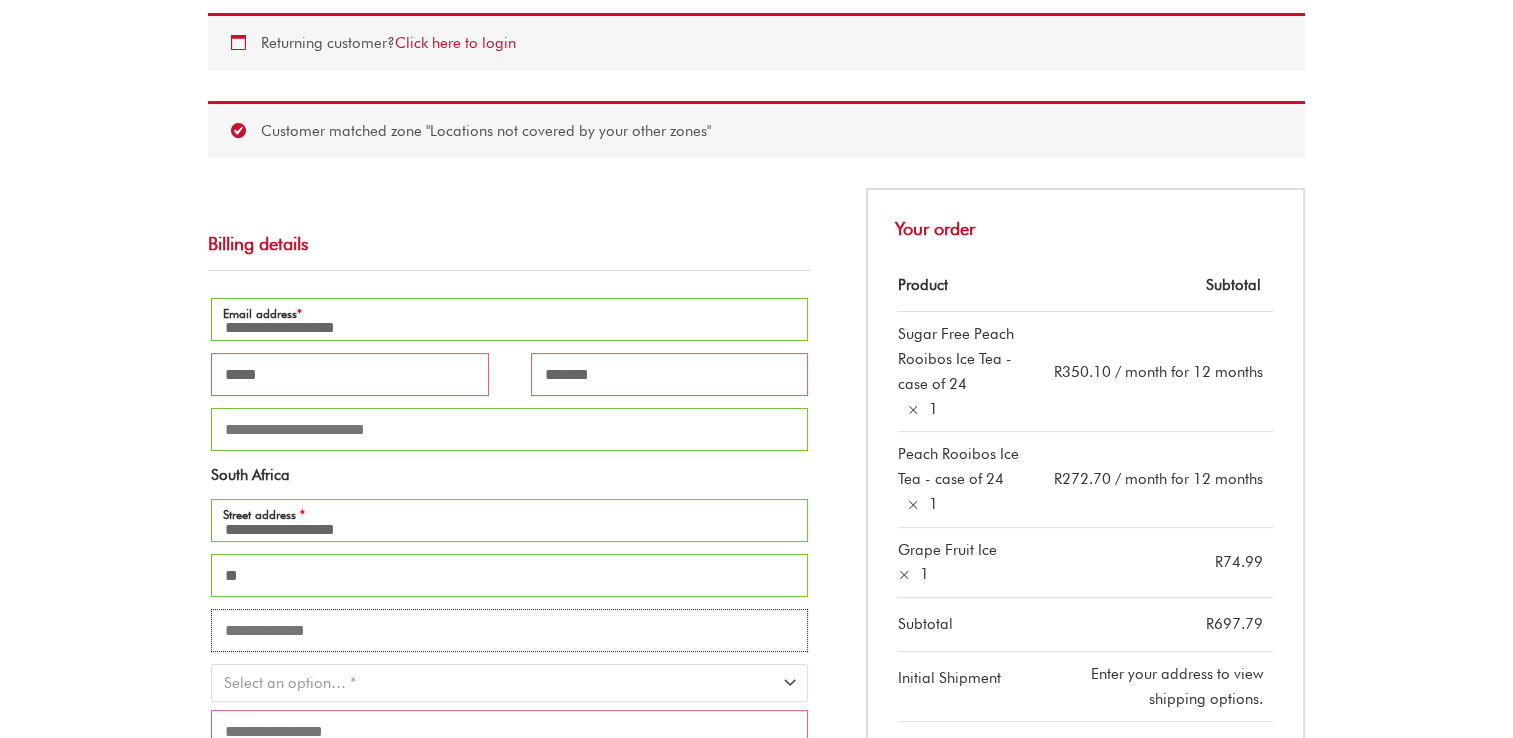 type on "**********" 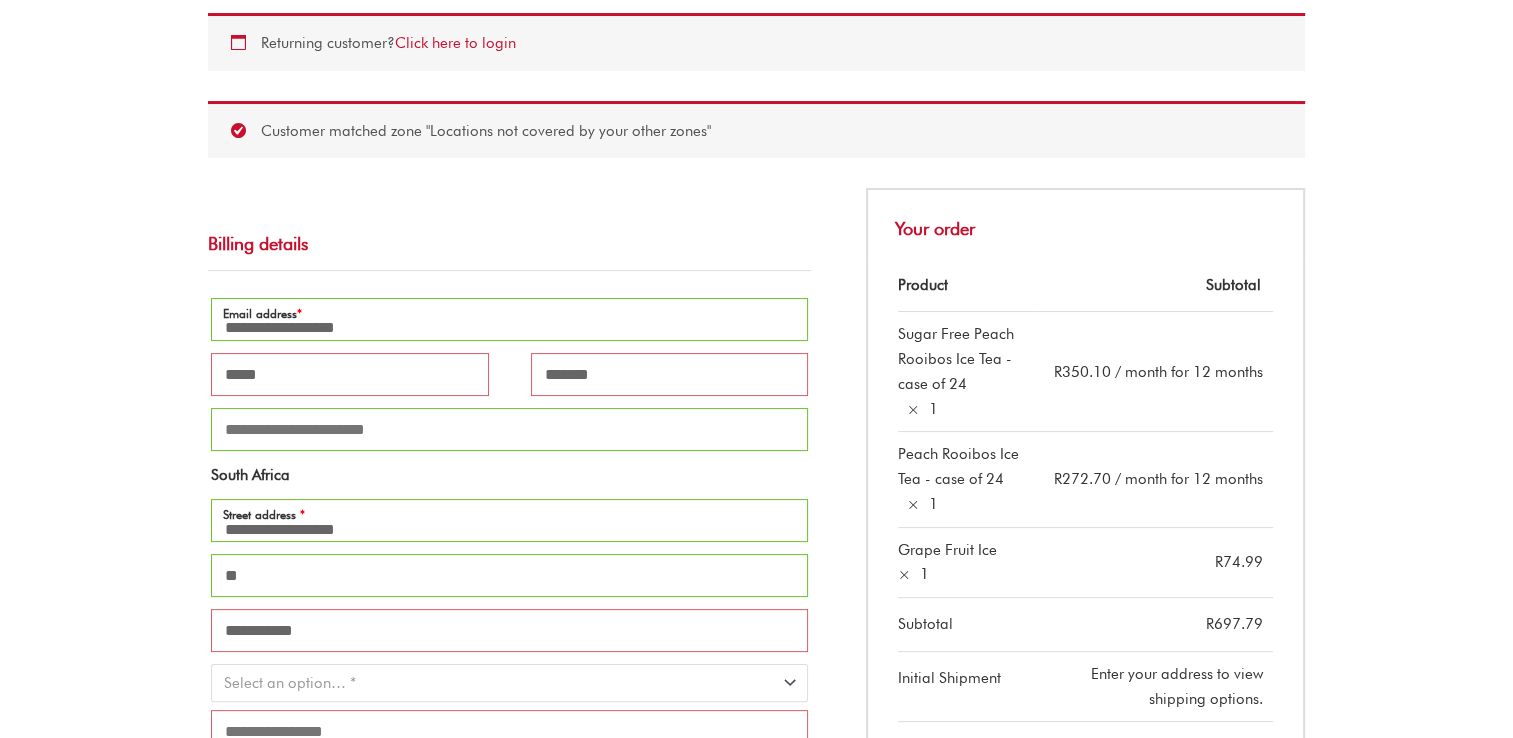 type on "**********" 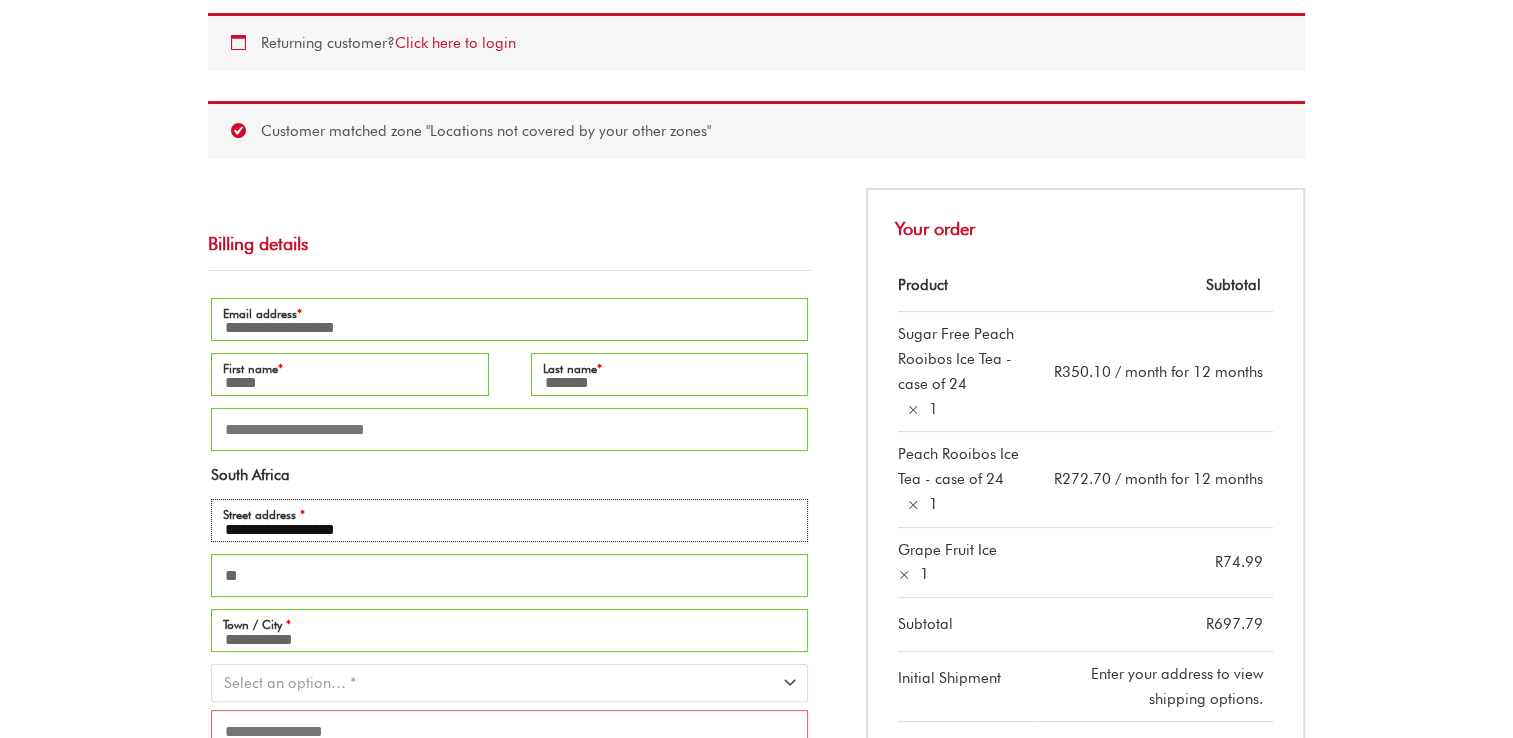 drag, startPoint x: 407, startPoint y: 518, endPoint x: 29, endPoint y: 492, distance: 378.89313 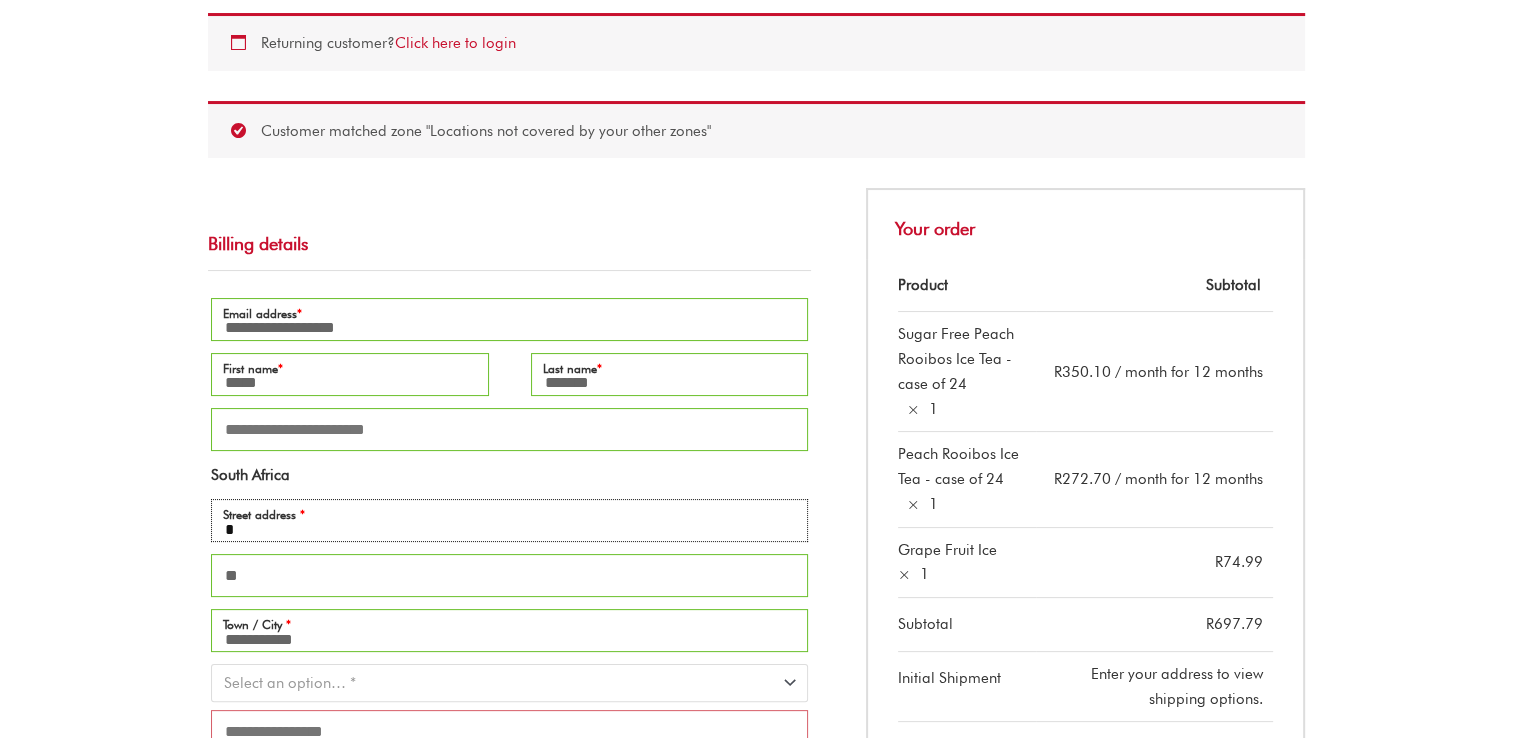 type on "**********" 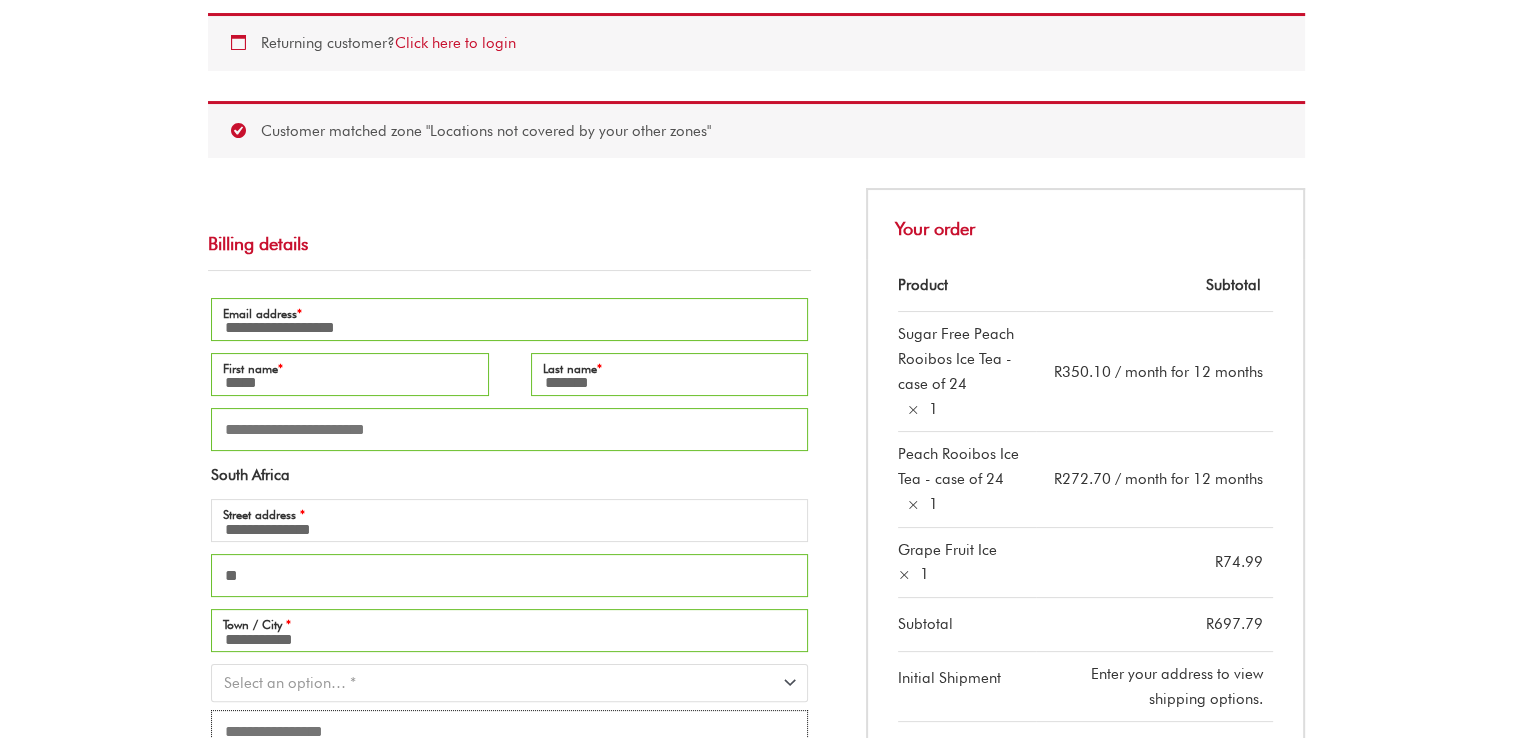 type on "****" 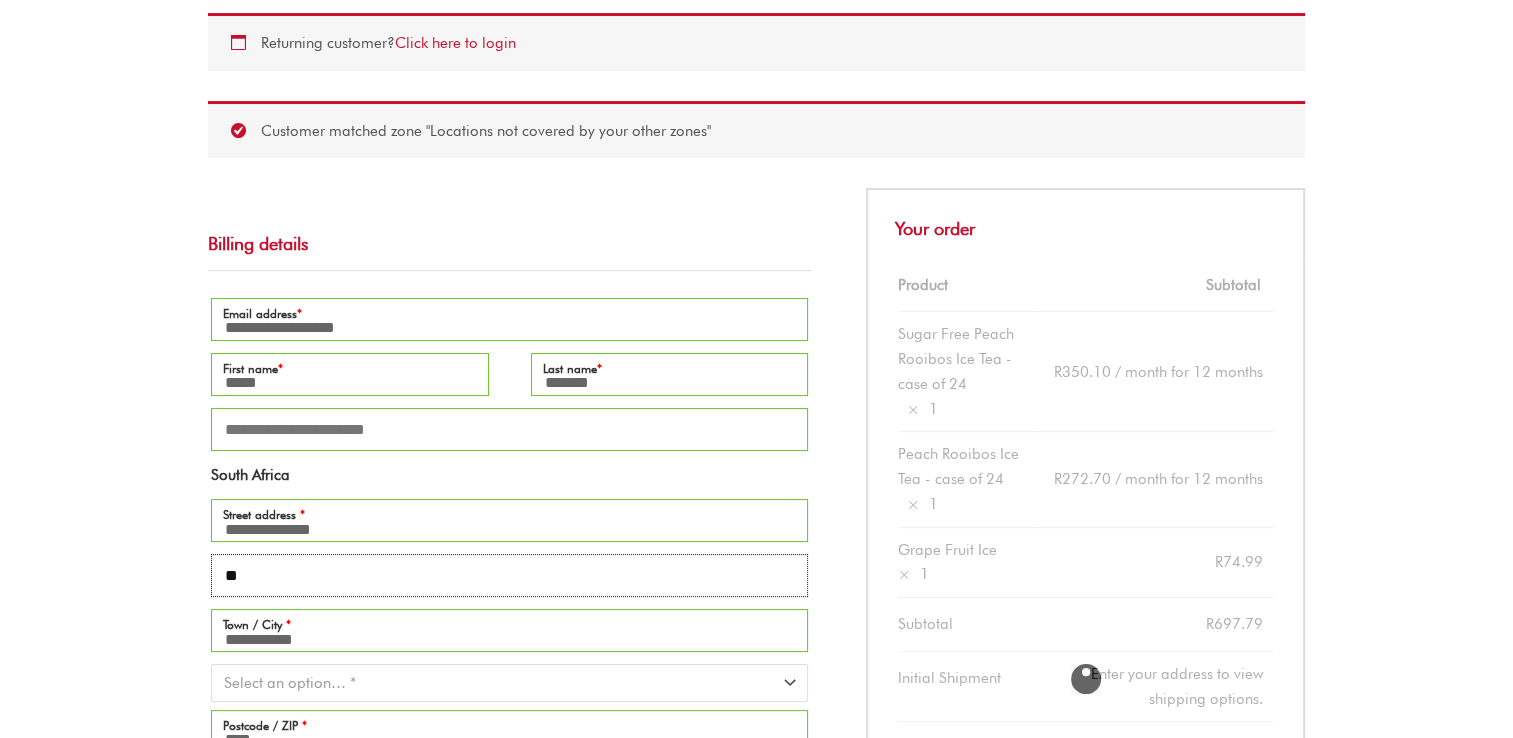 click on "**********" at bounding box center (756, 765) 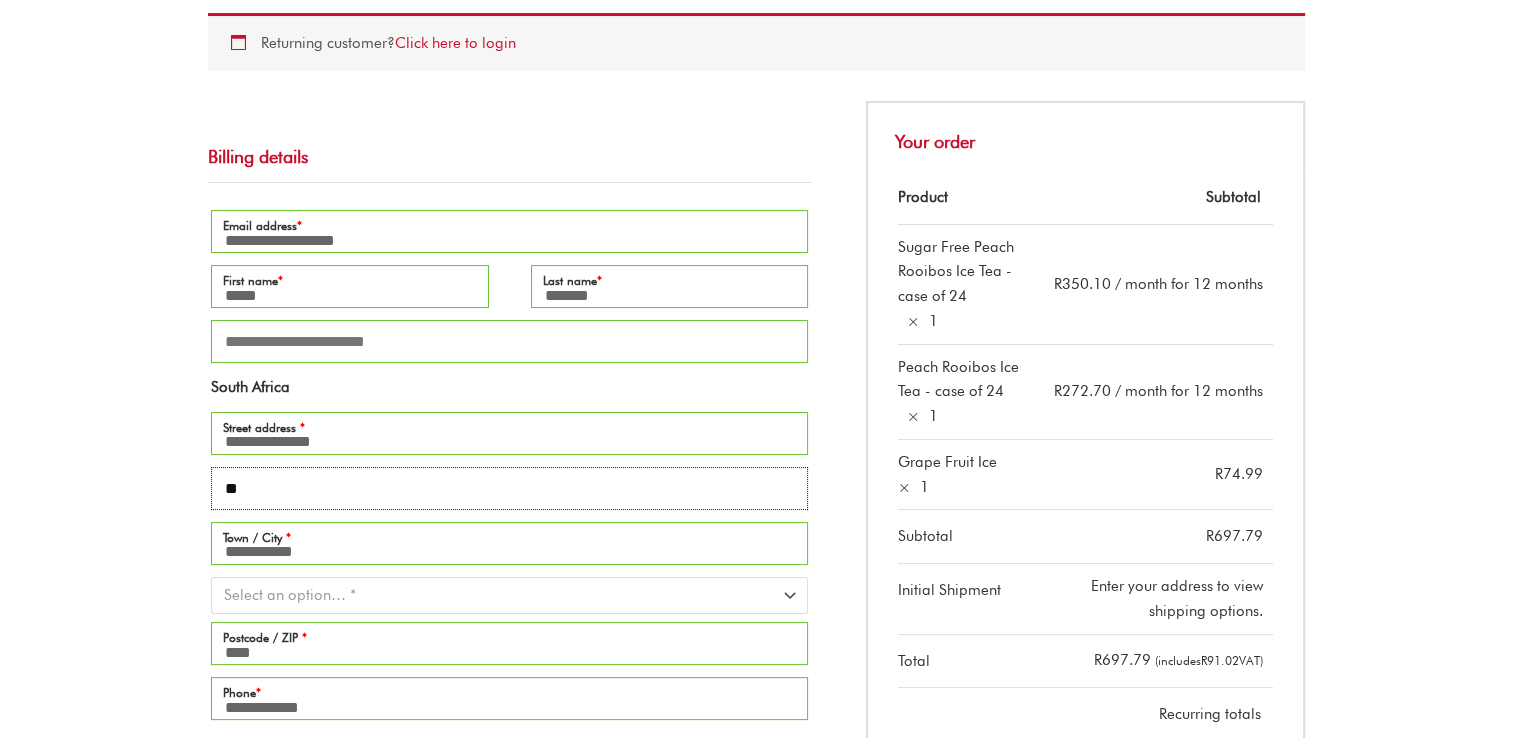 type on "*" 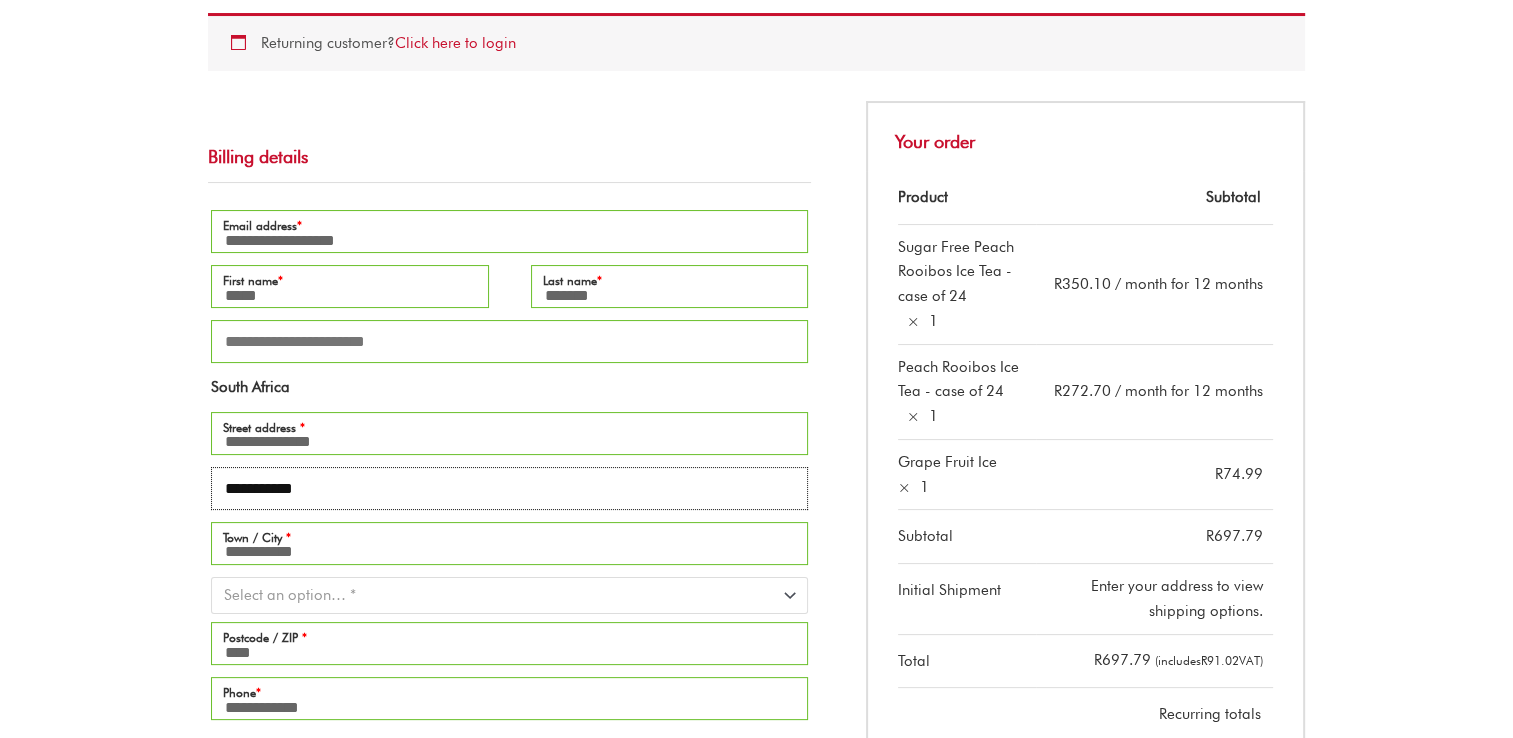 type on "**********" 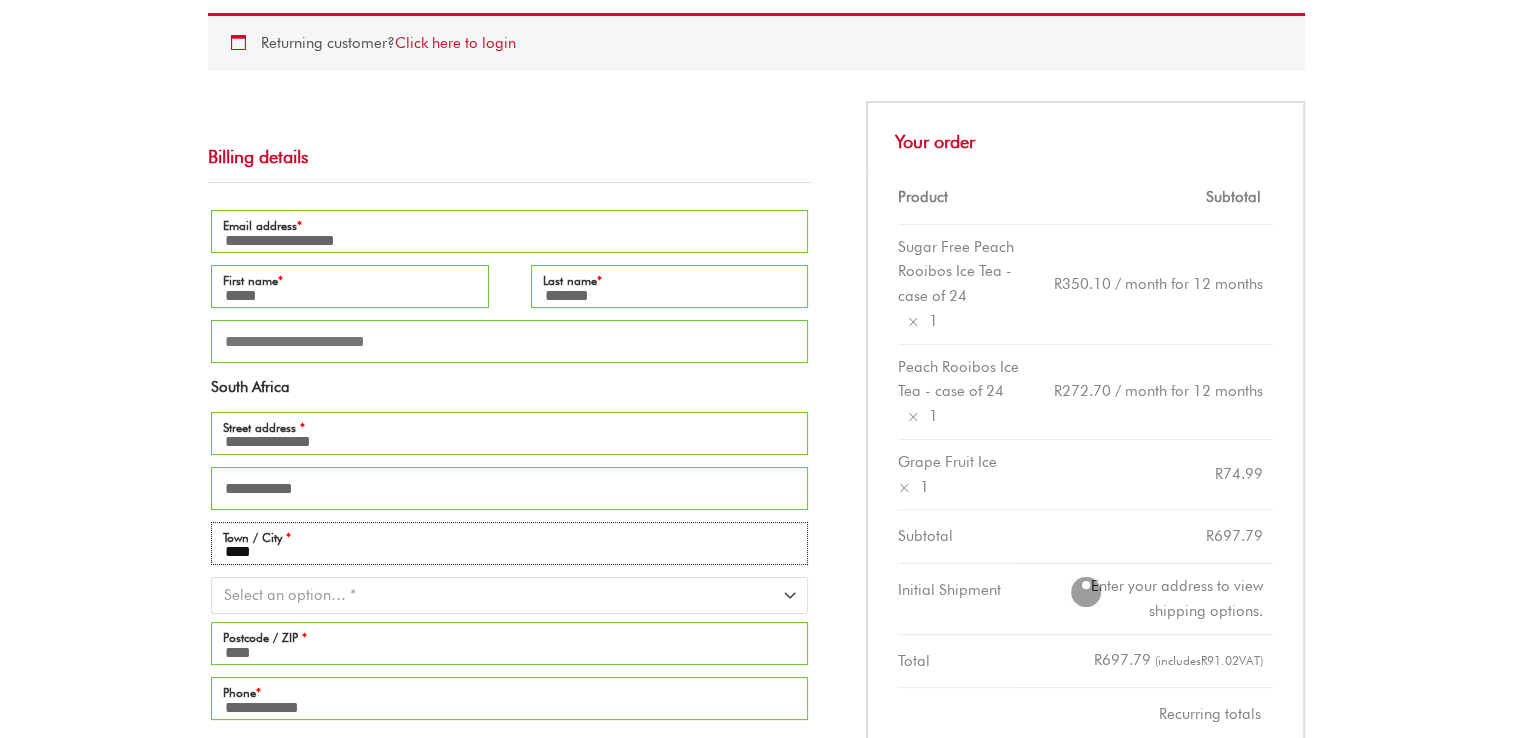 type on "****" 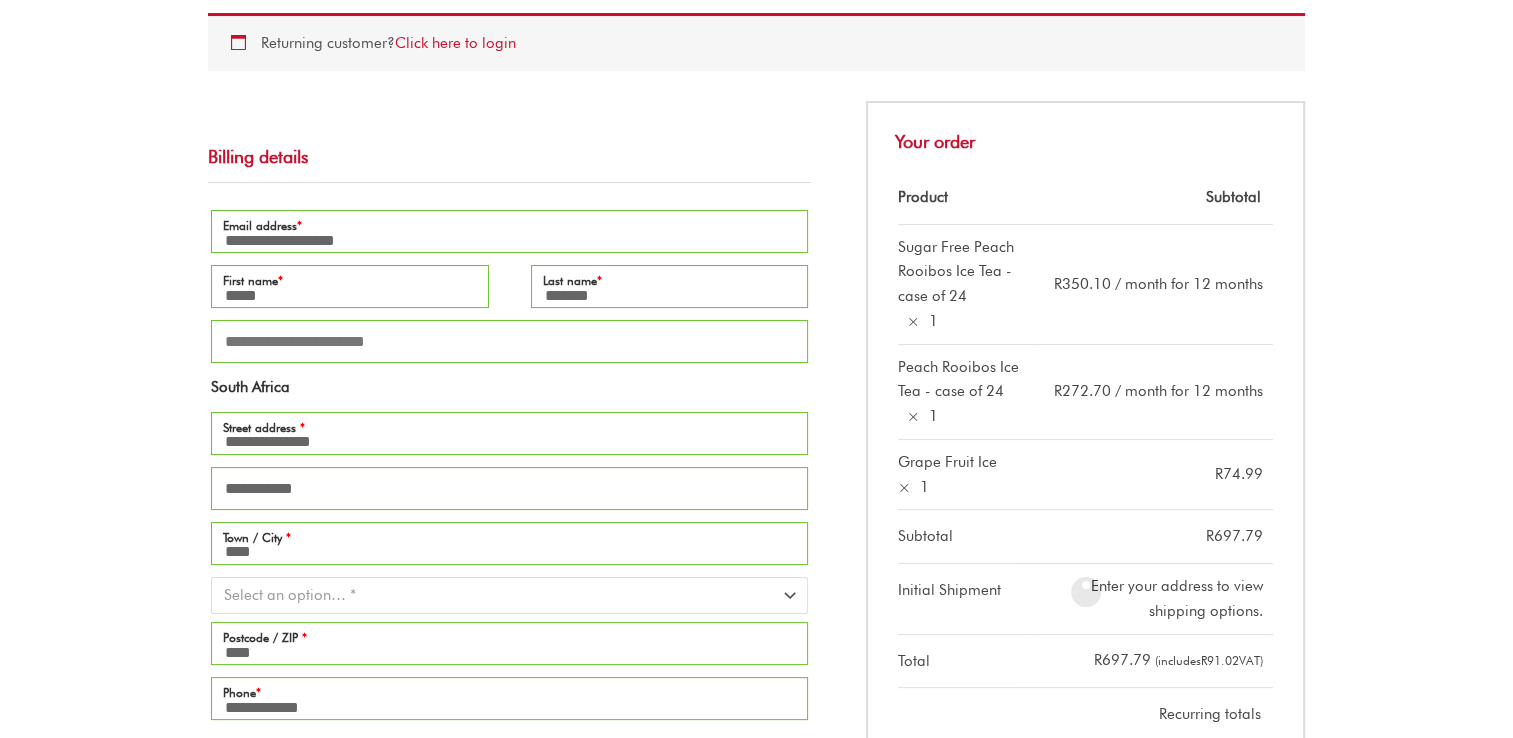 scroll, scrollTop: 20, scrollLeft: 0, axis: vertical 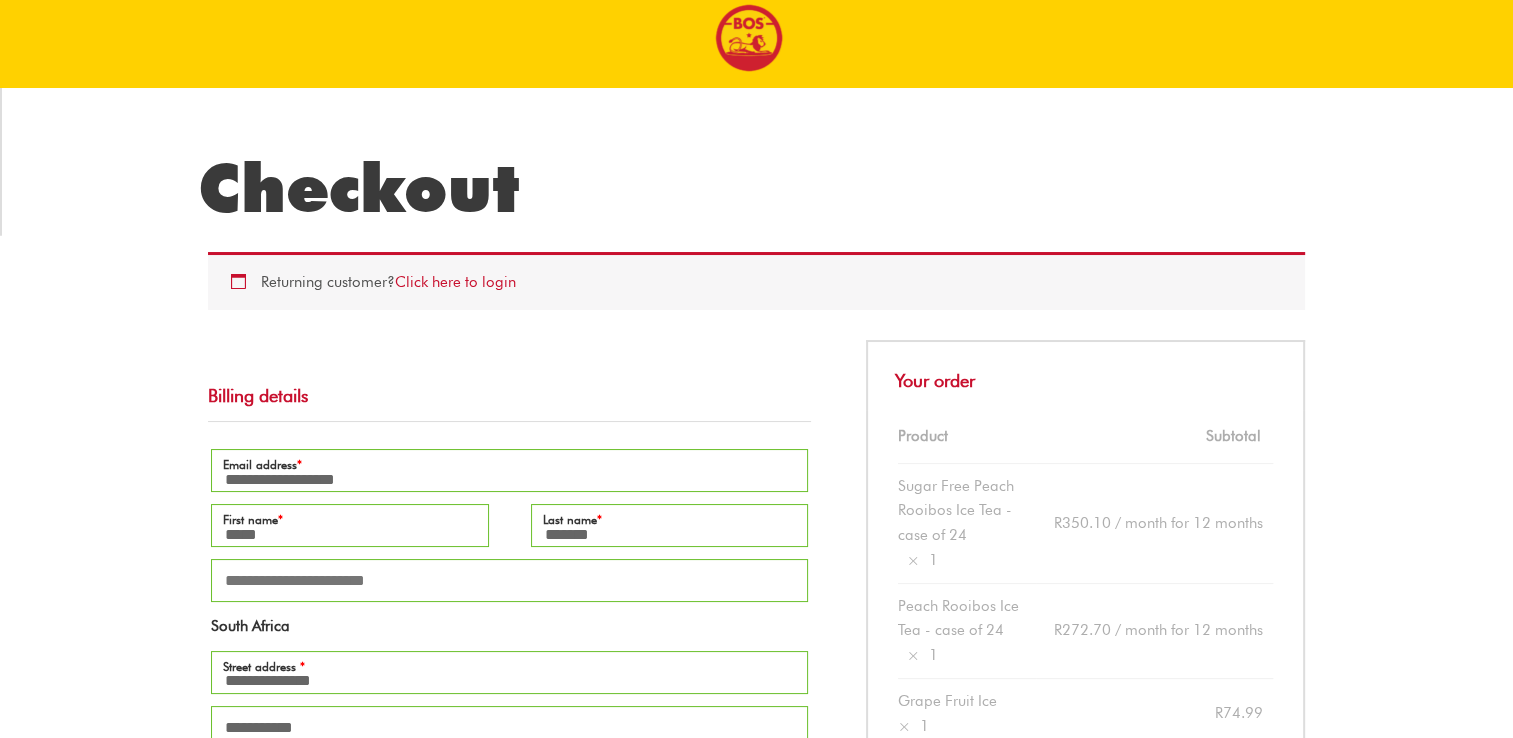 type on "*" 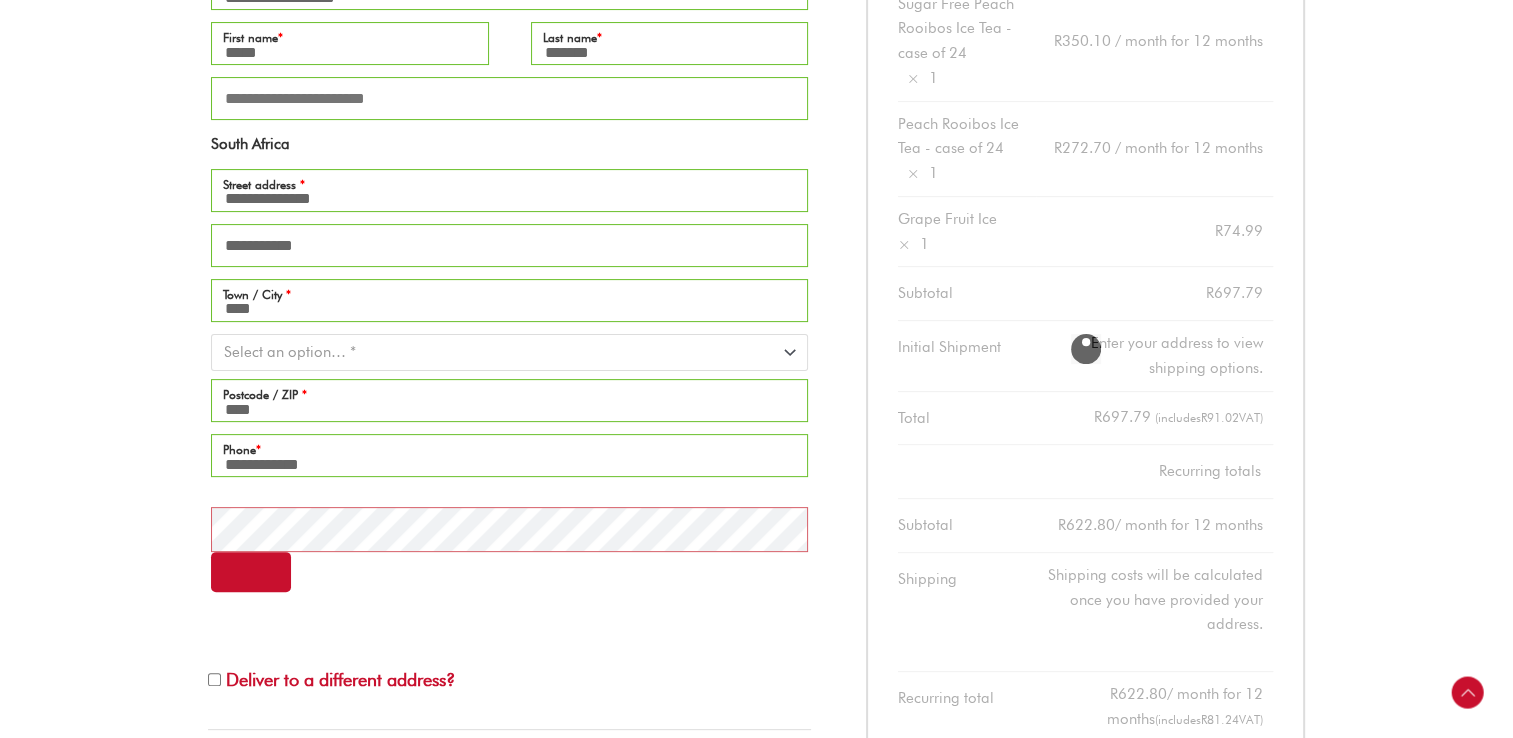 scroll, scrollTop: 512, scrollLeft: 0, axis: vertical 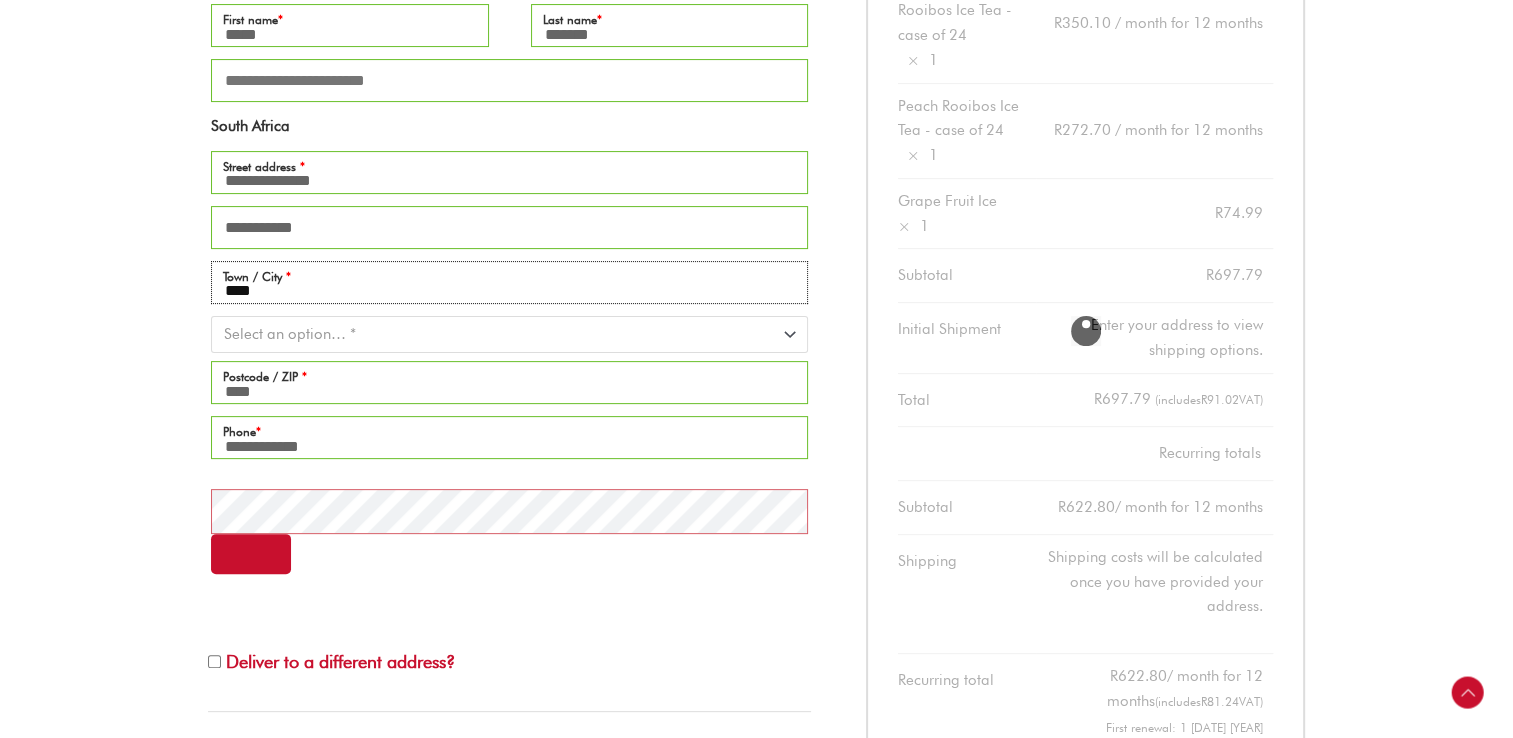 type 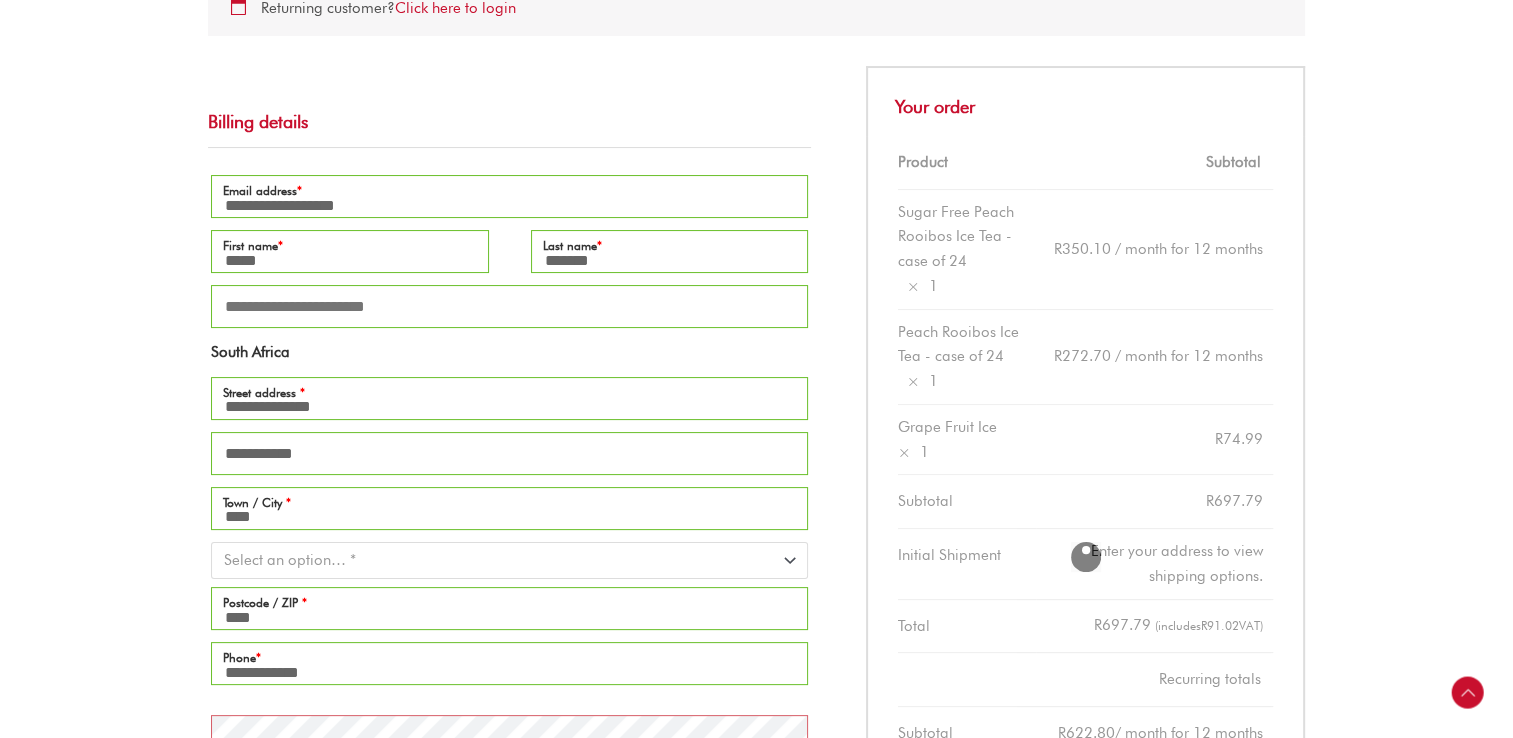 type 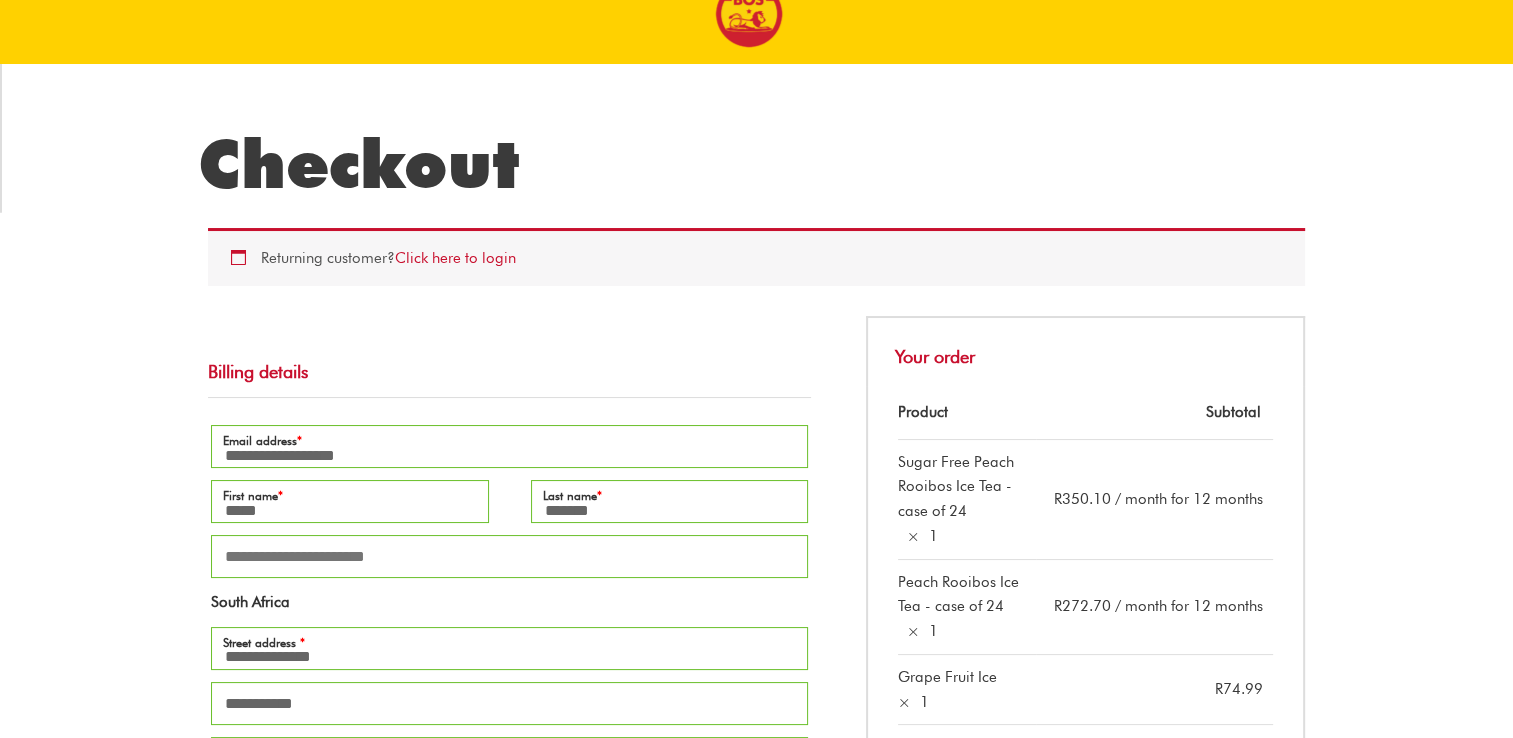 scroll, scrollTop: 0, scrollLeft: 6, axis: horizontal 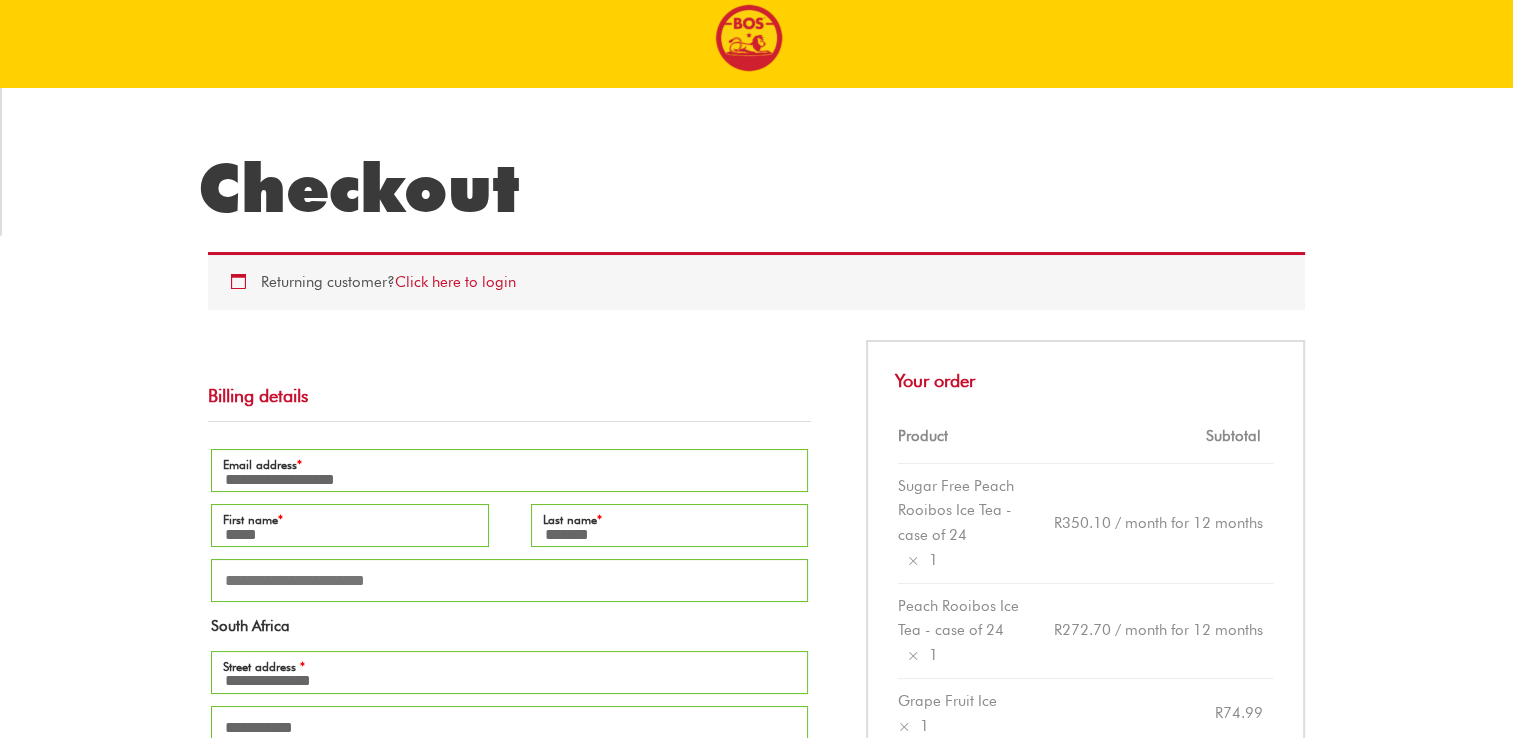 type on "*" 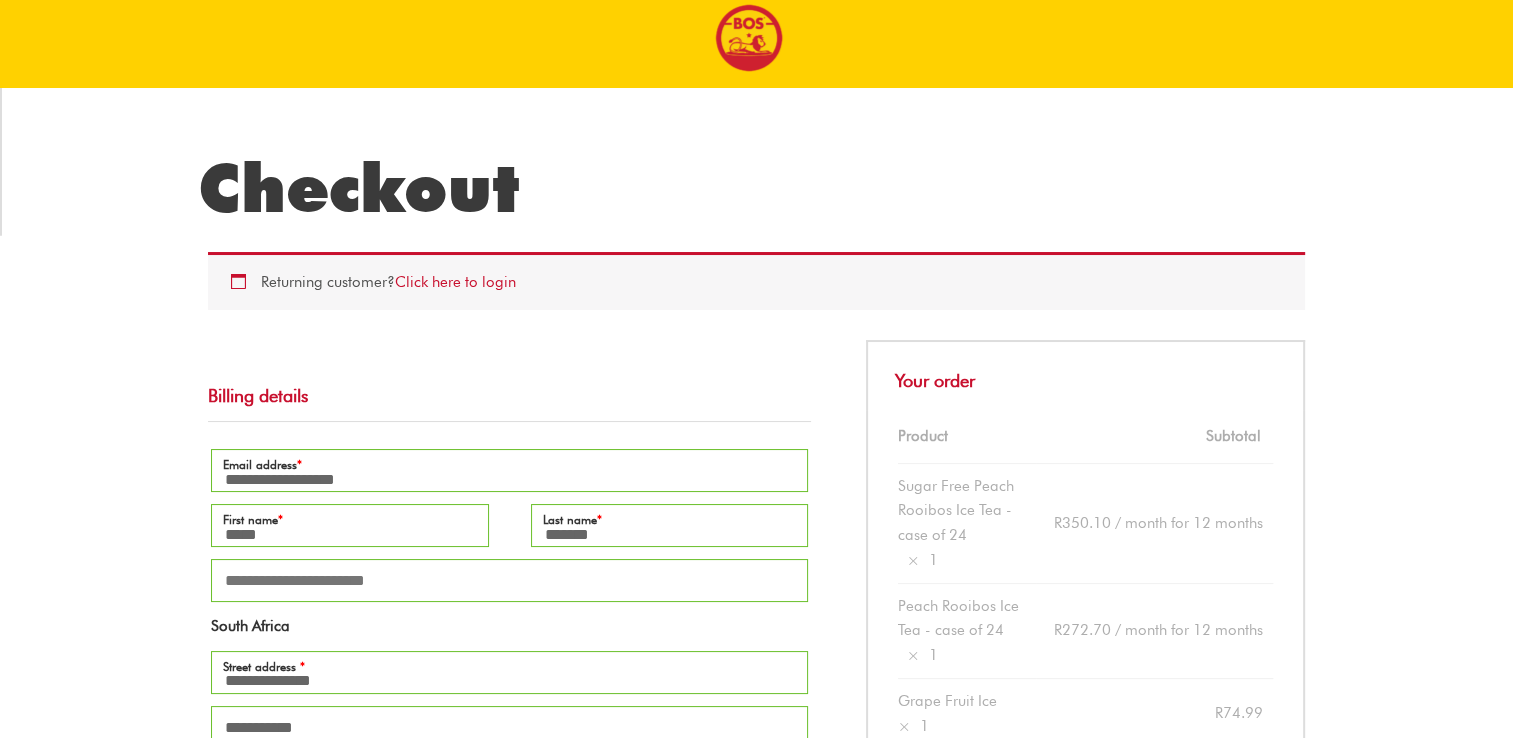 scroll, scrollTop: 412, scrollLeft: 0, axis: vertical 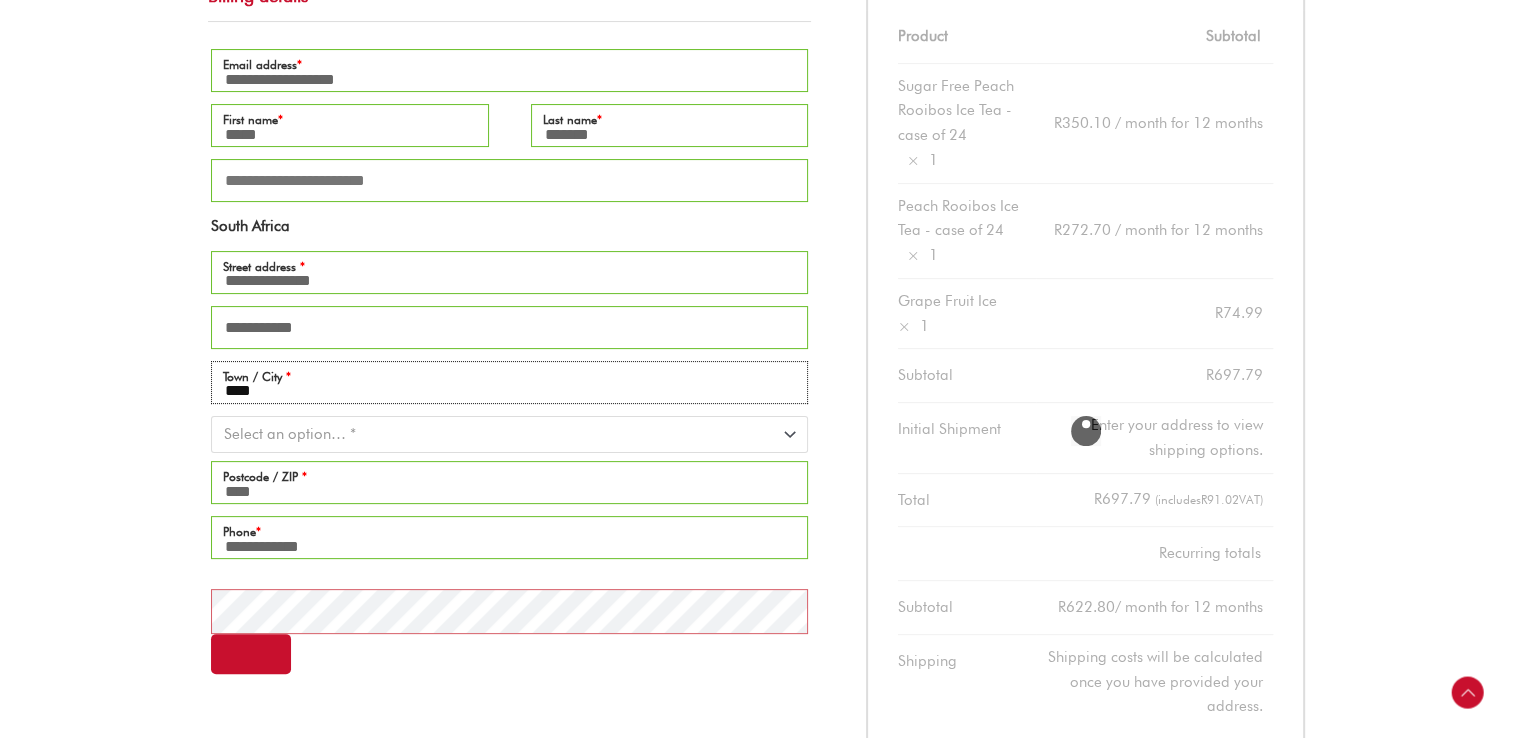 click on "****" at bounding box center (509, 382) 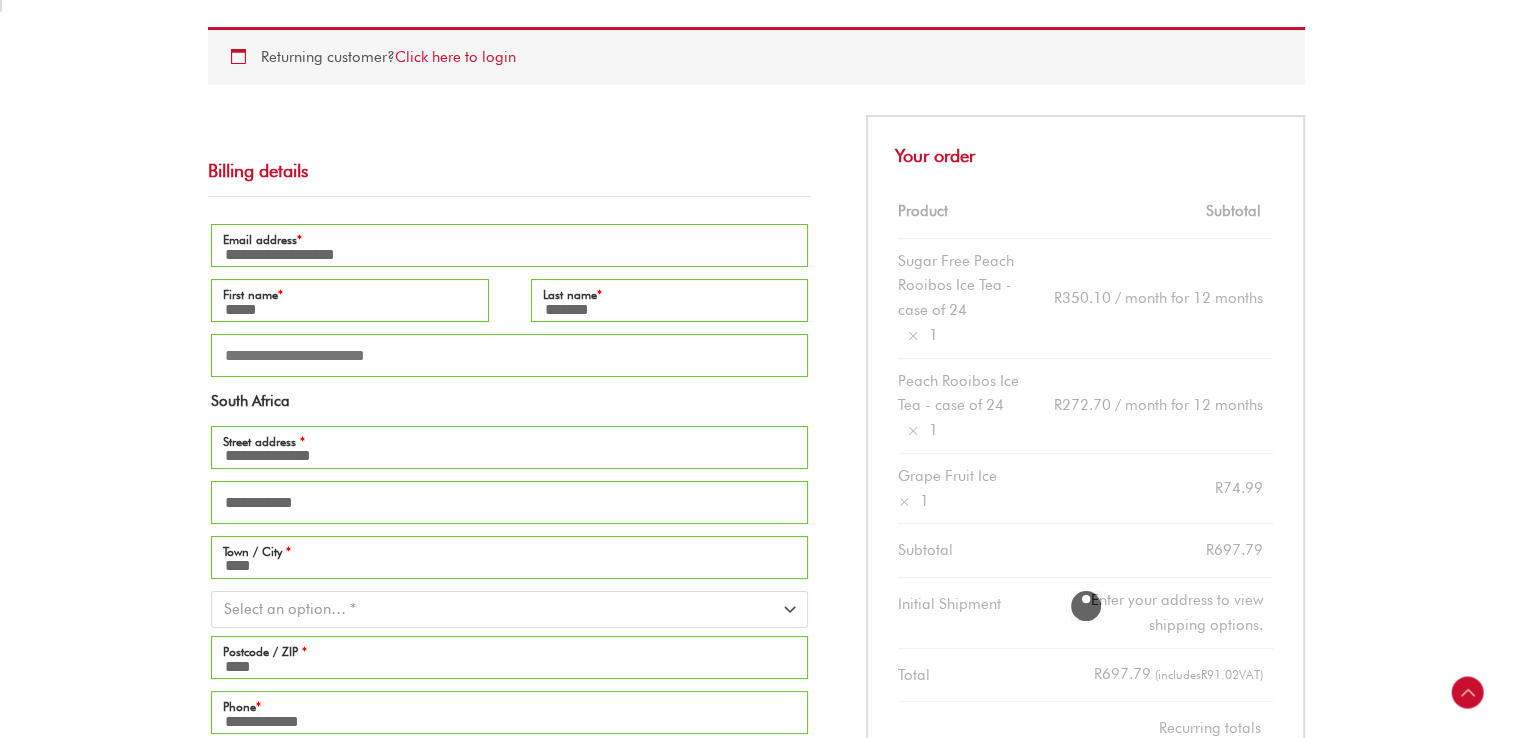 type 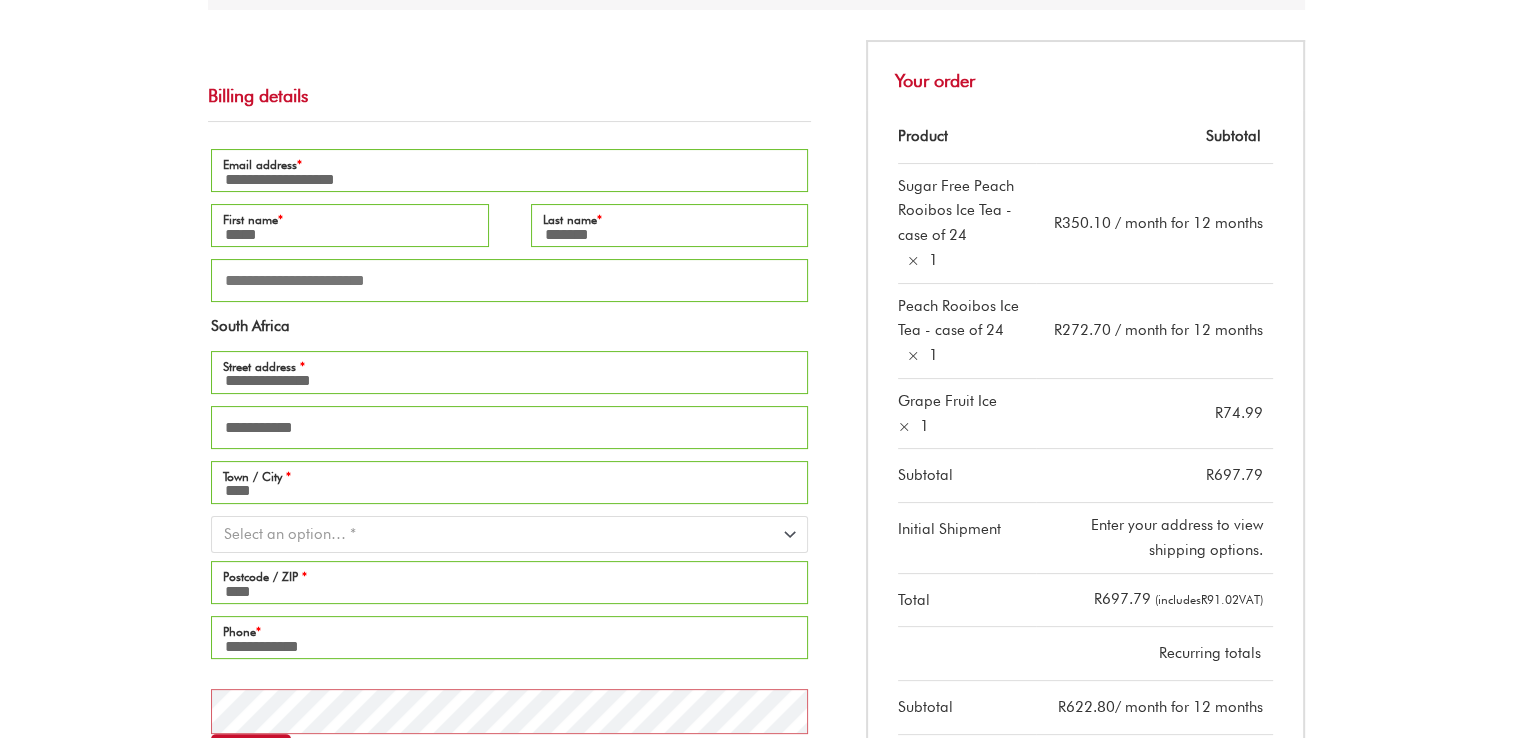scroll, scrollTop: 400, scrollLeft: 0, axis: vertical 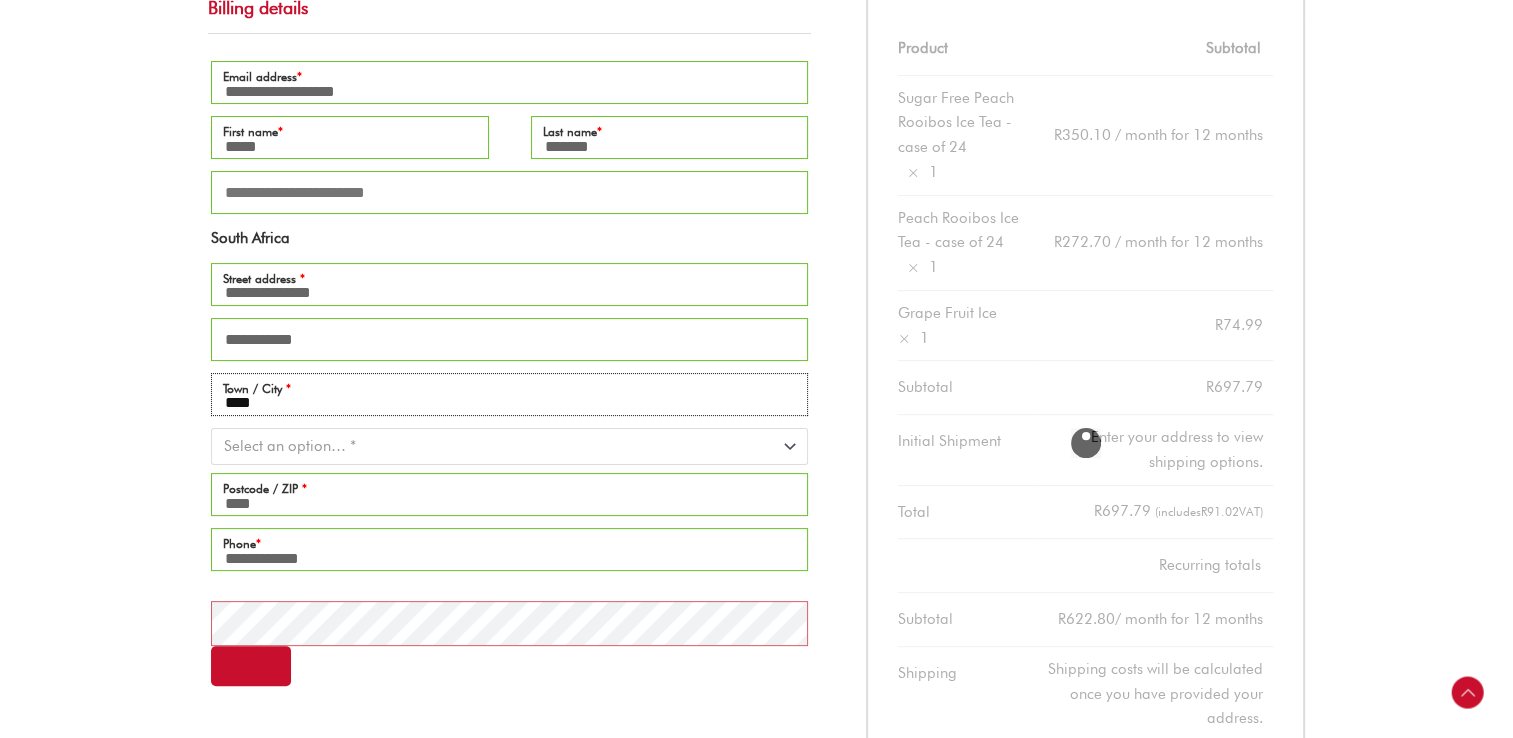 click on "****" at bounding box center [509, 394] 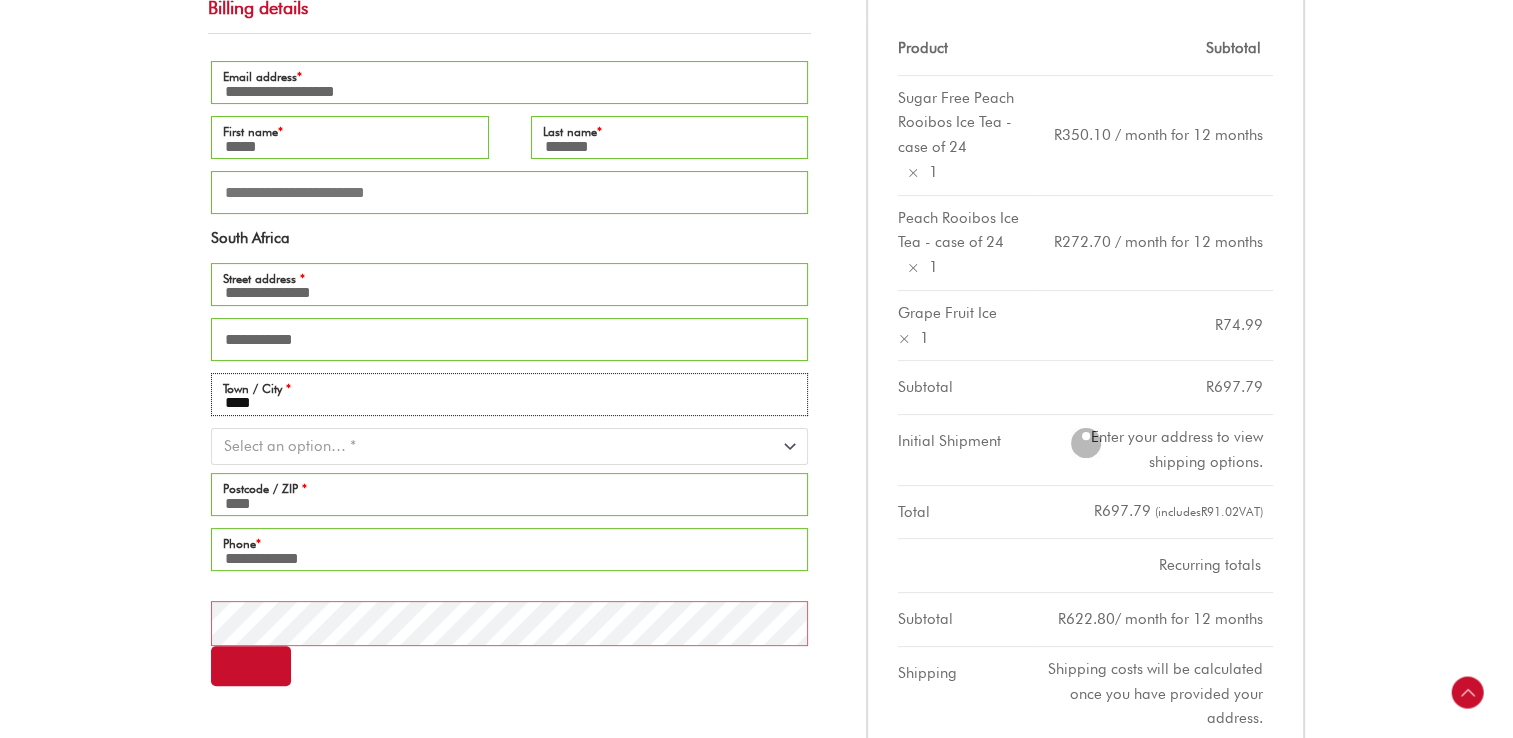 type on "*********" 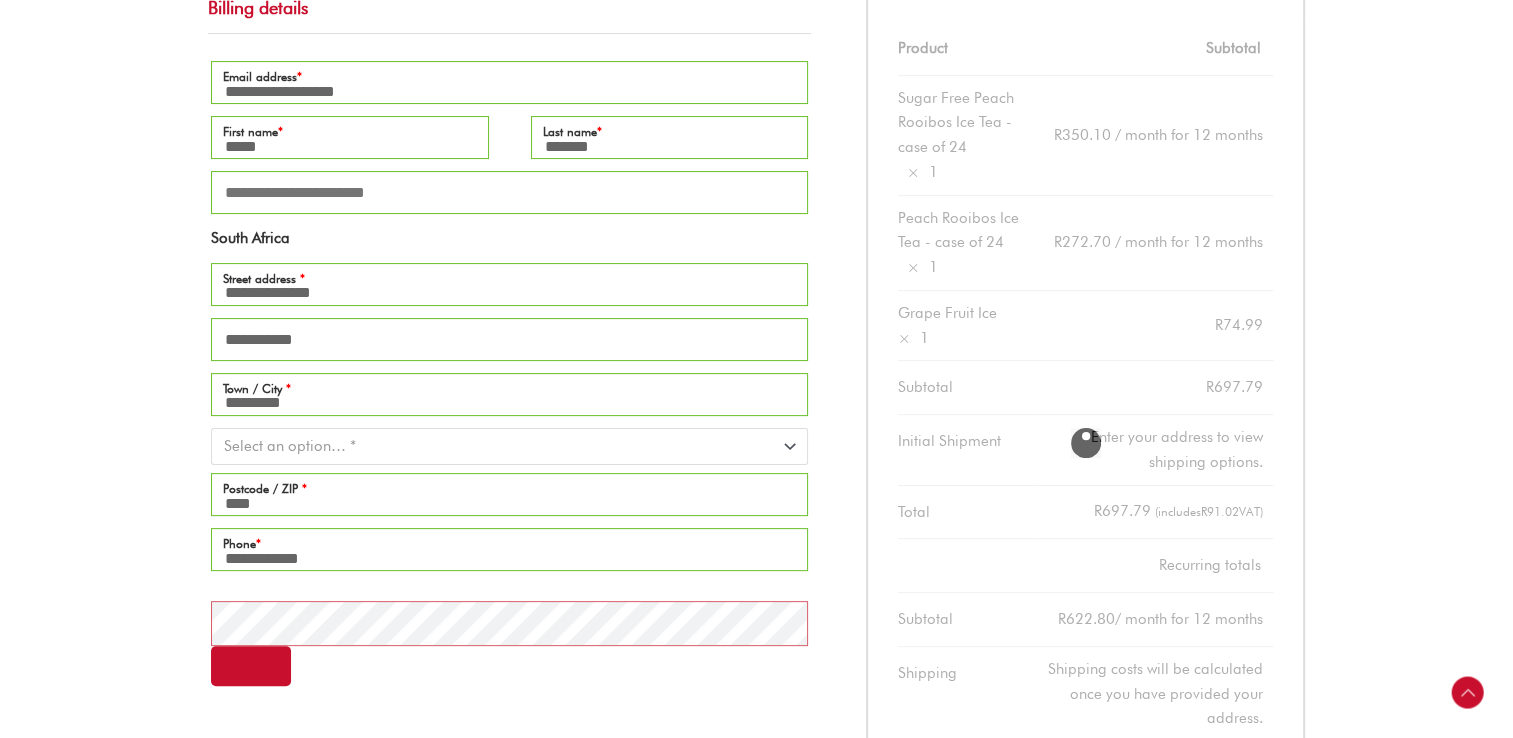 click on "**********" at bounding box center (756, 572) 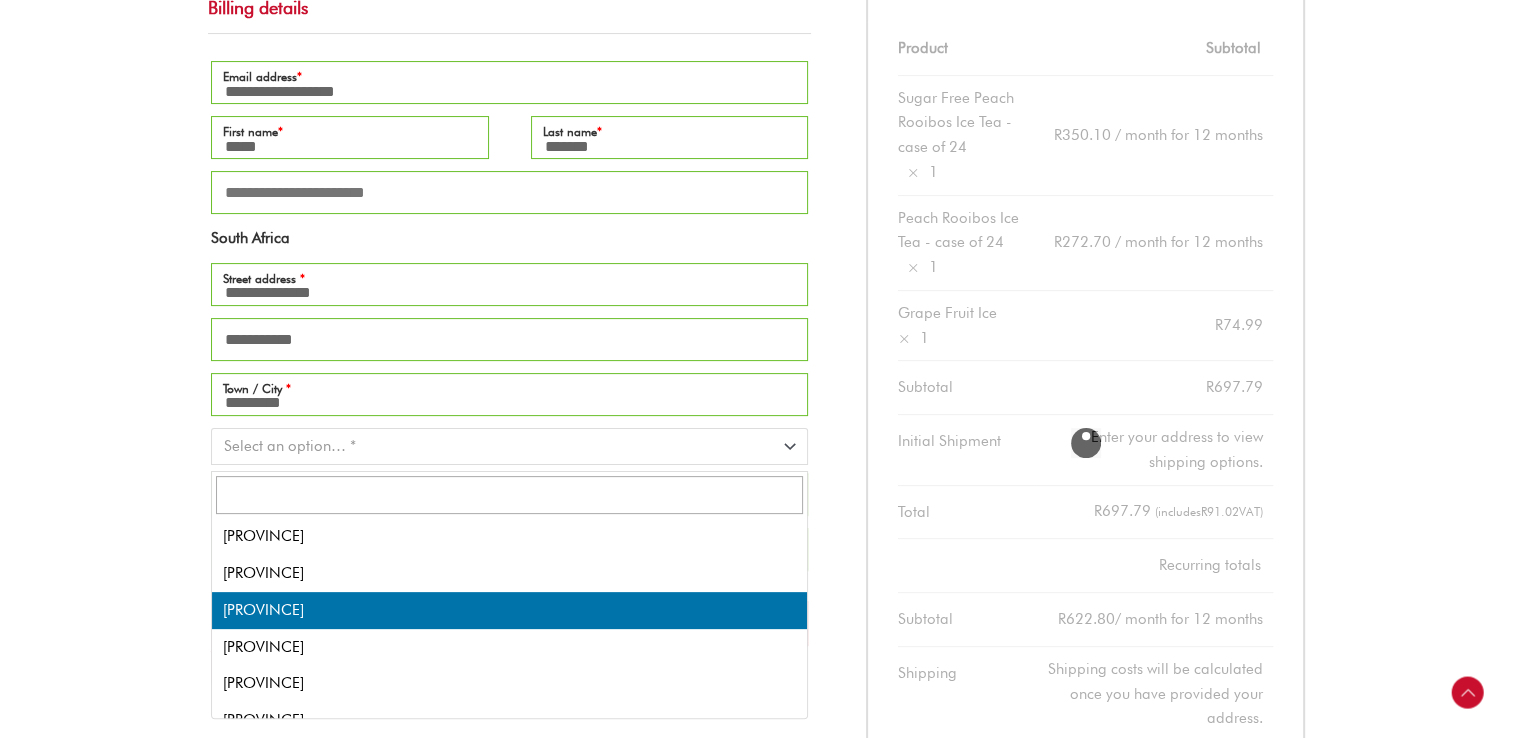 scroll, scrollTop: 130, scrollLeft: 0, axis: vertical 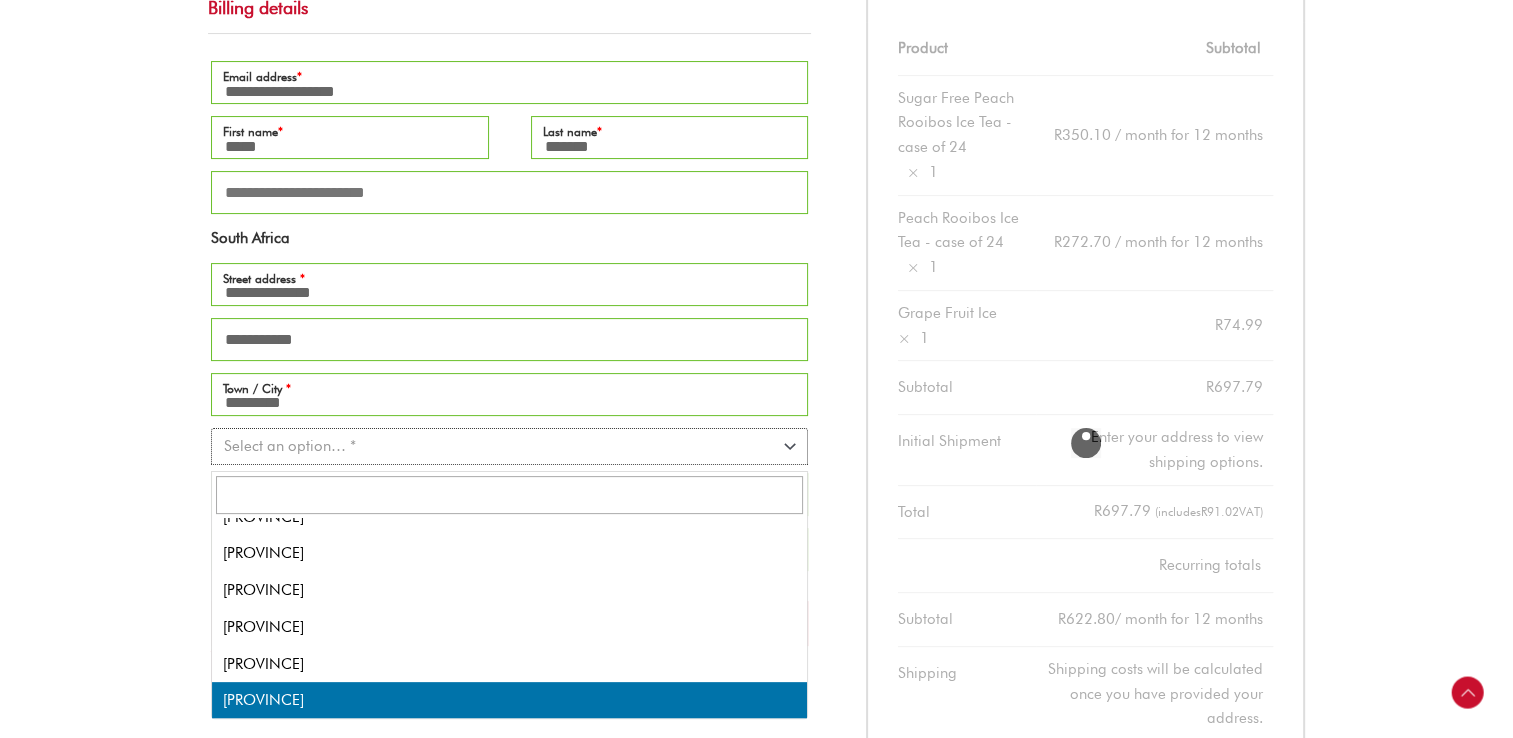 select on "**" 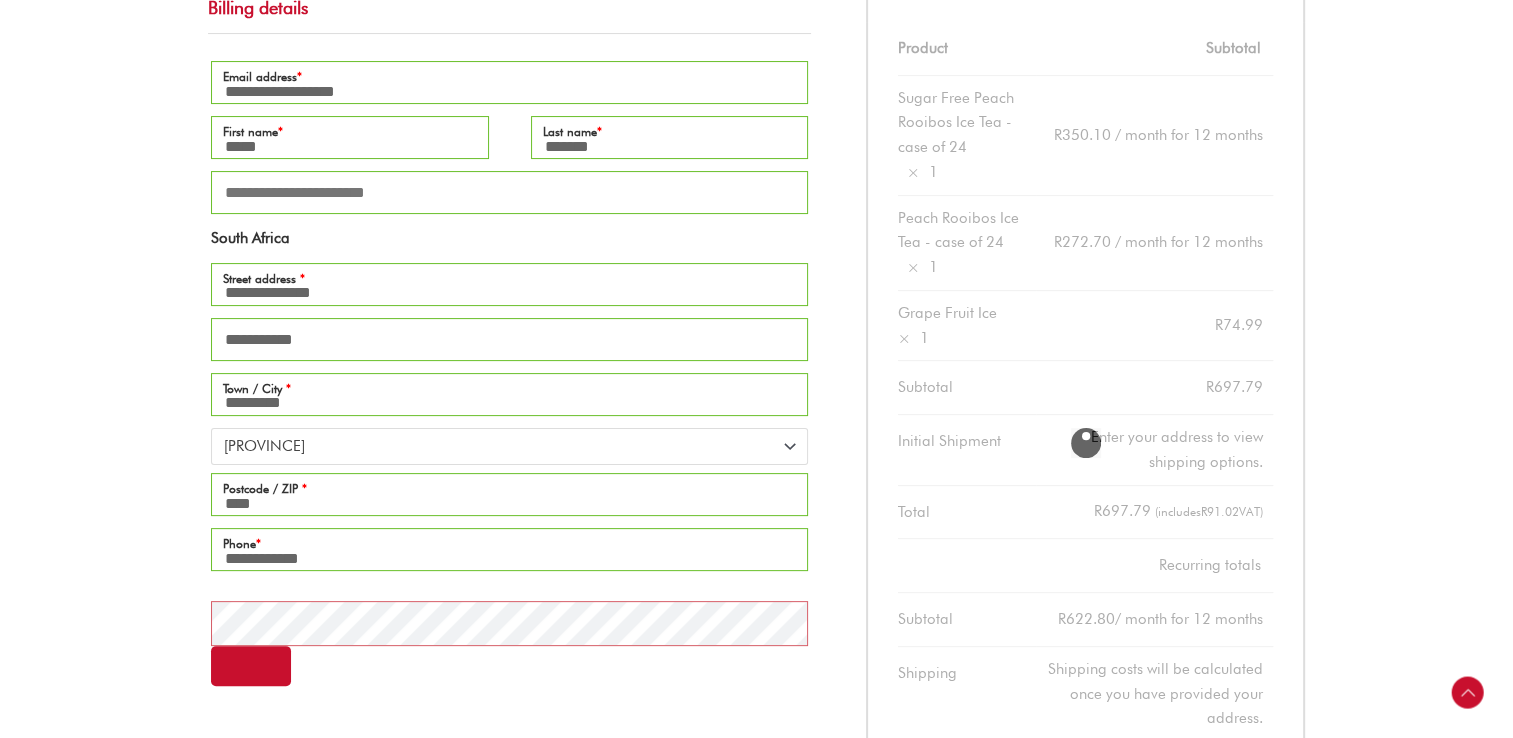 click on "**********" at bounding box center [756, 572] 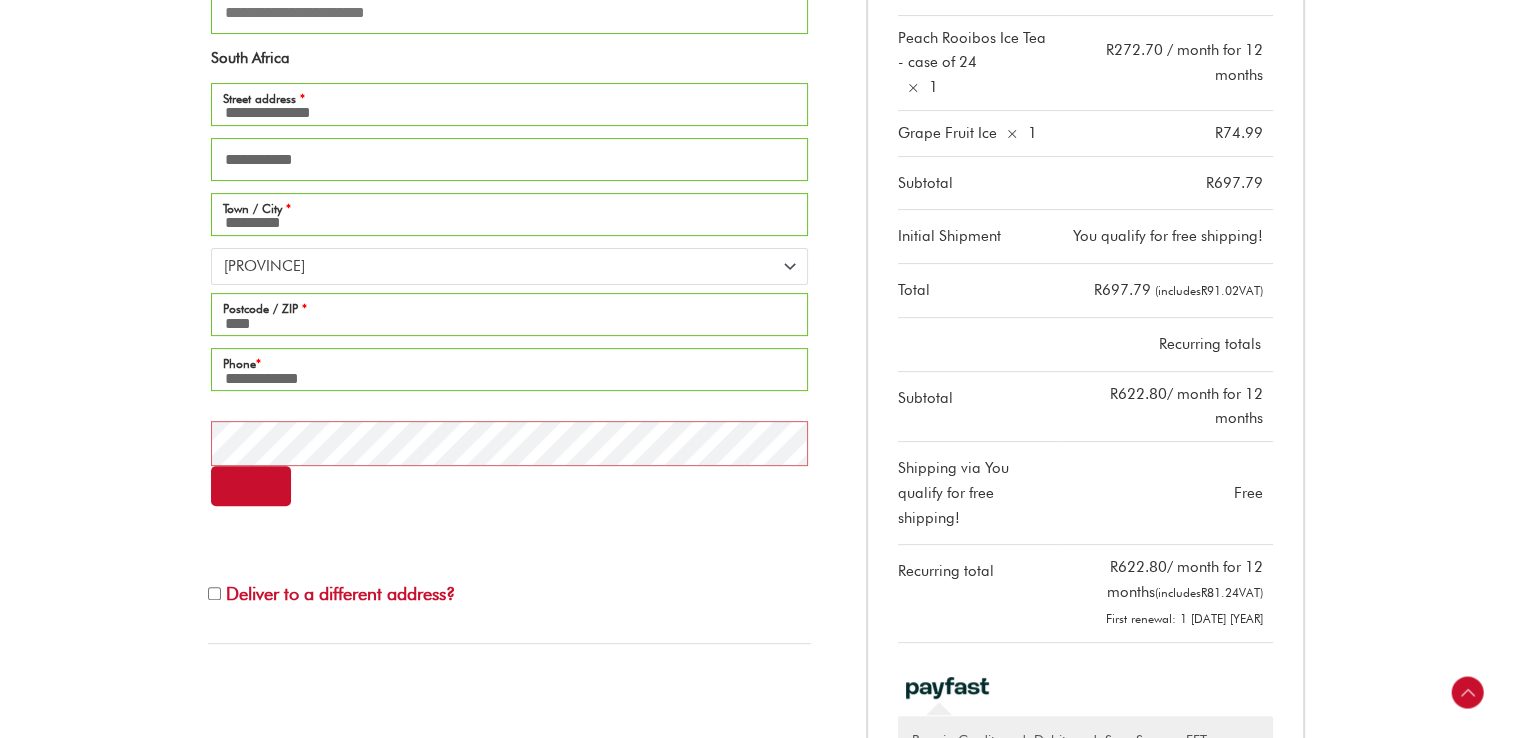 scroll, scrollTop: 600, scrollLeft: 0, axis: vertical 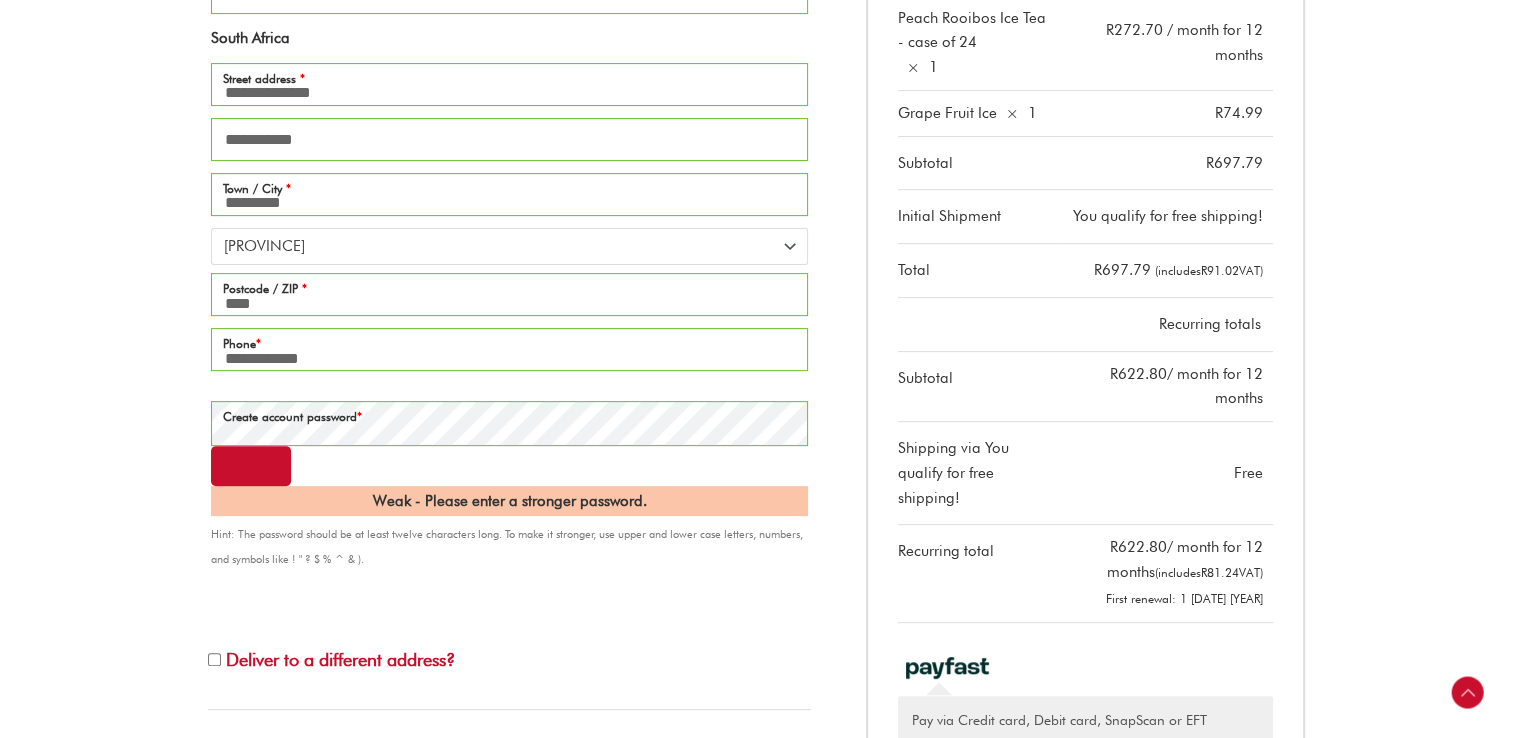 click on "**********" at bounding box center [756, 440] 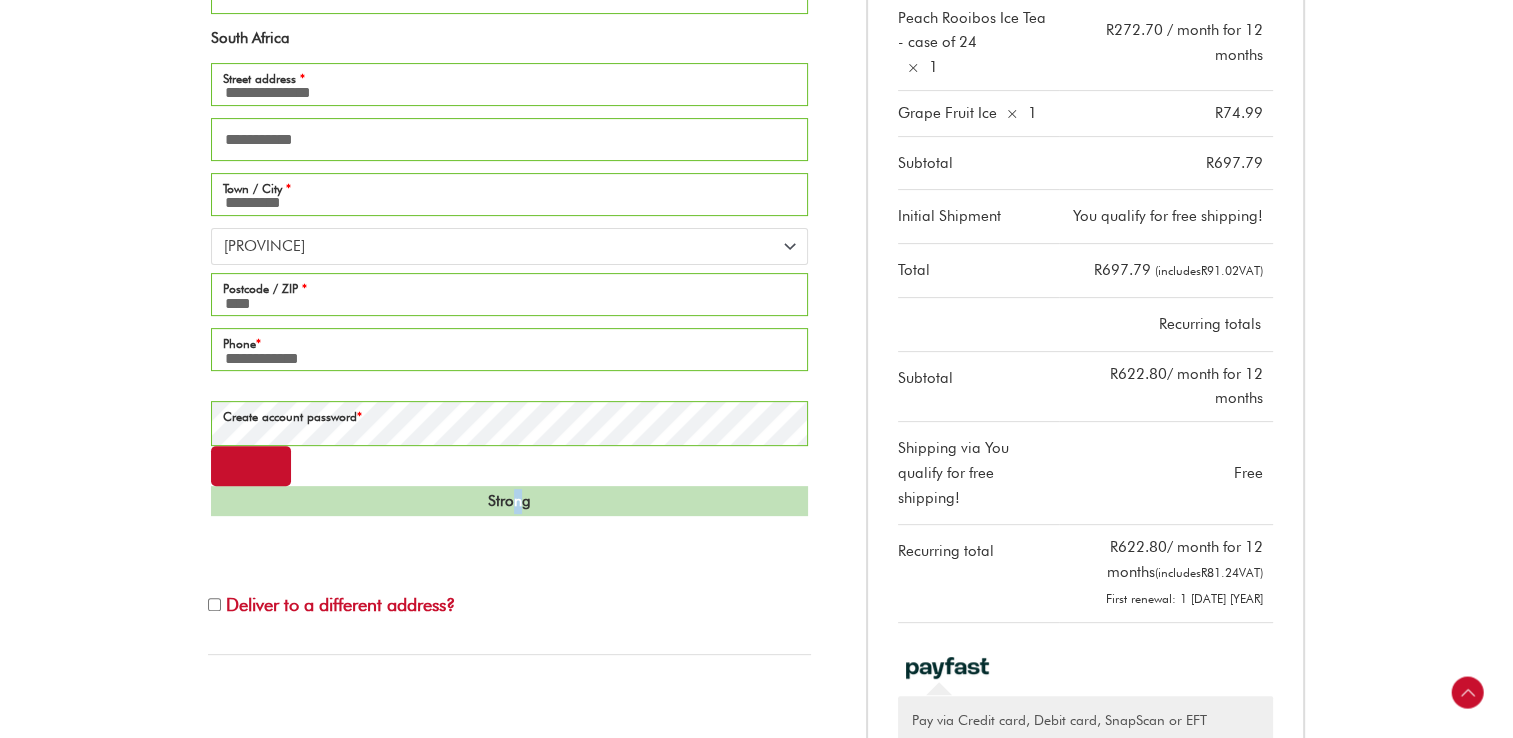 click on "Strong" at bounding box center [509, 501] 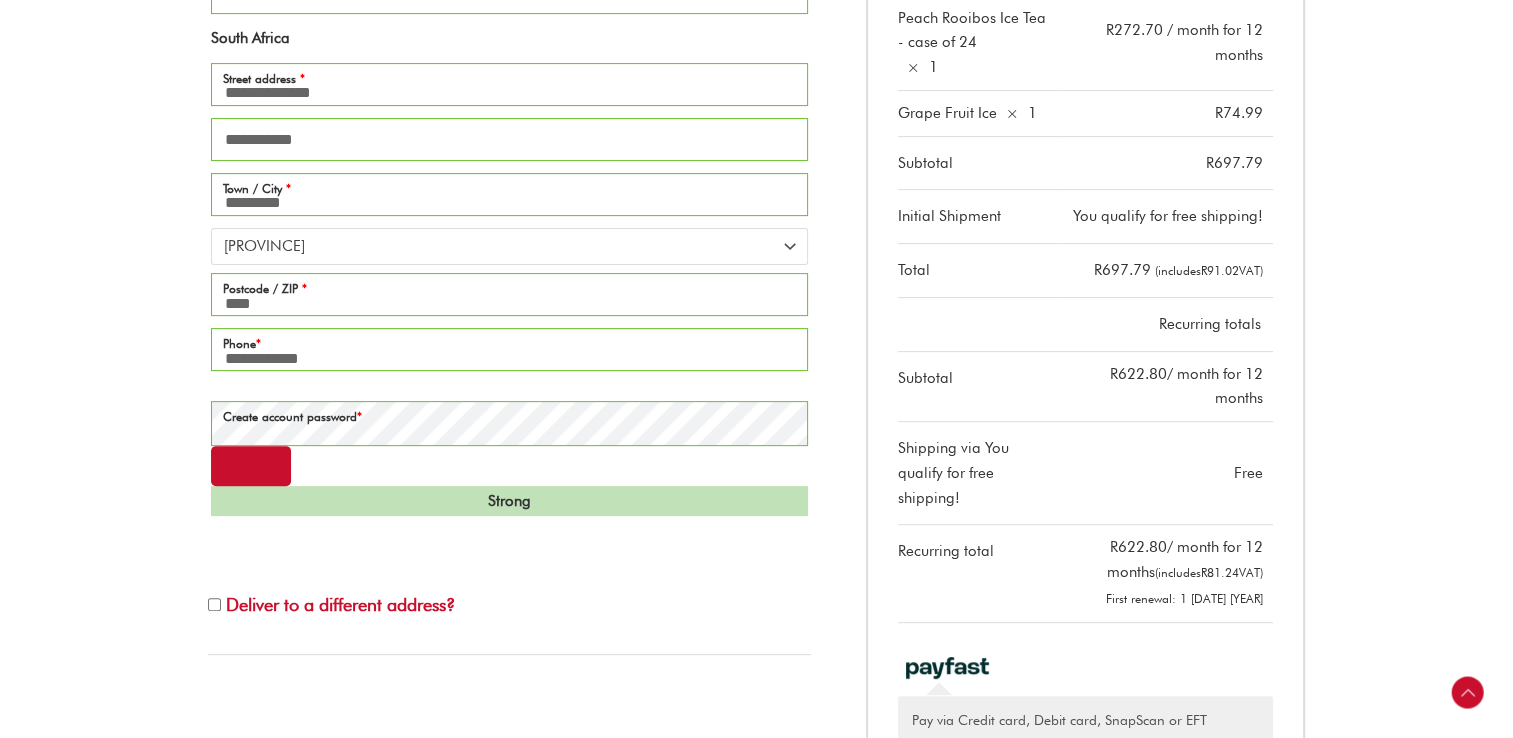 click on "Deliver to a different address?" at bounding box center [509, 601] 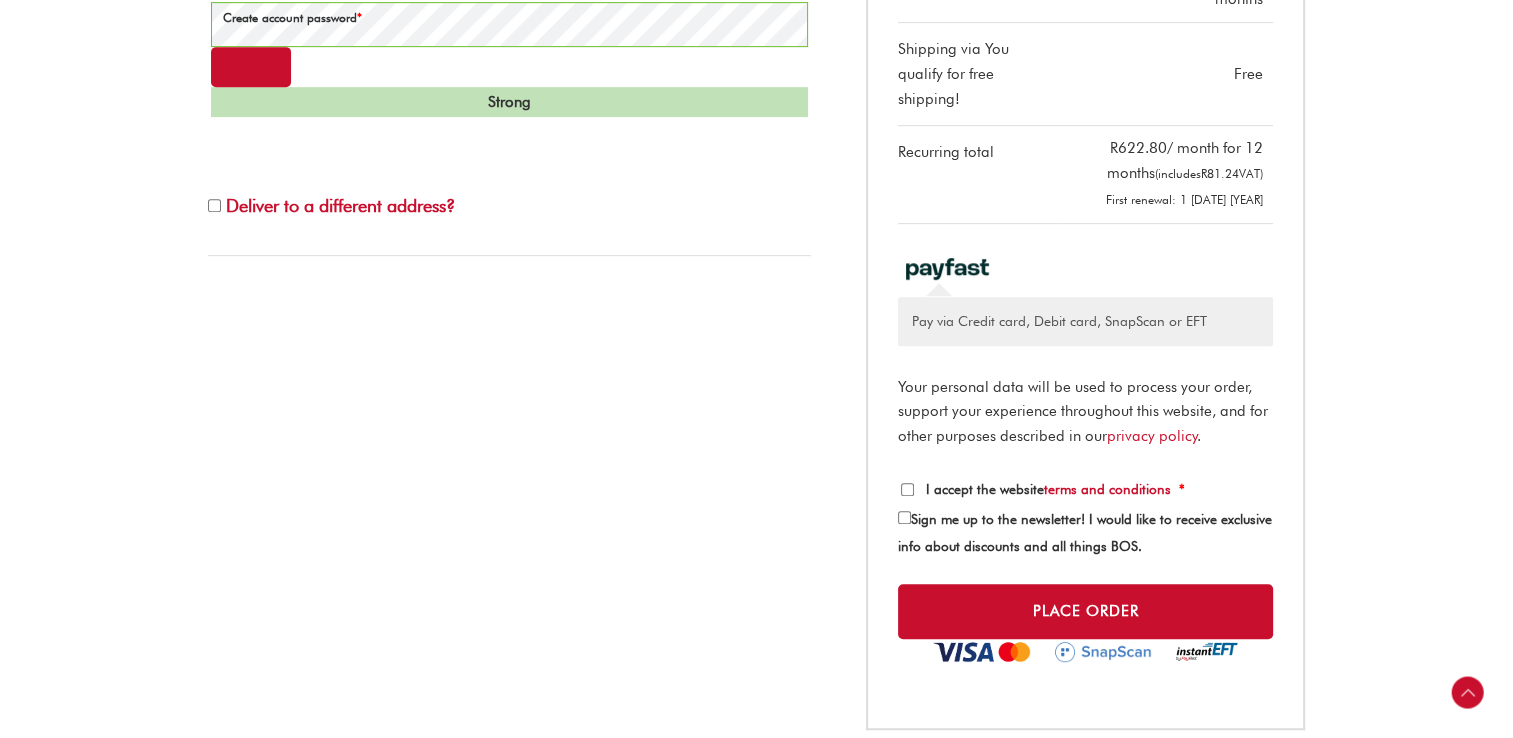 scroll, scrollTop: 1000, scrollLeft: 0, axis: vertical 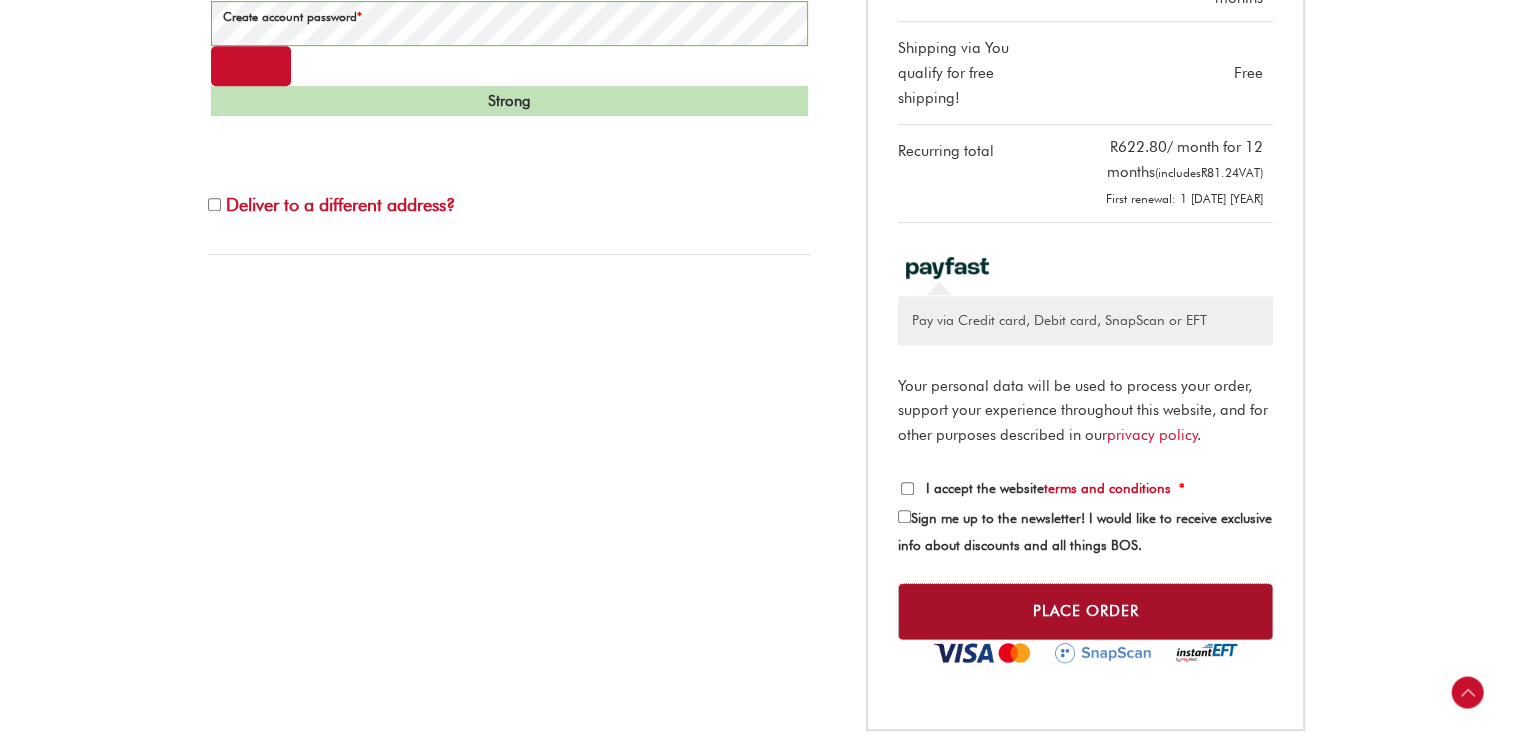 click on "Place Order" at bounding box center [1085, 611] 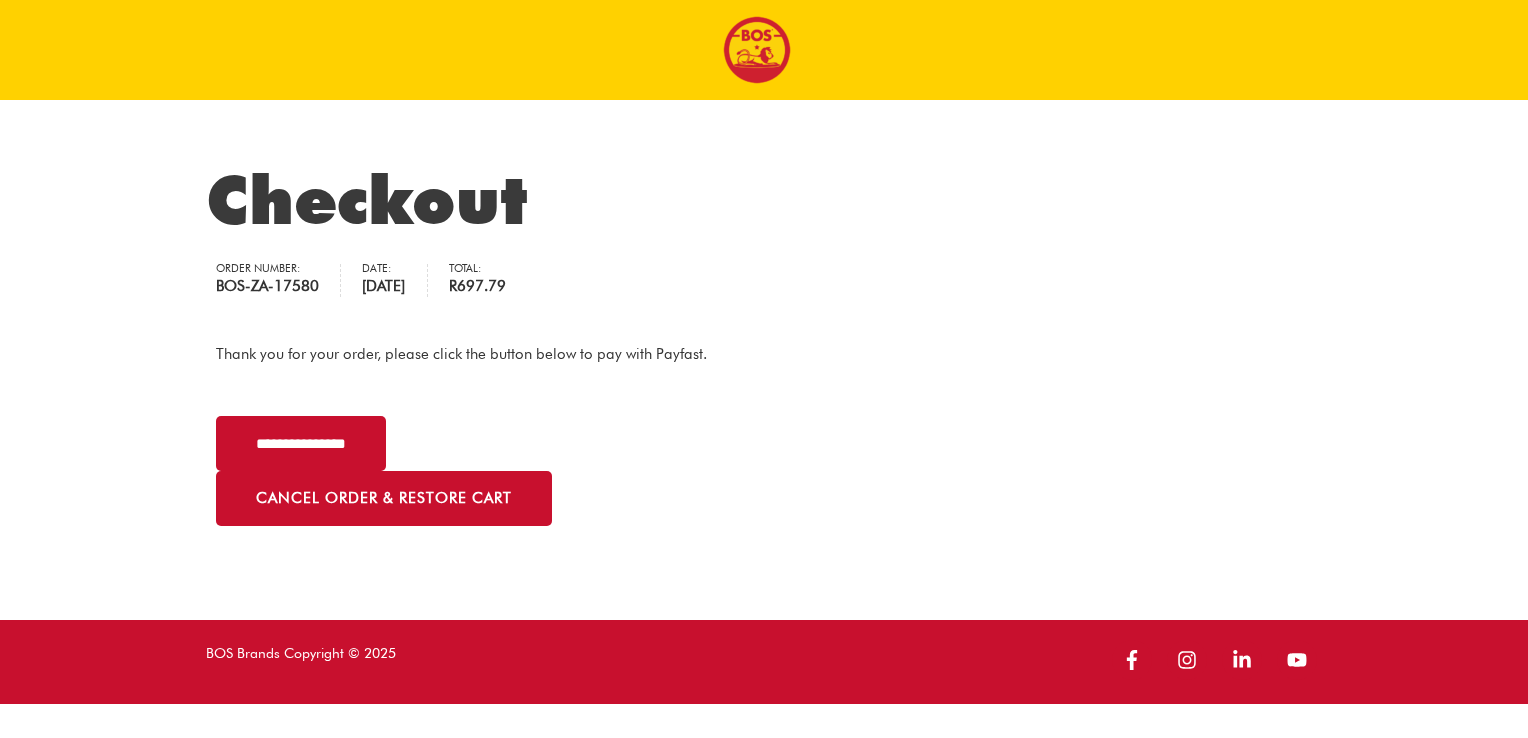 scroll, scrollTop: 0, scrollLeft: 0, axis: both 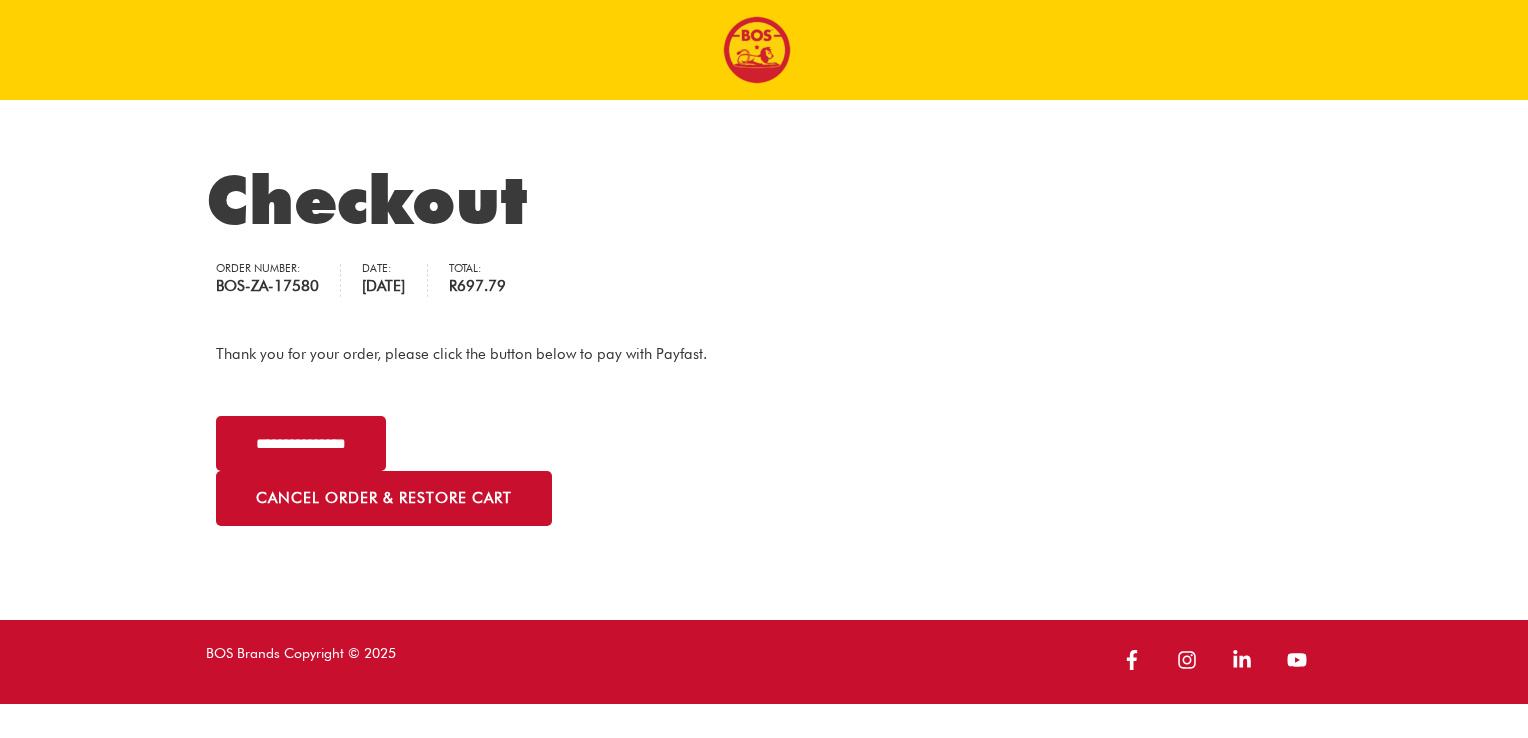 click on "**********" at bounding box center (764, 471) 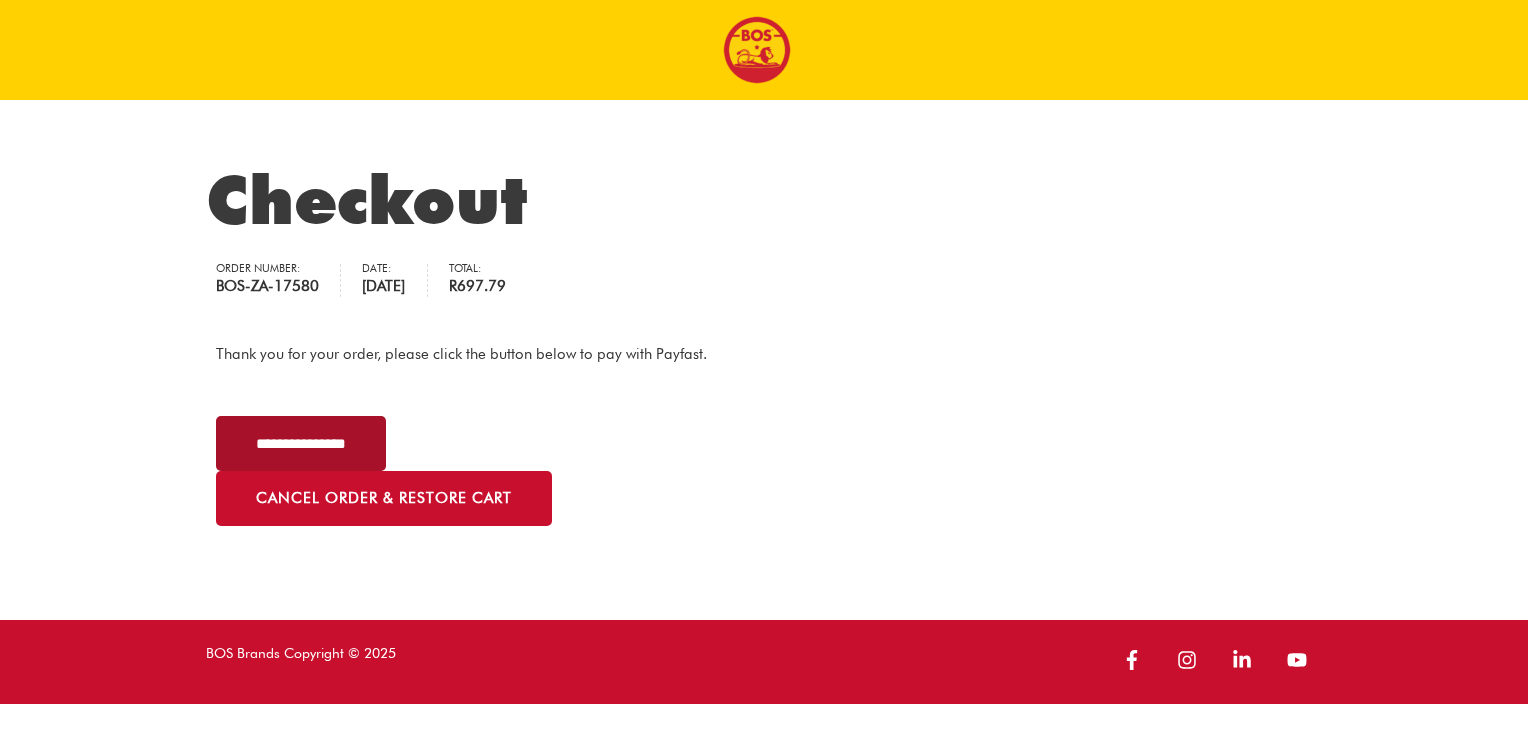 click on "**********" at bounding box center [301, 443] 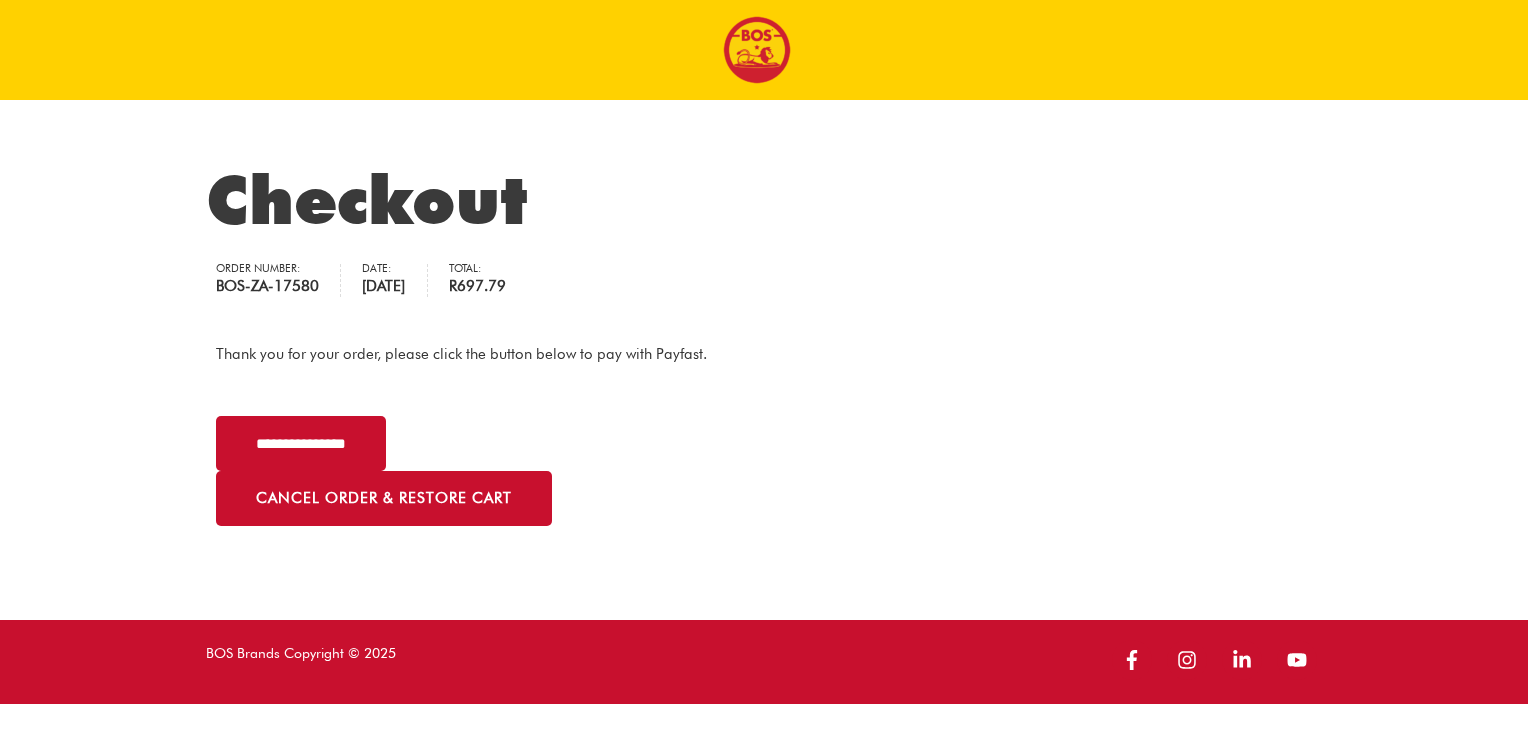 scroll, scrollTop: 0, scrollLeft: 0, axis: both 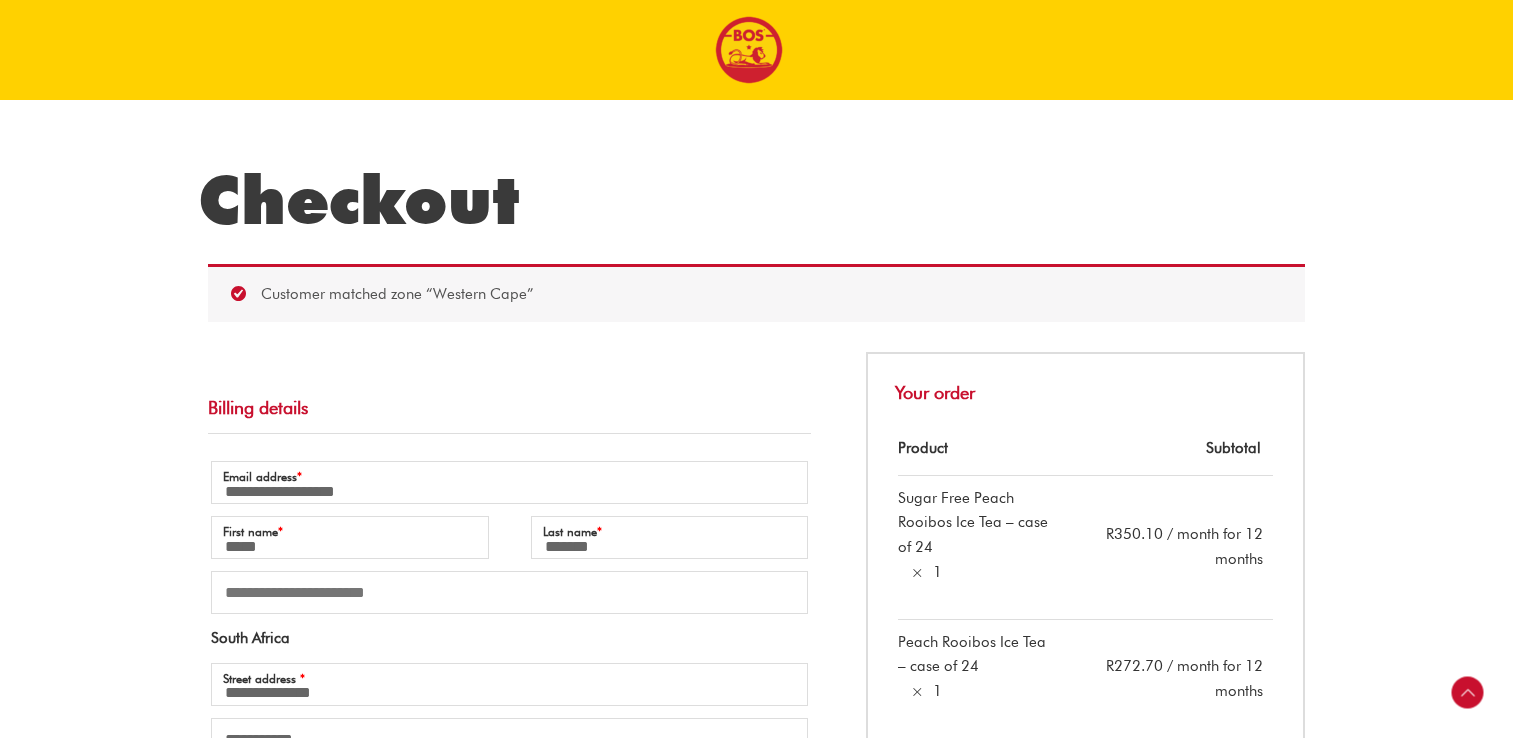 select on "**" 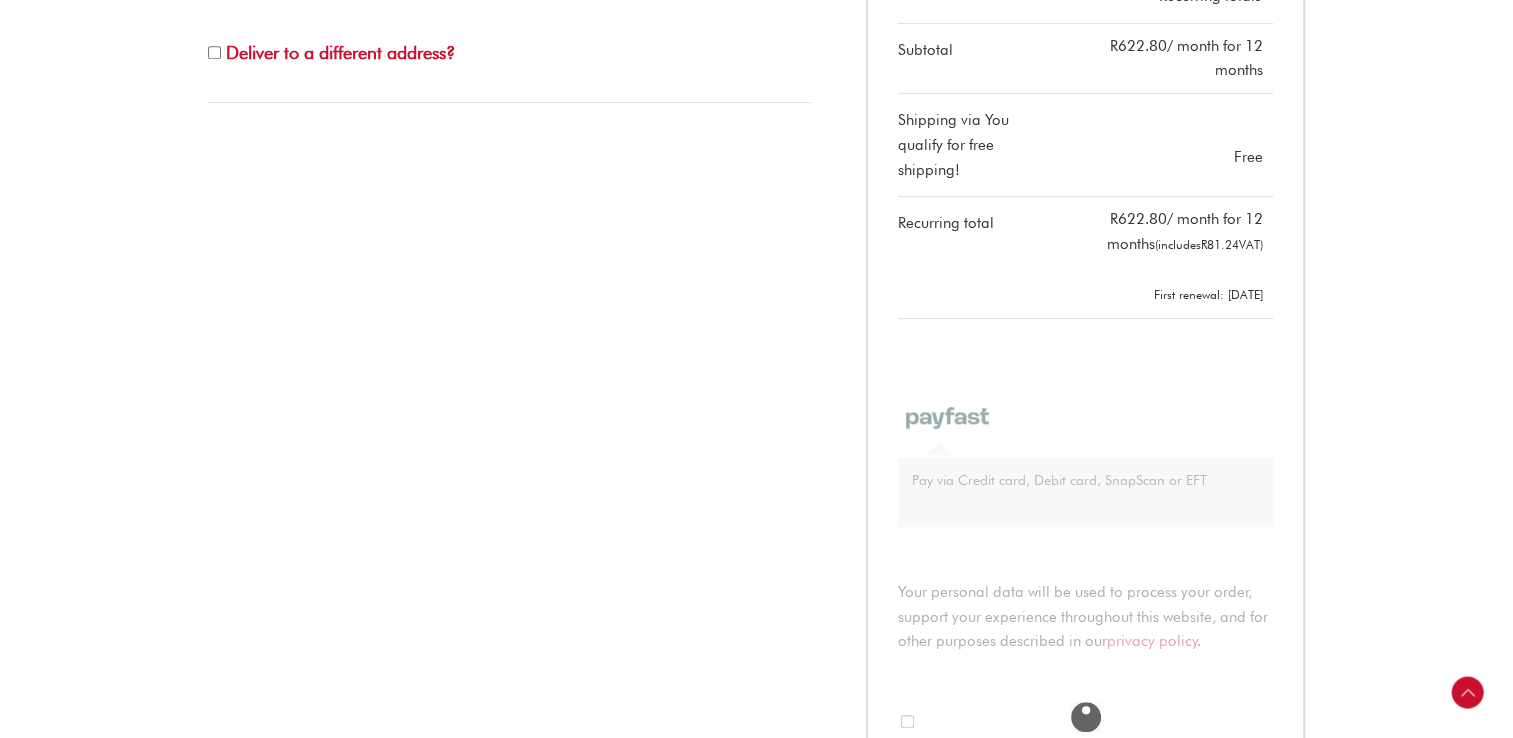 scroll, scrollTop: 0, scrollLeft: 0, axis: both 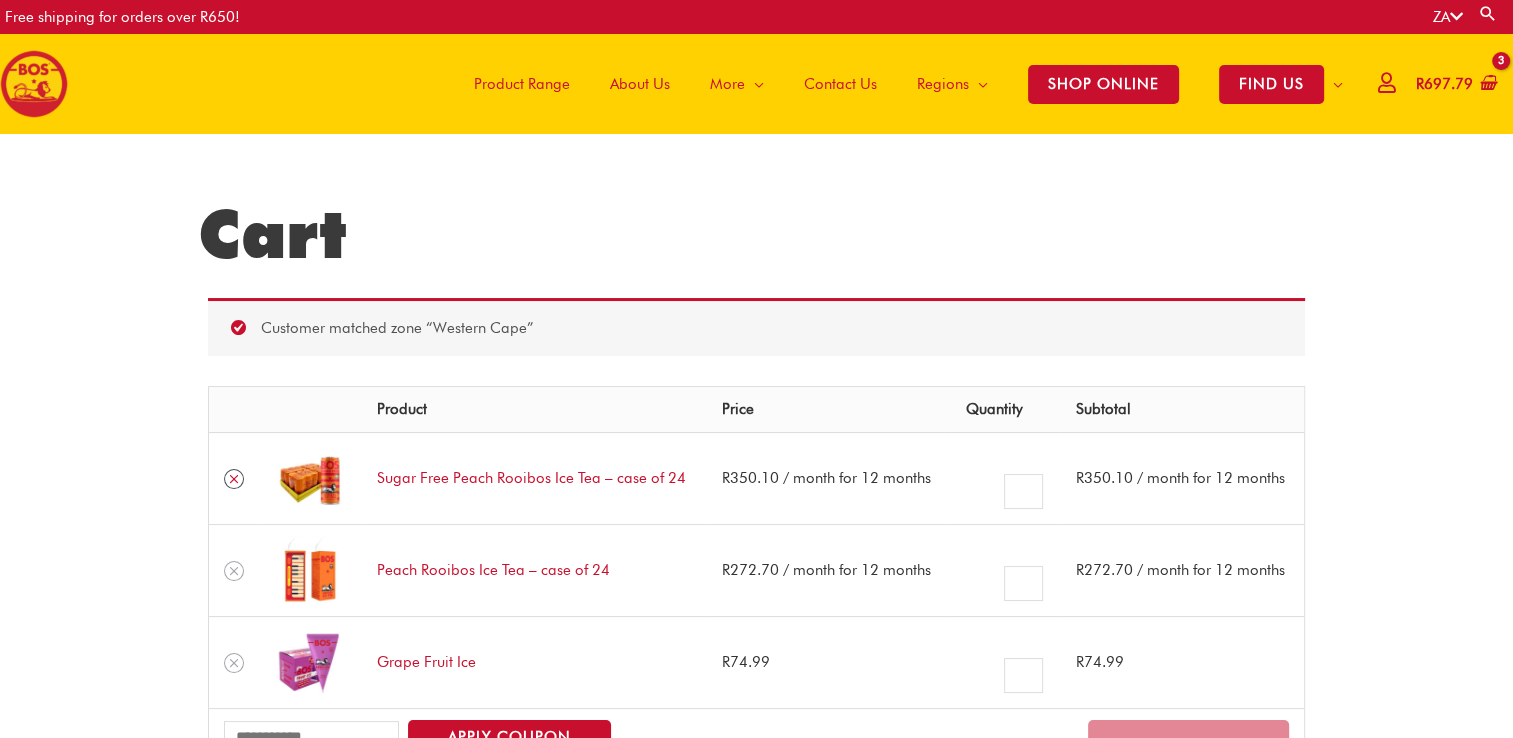 click 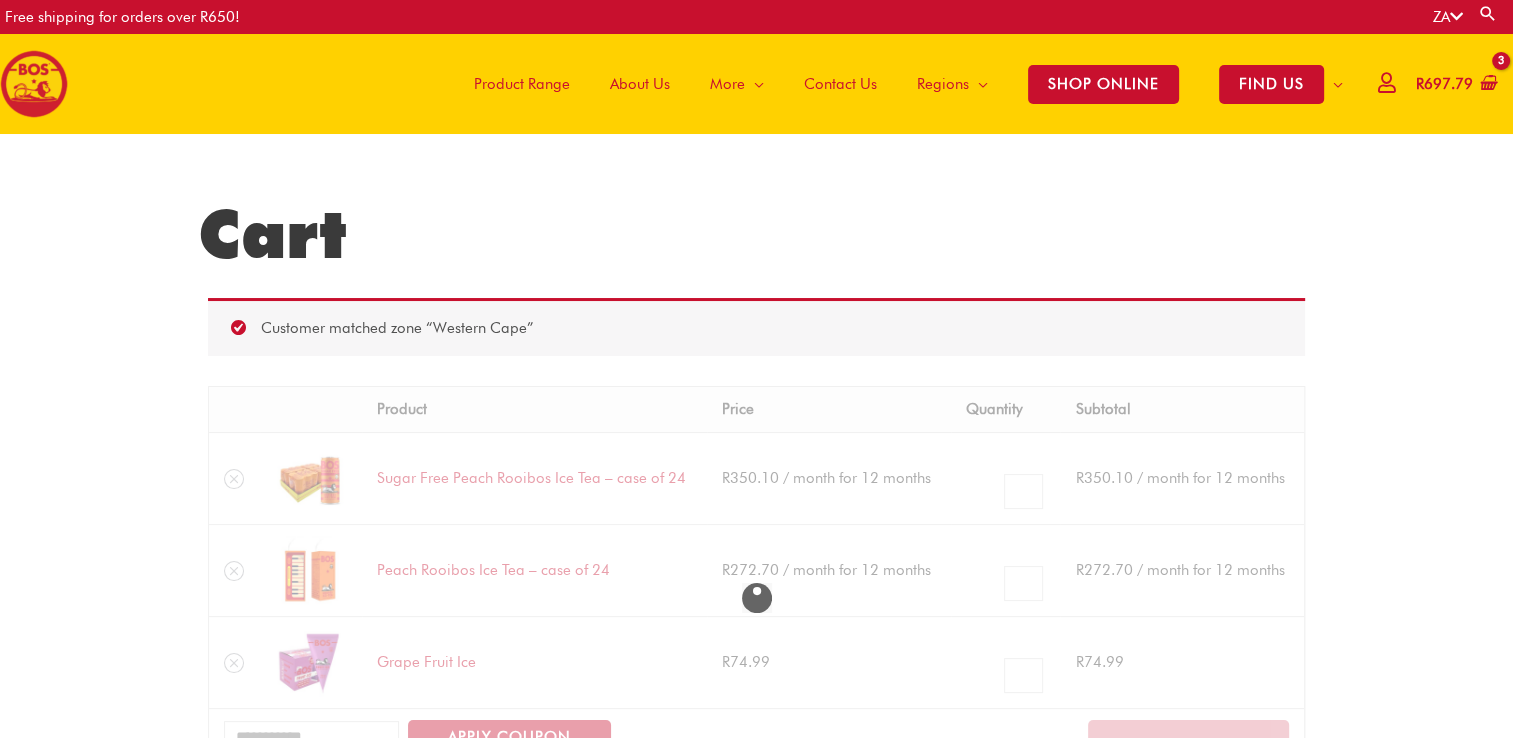 click at bounding box center (756, 598) 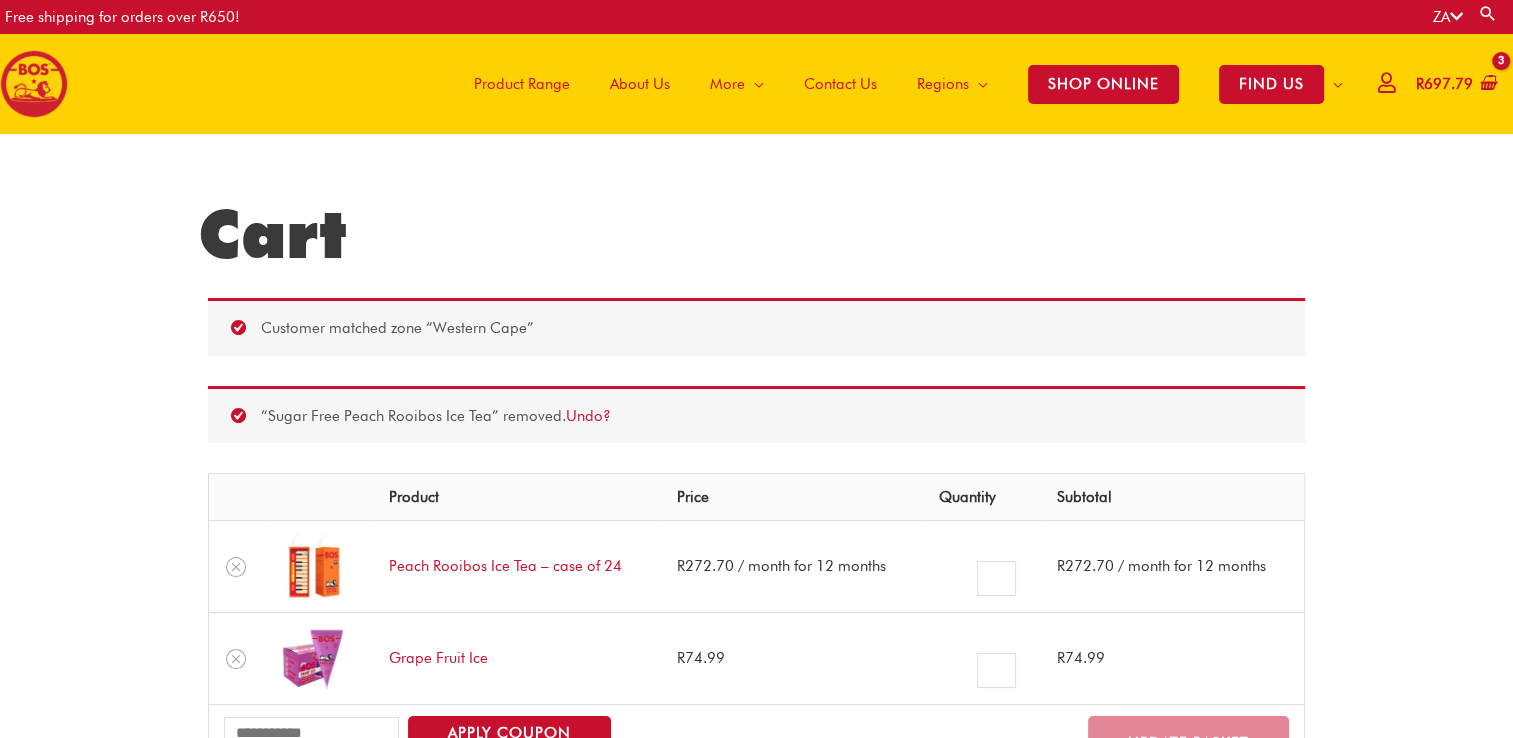 scroll, scrollTop: 0, scrollLeft: 0, axis: both 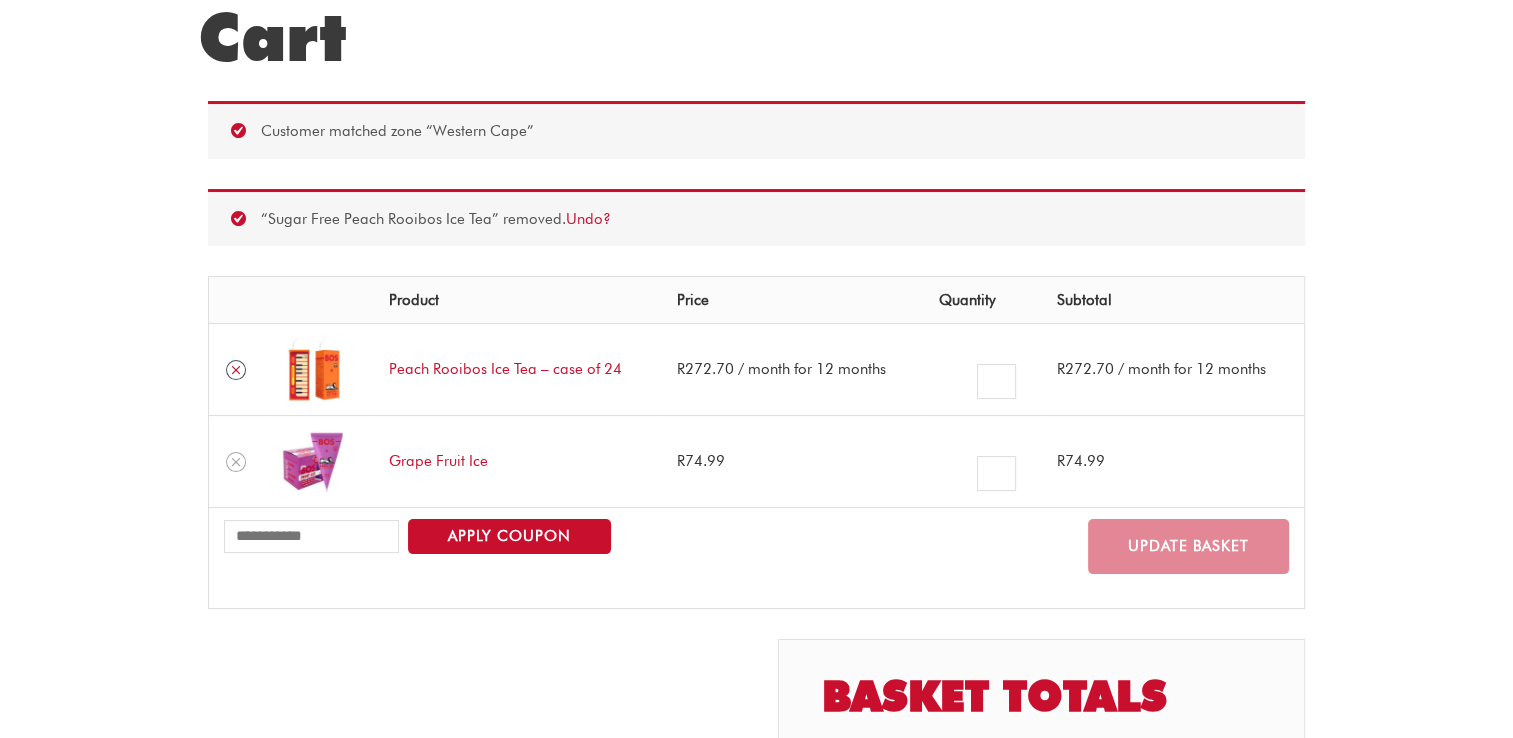 click 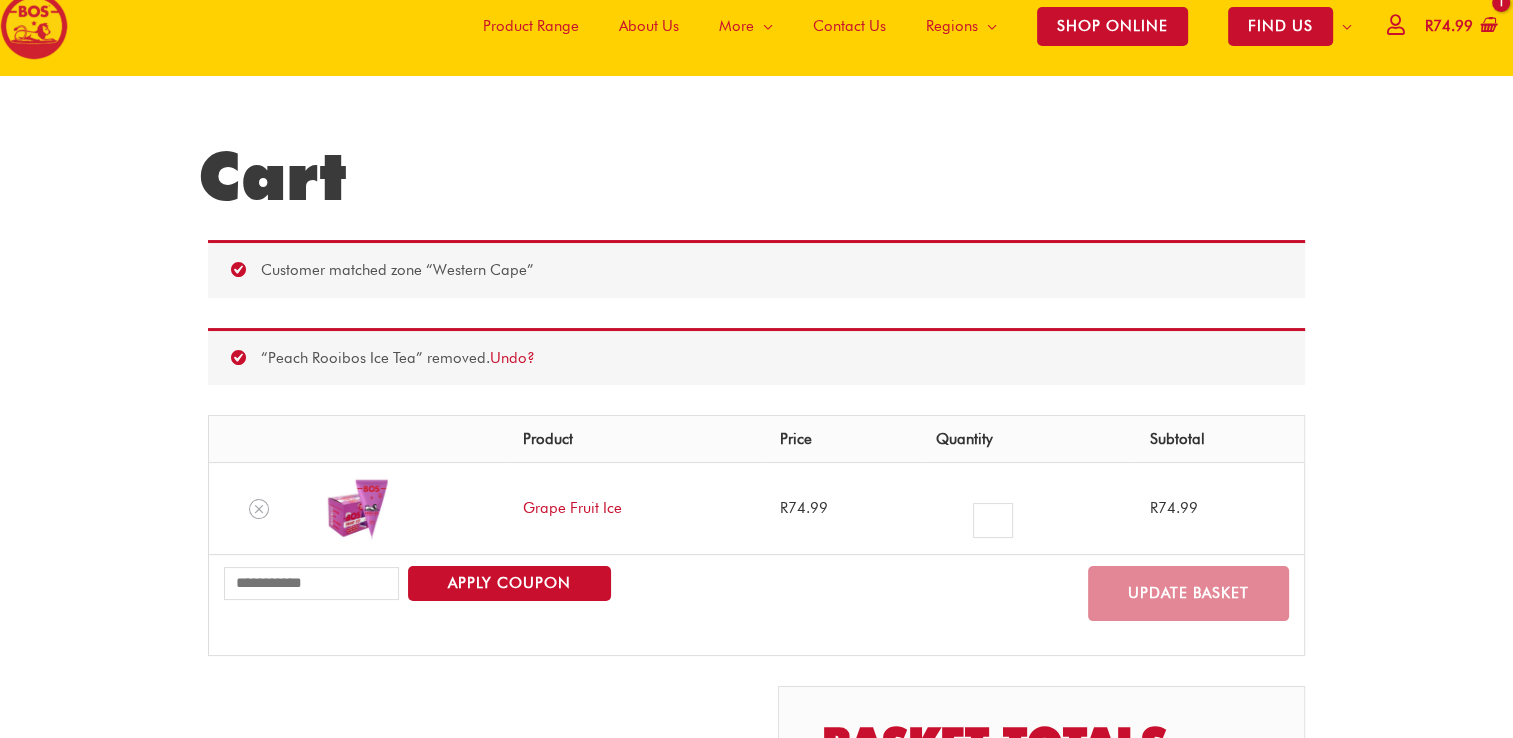 scroll, scrollTop: 0, scrollLeft: 0, axis: both 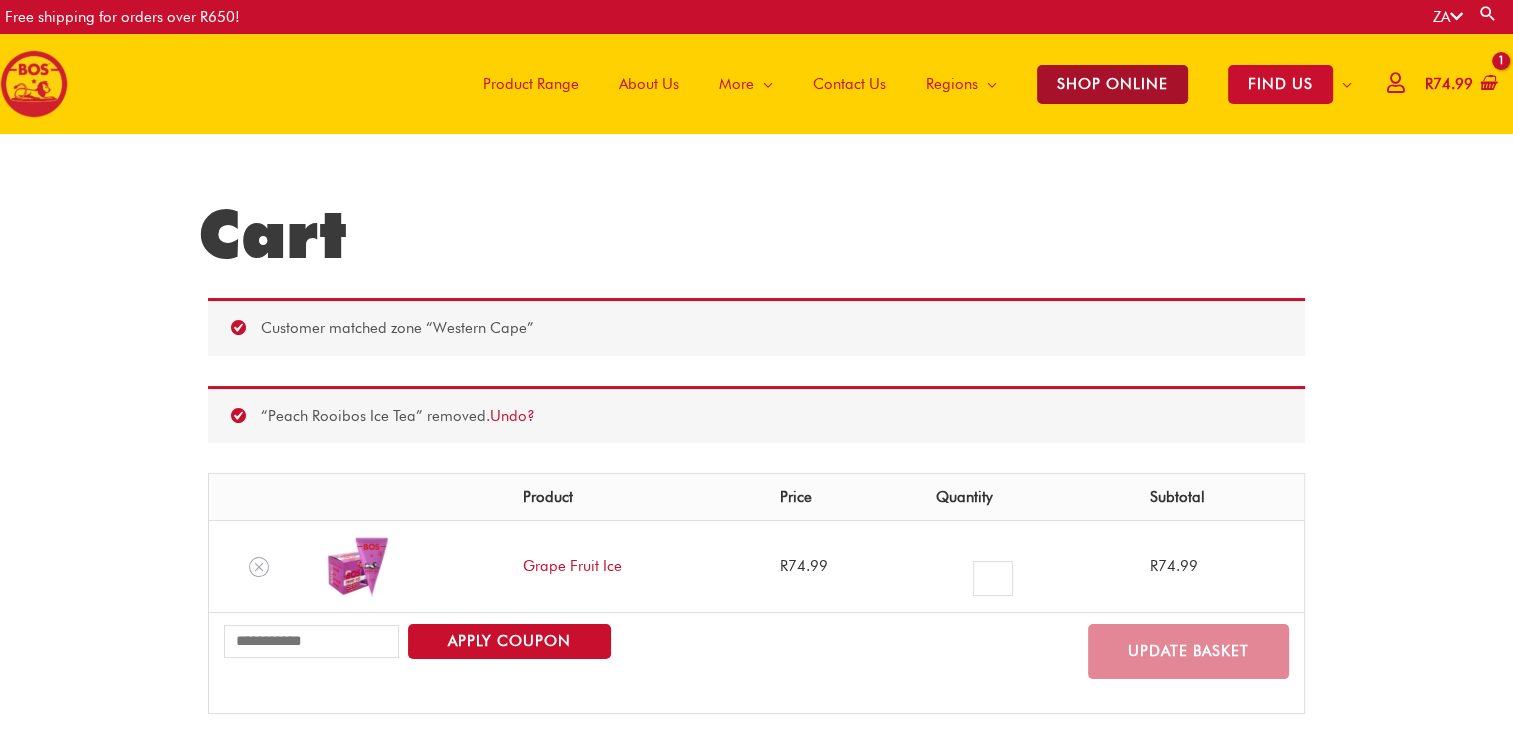 click on "SHOP ONLINE" at bounding box center (1112, 84) 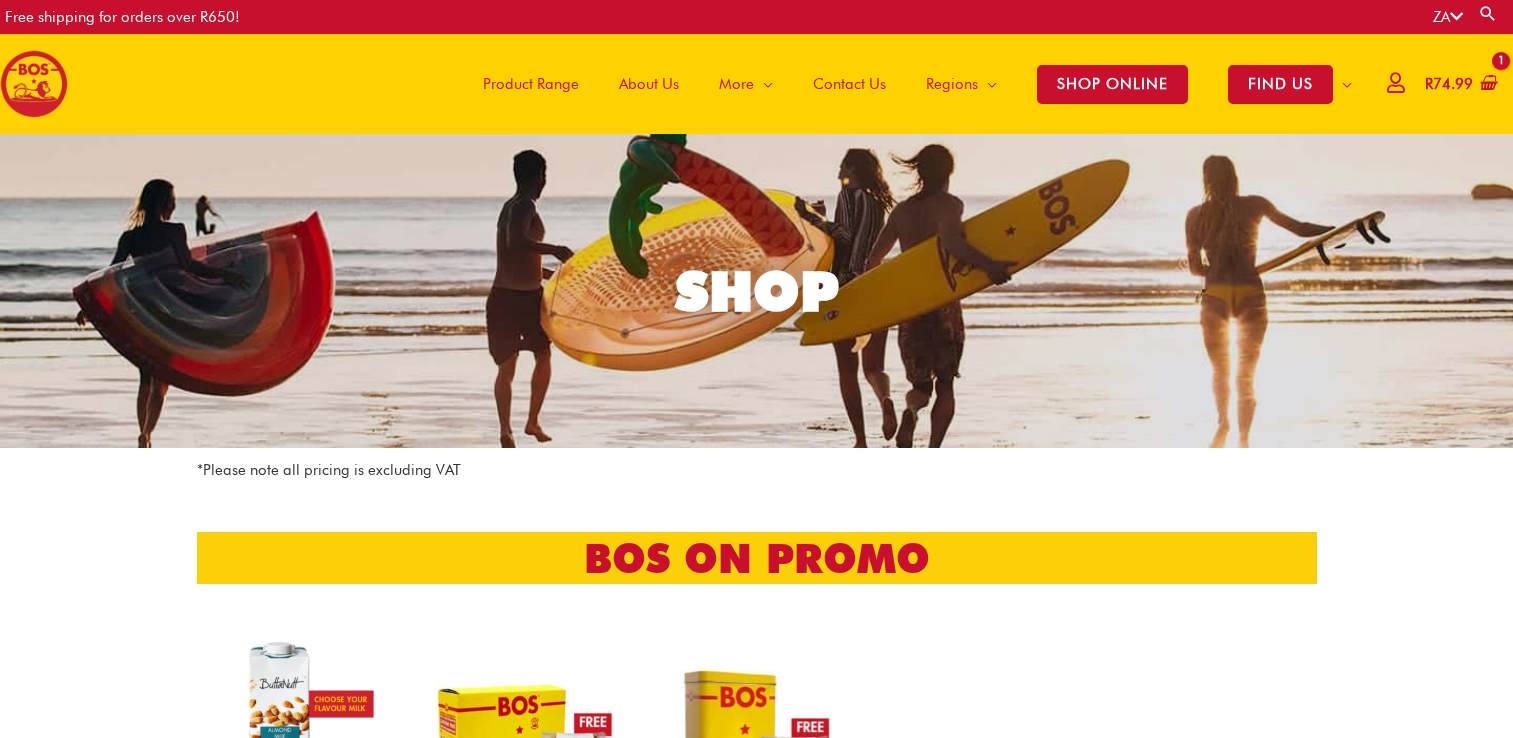 scroll, scrollTop: 0, scrollLeft: 0, axis: both 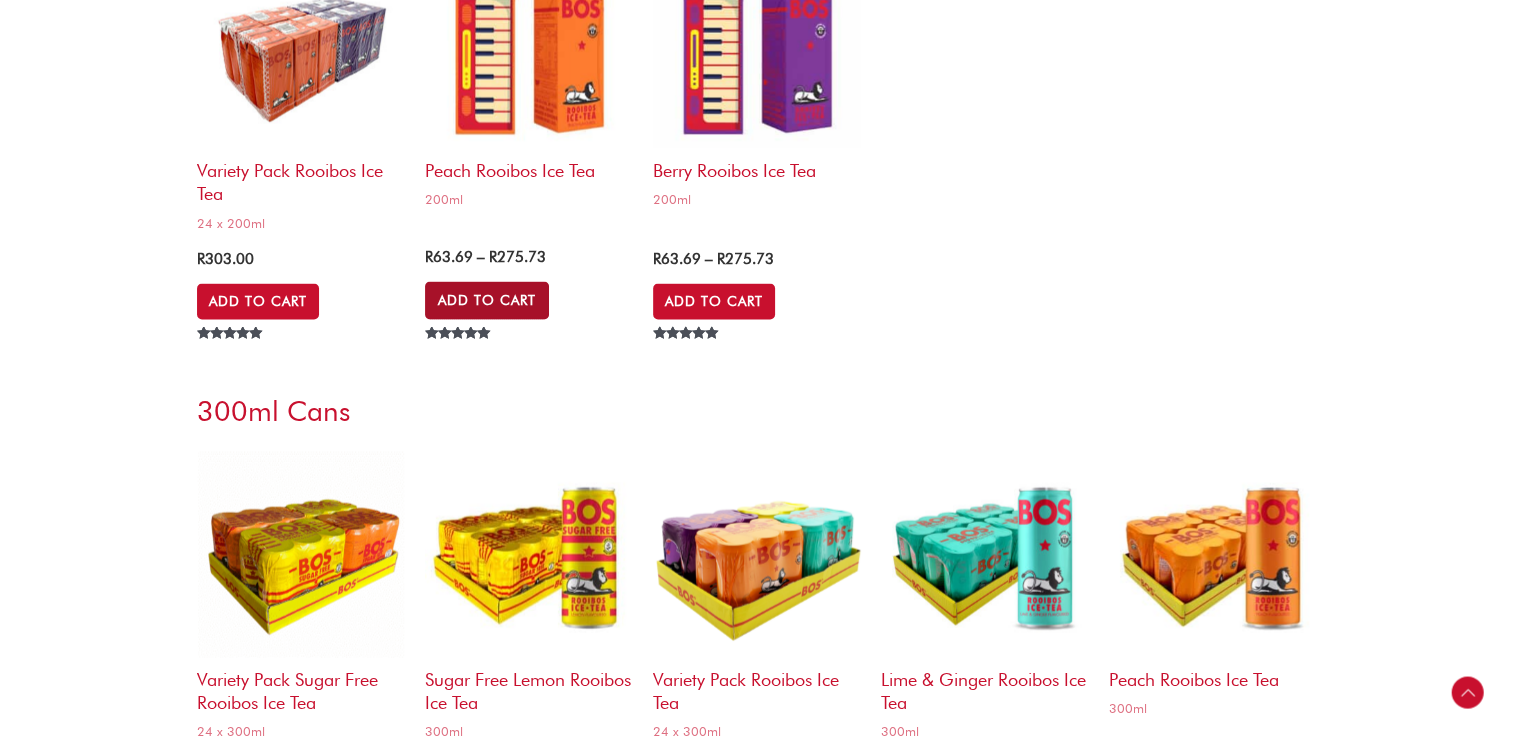 click on "Add to Cart" at bounding box center (487, 301) 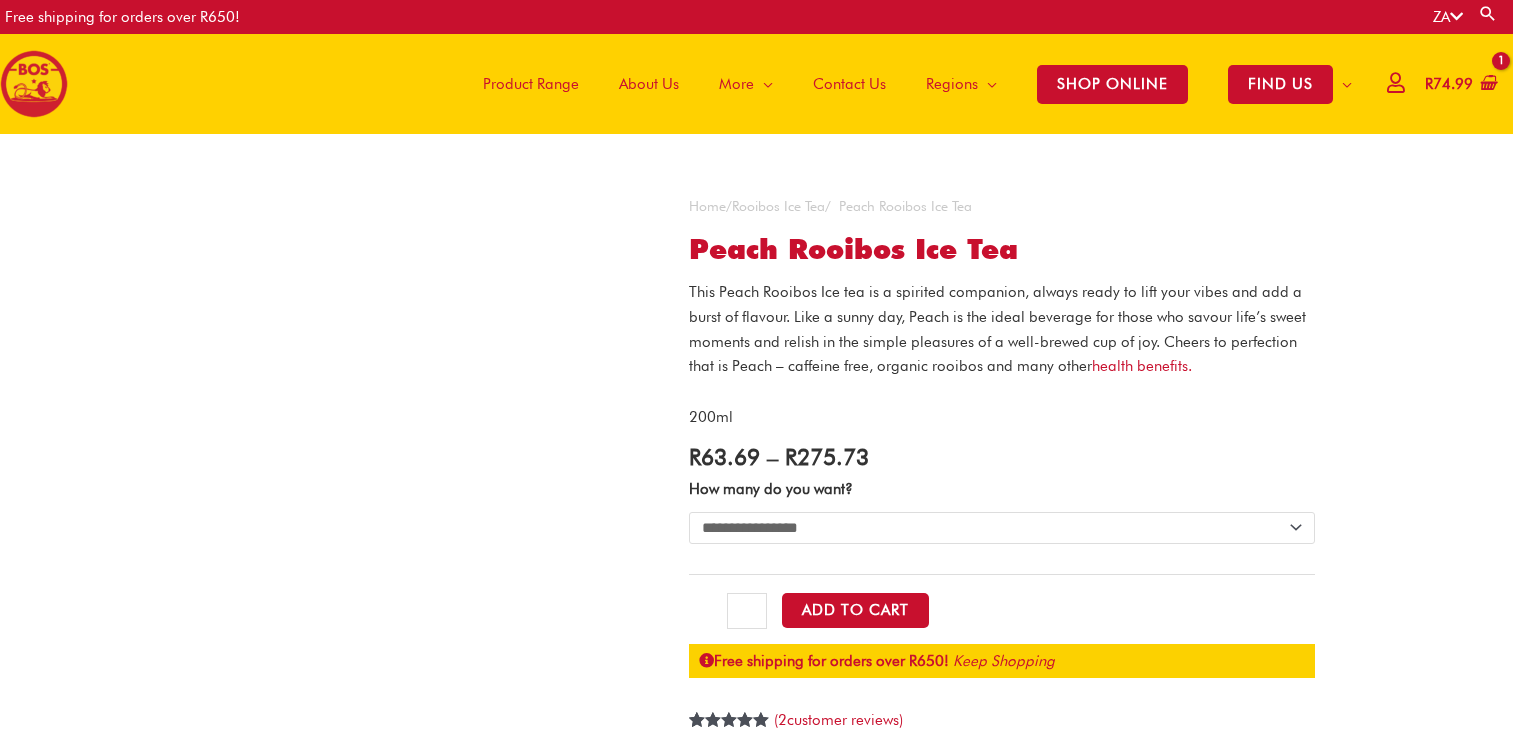 scroll, scrollTop: 0, scrollLeft: 0, axis: both 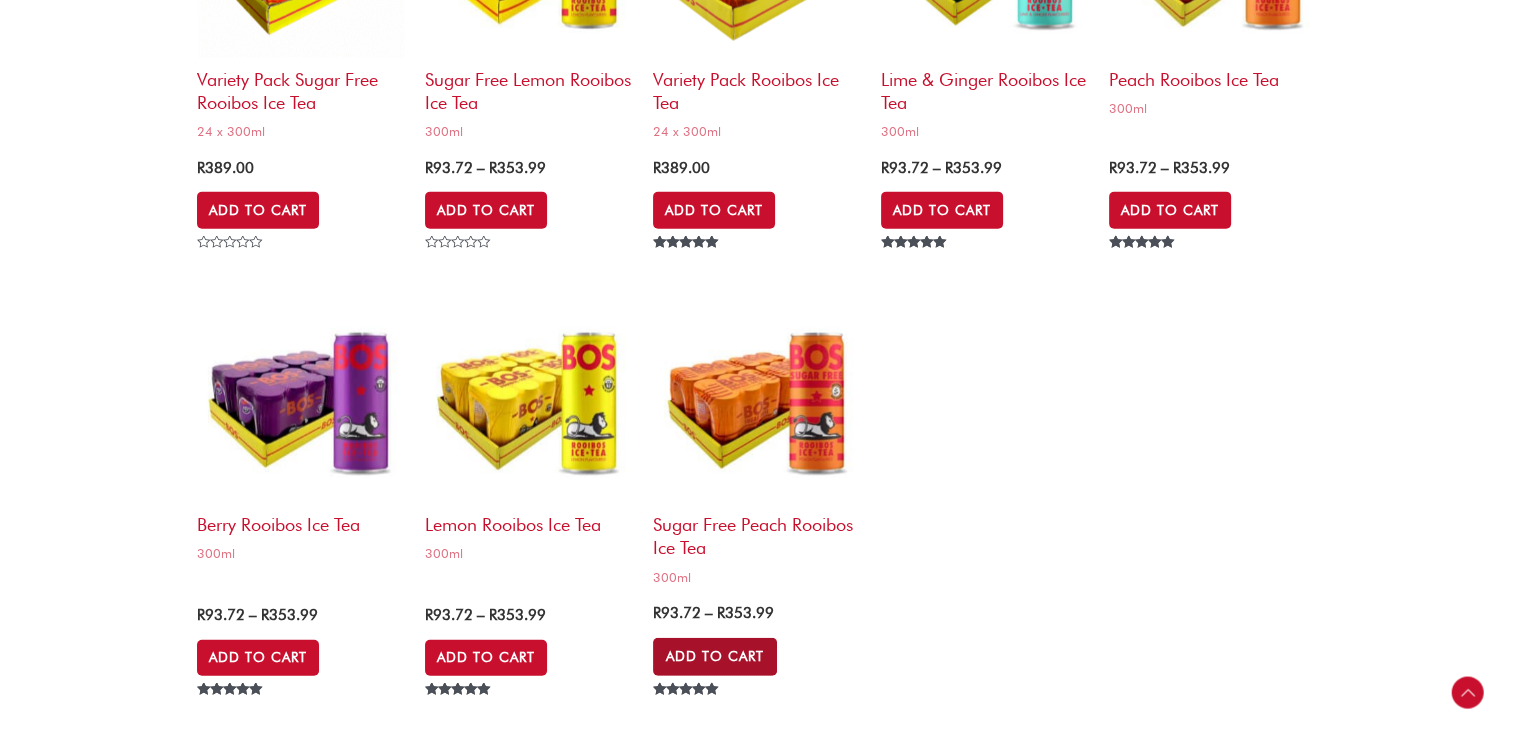 click on "Add to Cart" at bounding box center [715, 657] 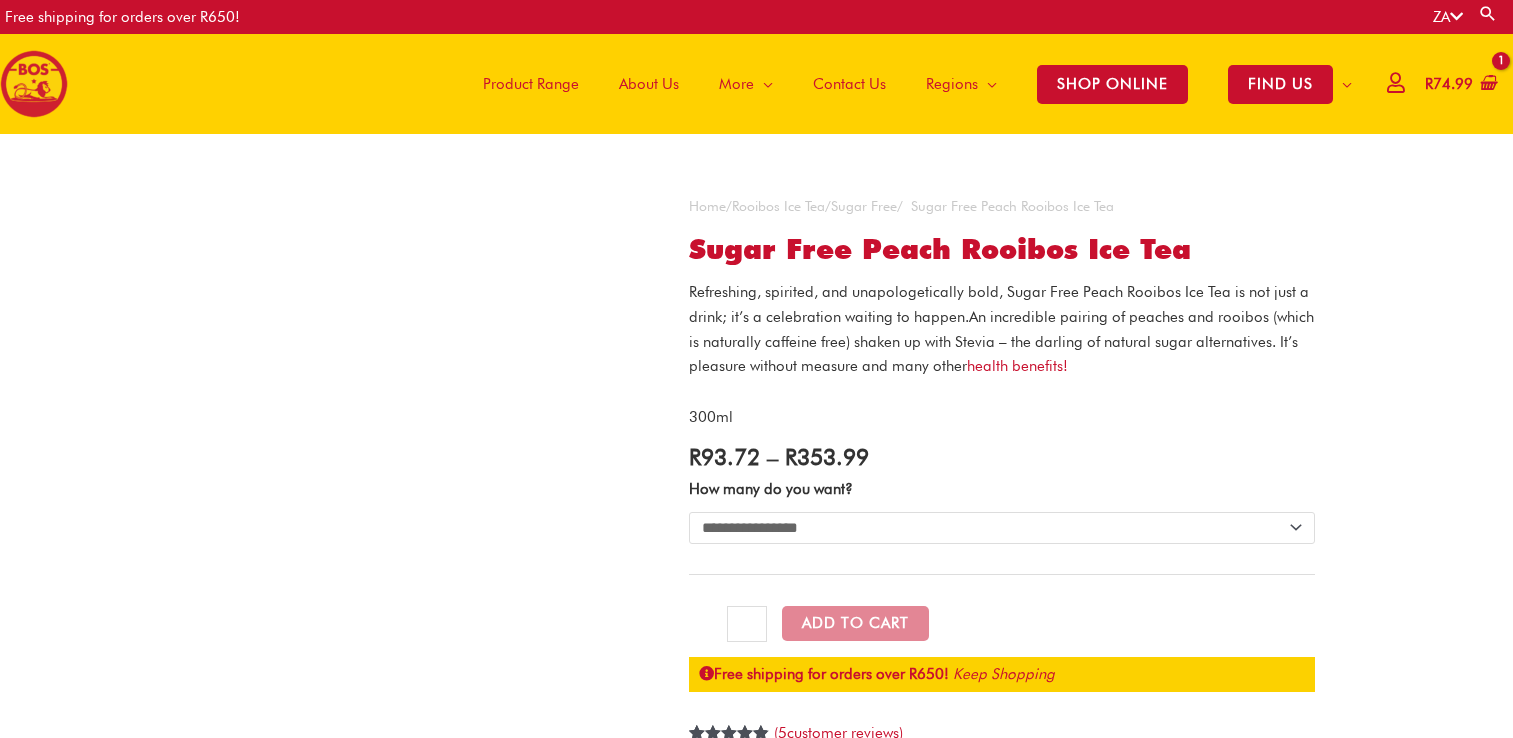 scroll, scrollTop: 0, scrollLeft: 0, axis: both 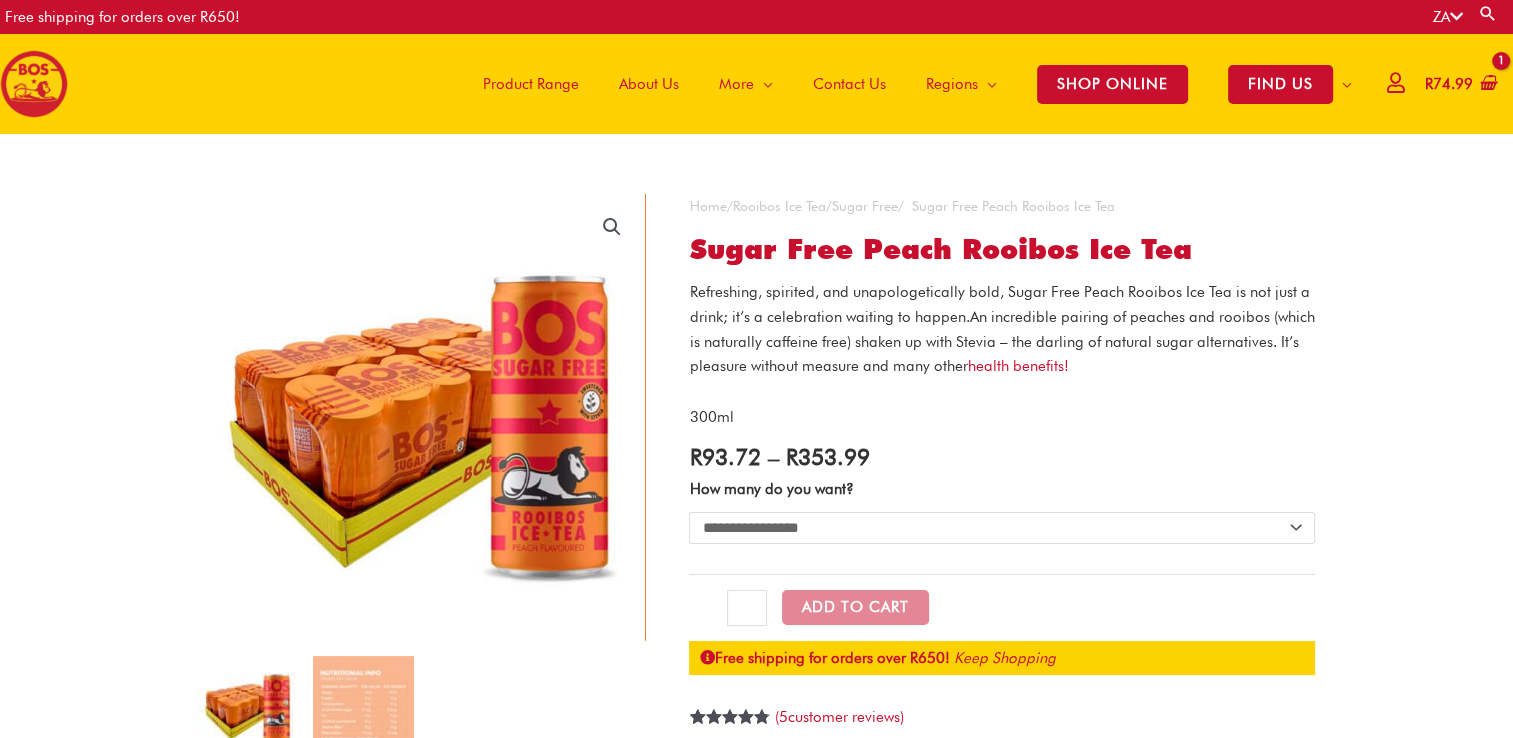 click on "**********" 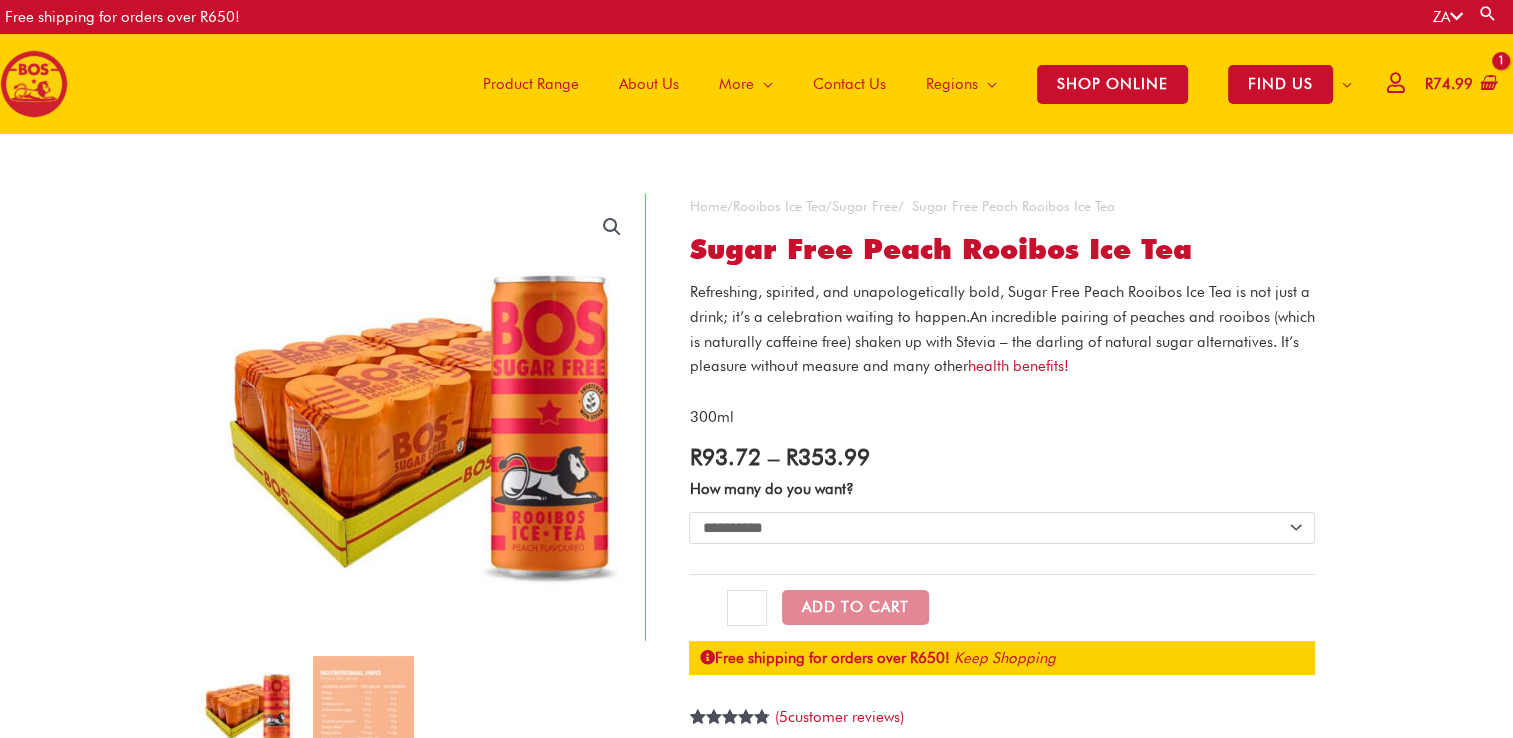 click on "**********" 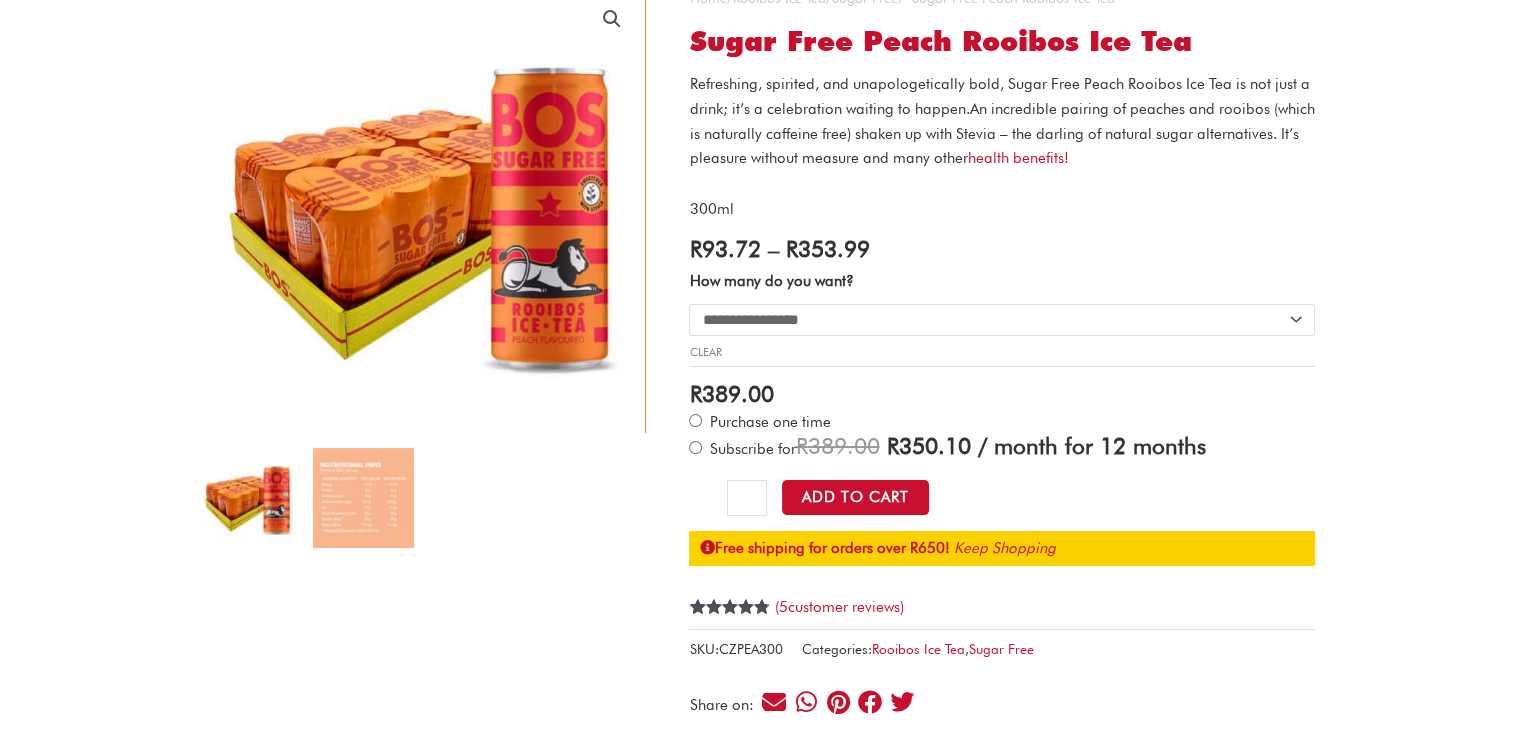 scroll, scrollTop: 300, scrollLeft: 0, axis: vertical 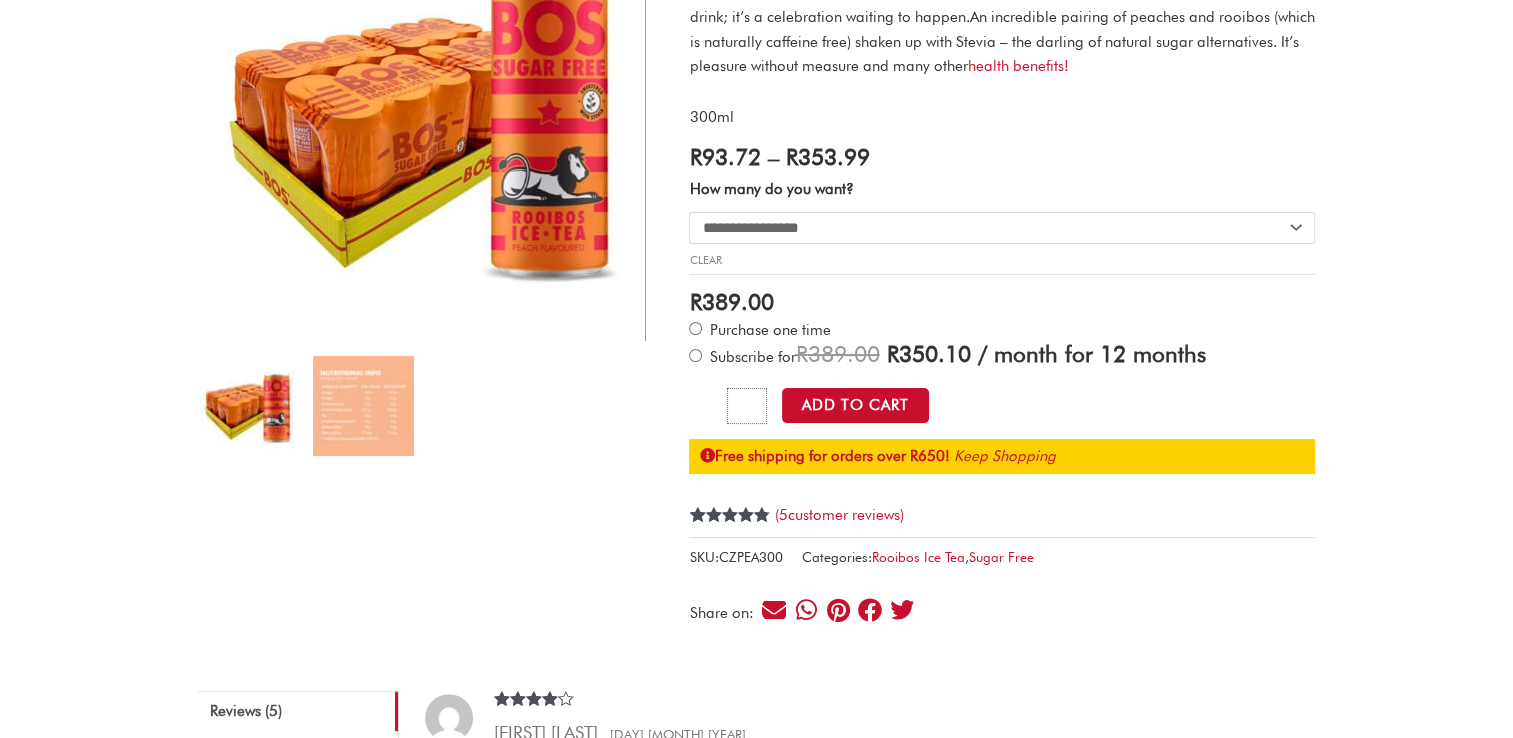 drag, startPoint x: 754, startPoint y: 406, endPoint x: 730, endPoint y: 411, distance: 24.5153 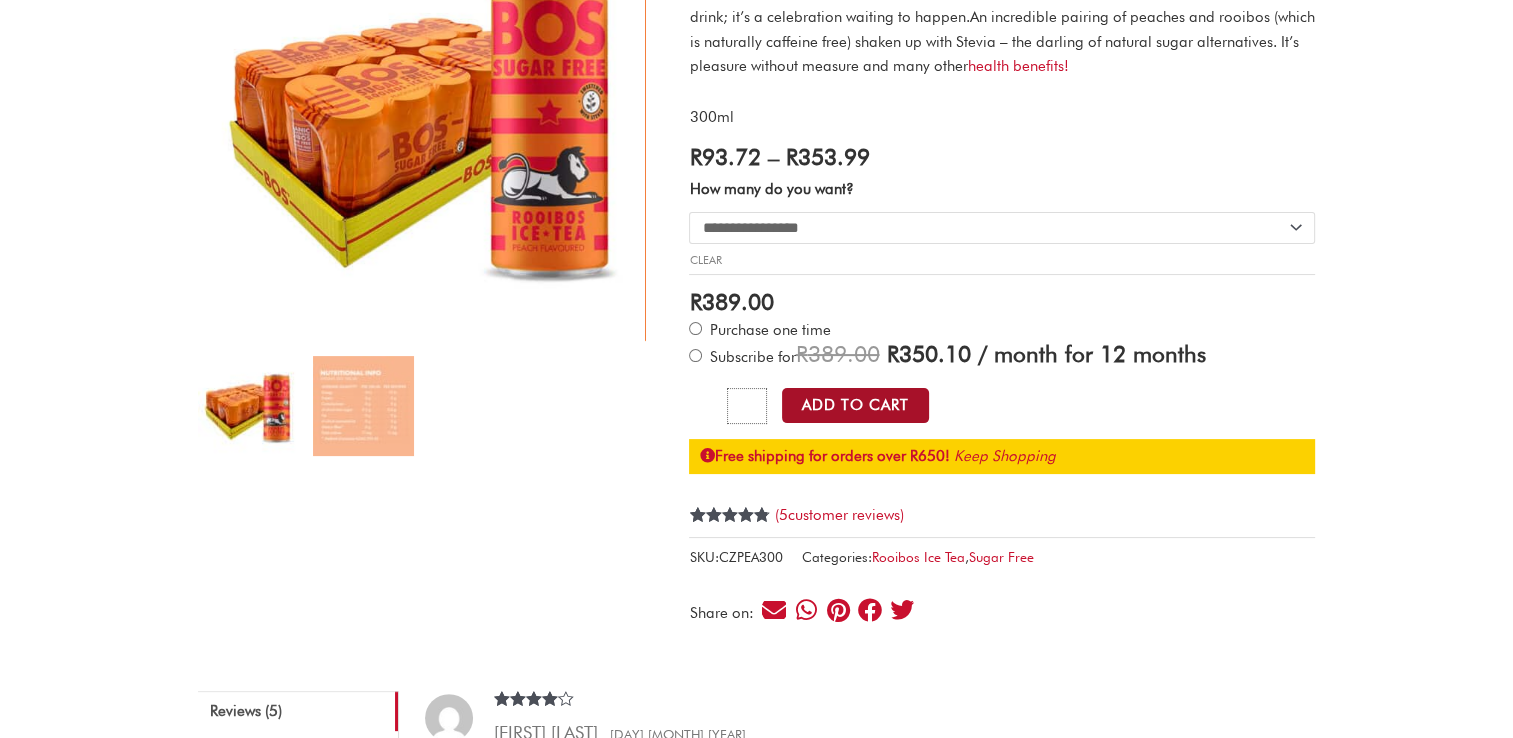 type on "*" 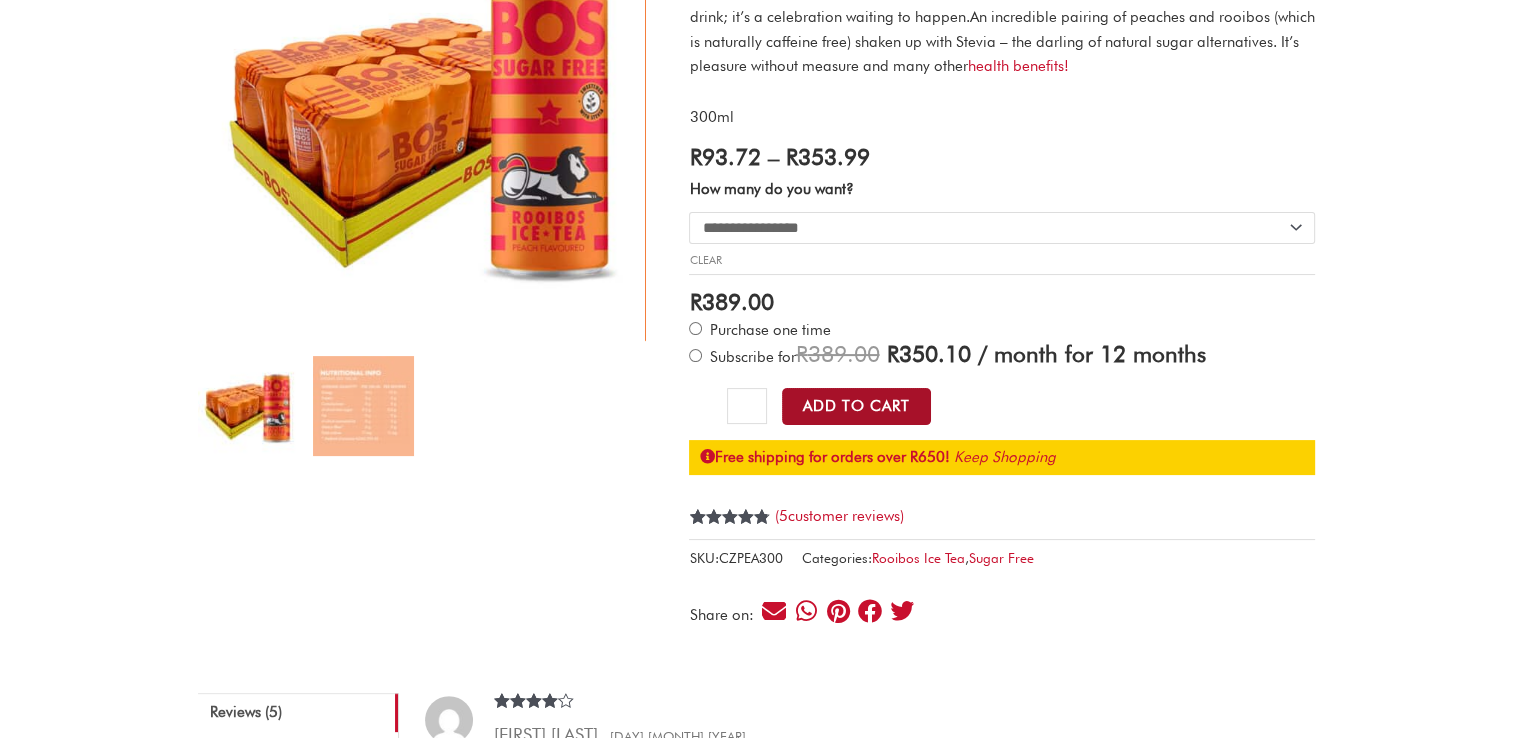 click on "Add to Cart" 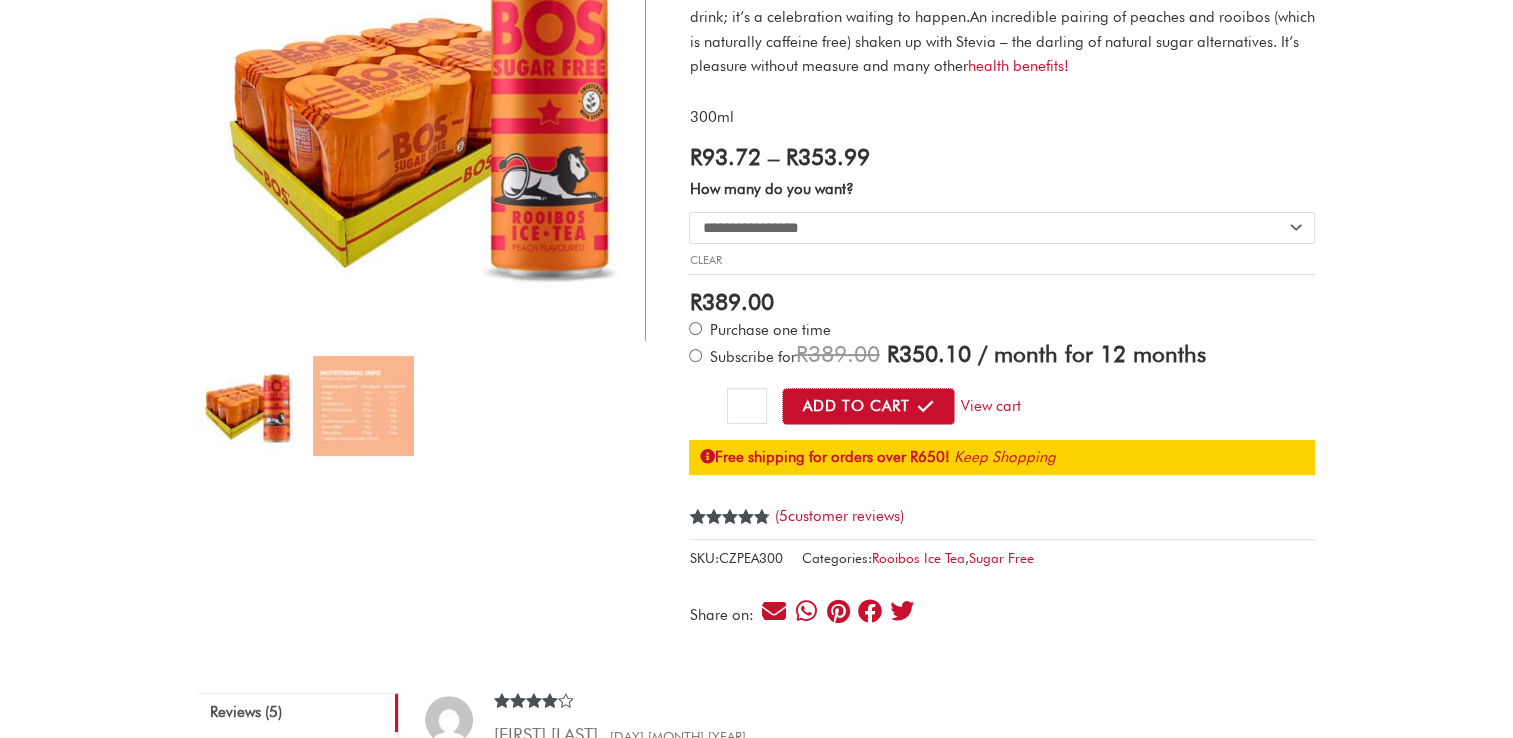 scroll, scrollTop: 0, scrollLeft: 0, axis: both 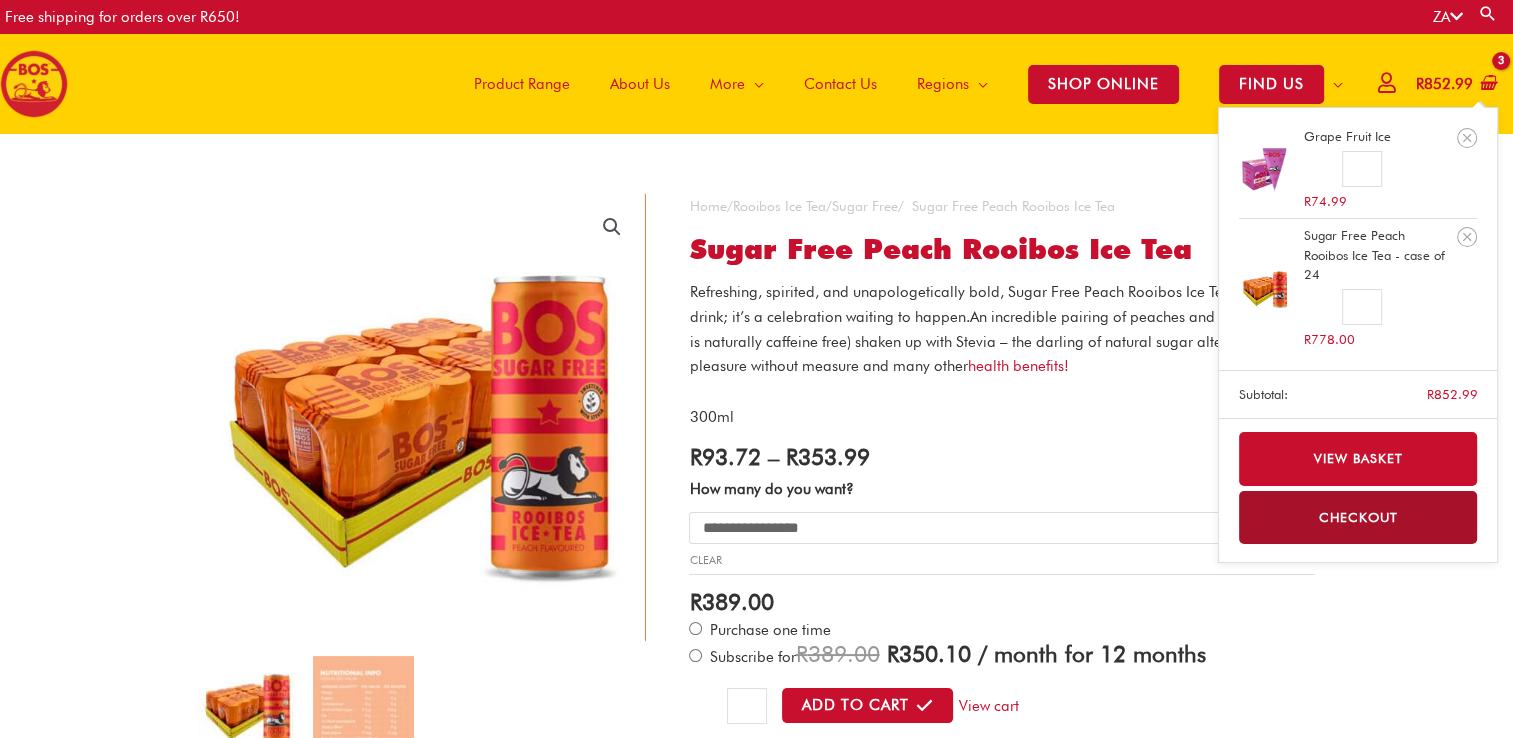 click on "R  852.99" at bounding box center (1444, 84) 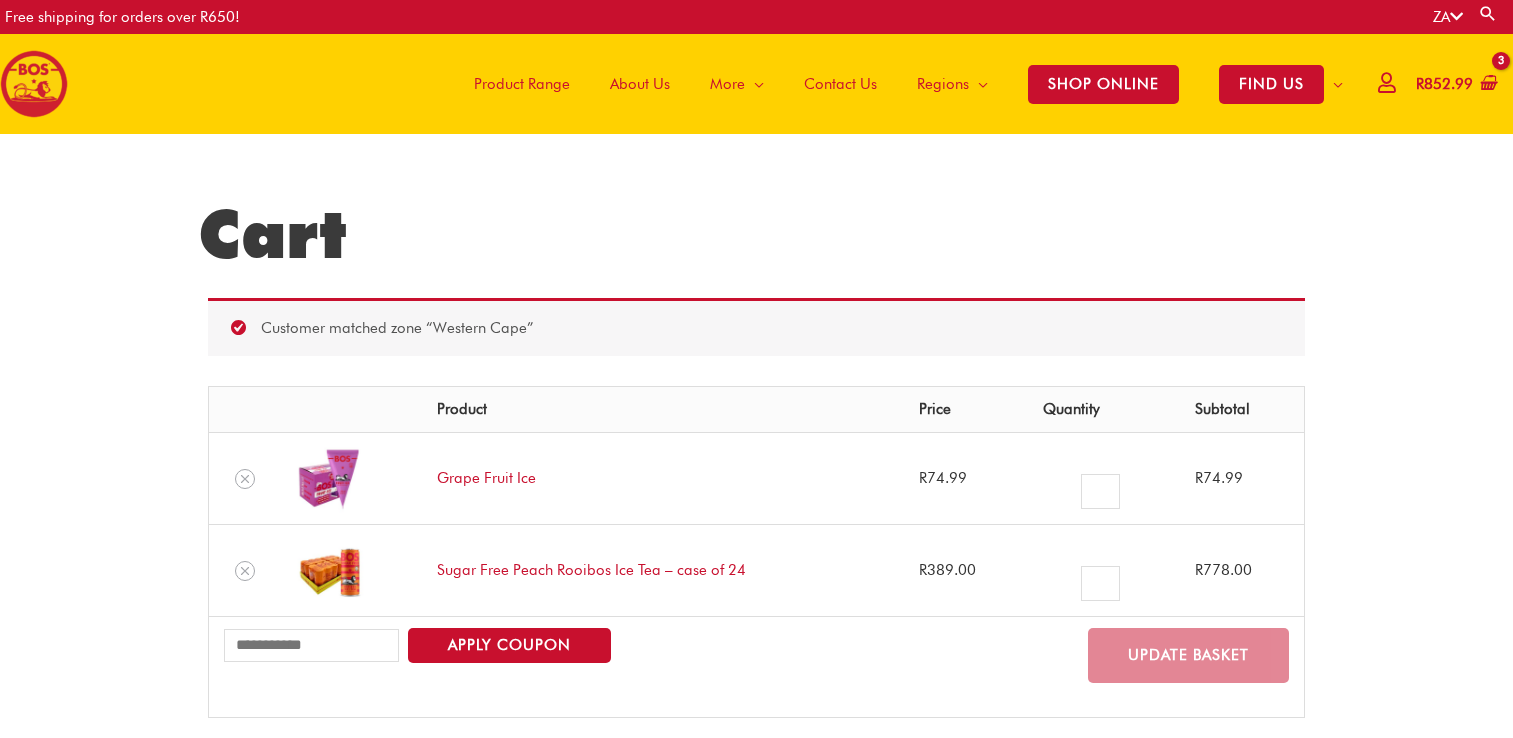 scroll, scrollTop: 0, scrollLeft: 0, axis: both 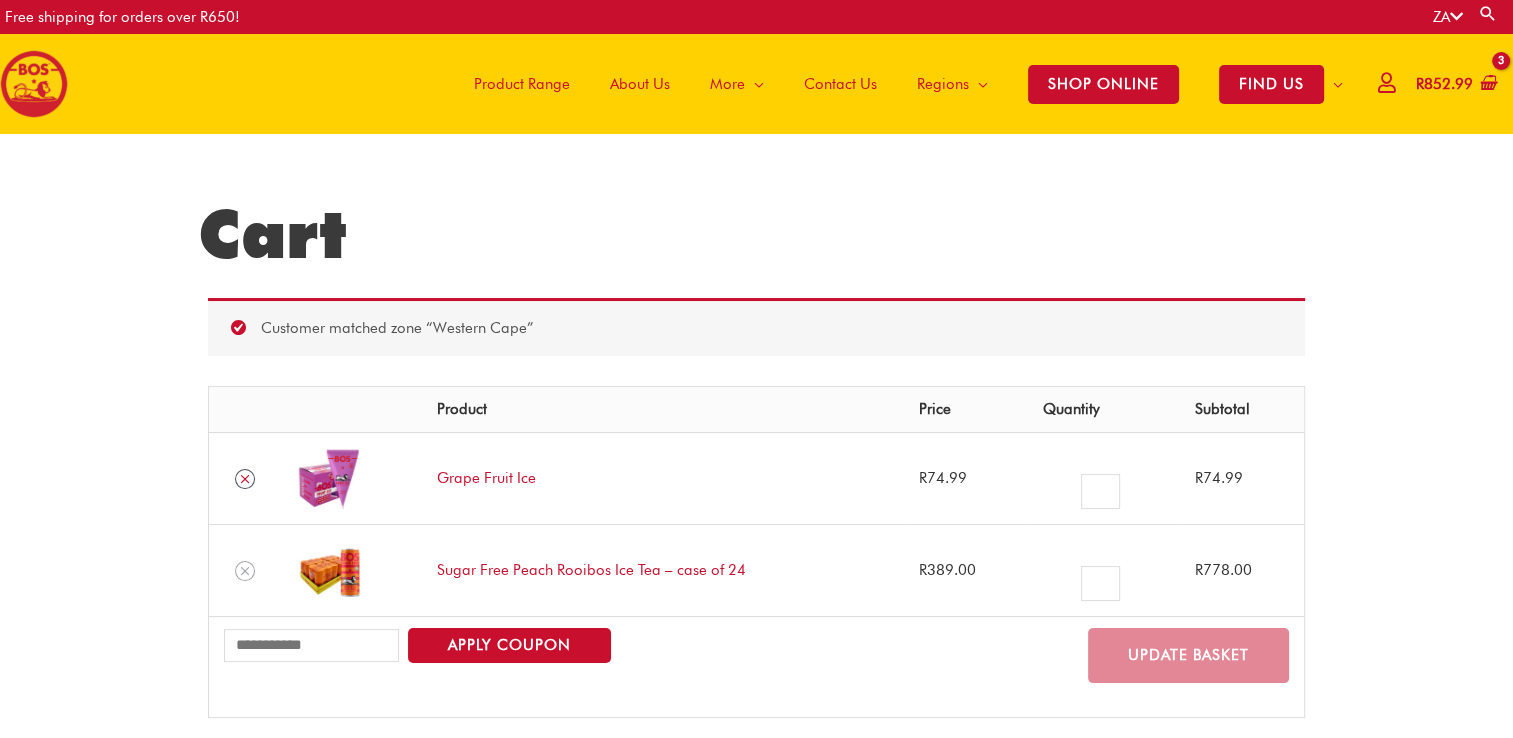 click 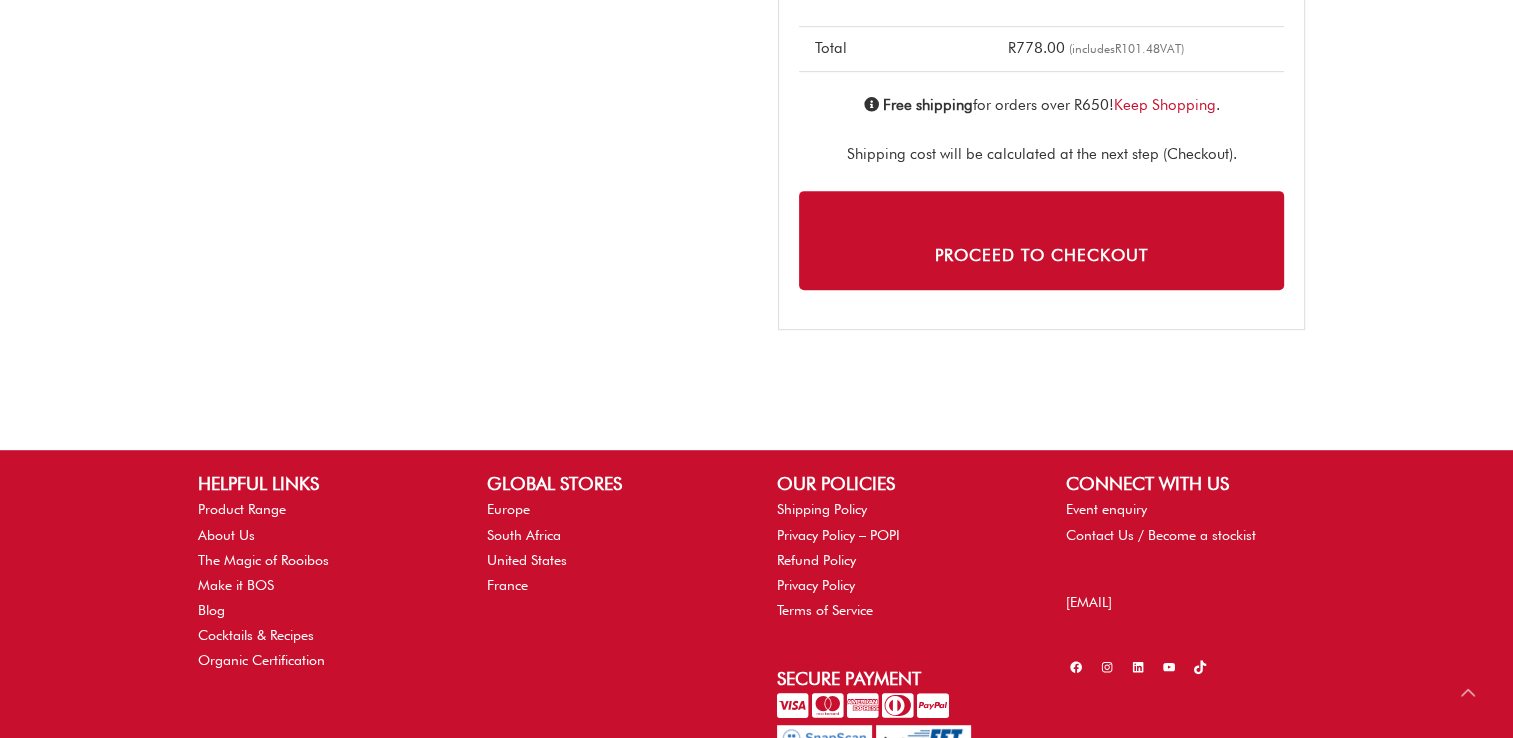 scroll, scrollTop: 1097, scrollLeft: 0, axis: vertical 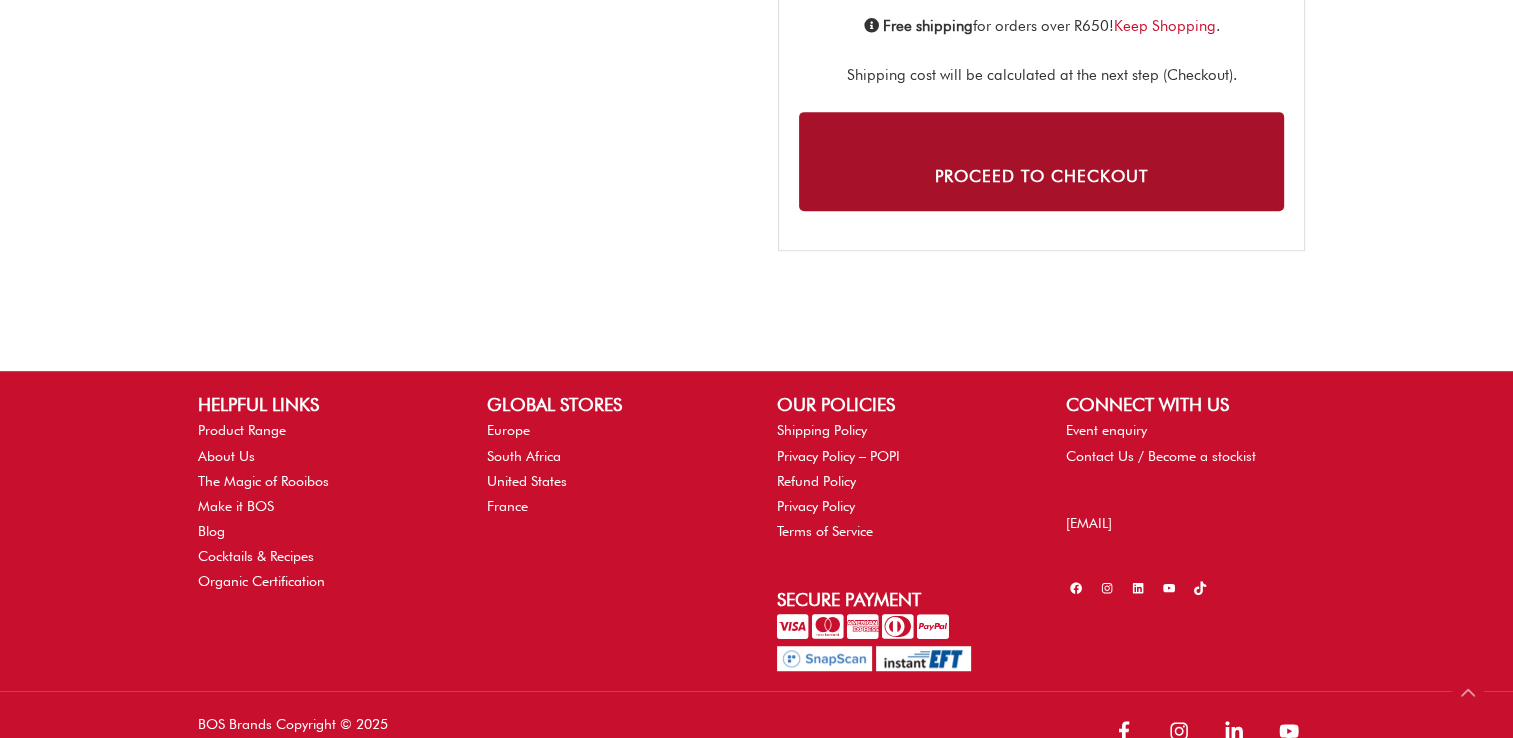 click on "Proceed to checkout" at bounding box center [1041, 161] 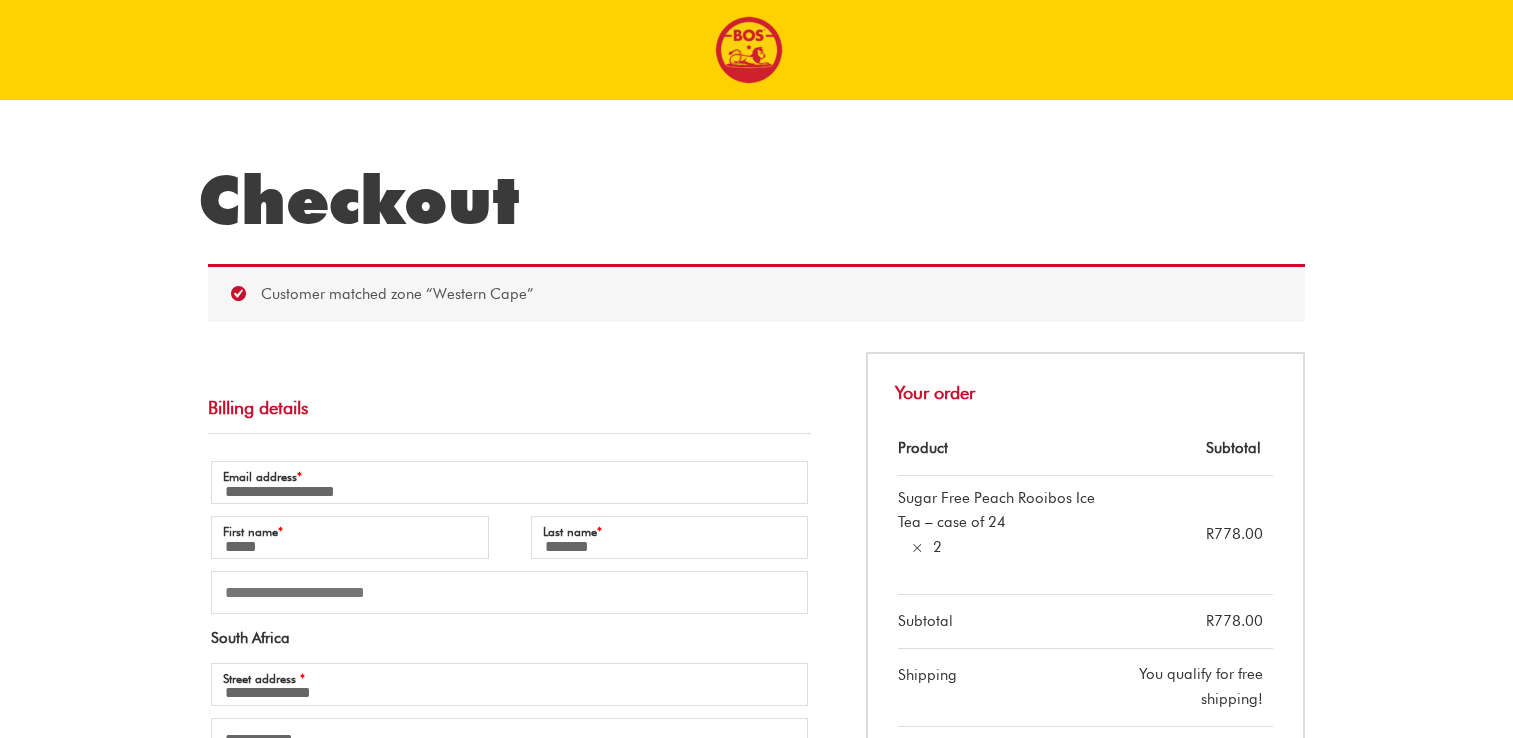 select on "**" 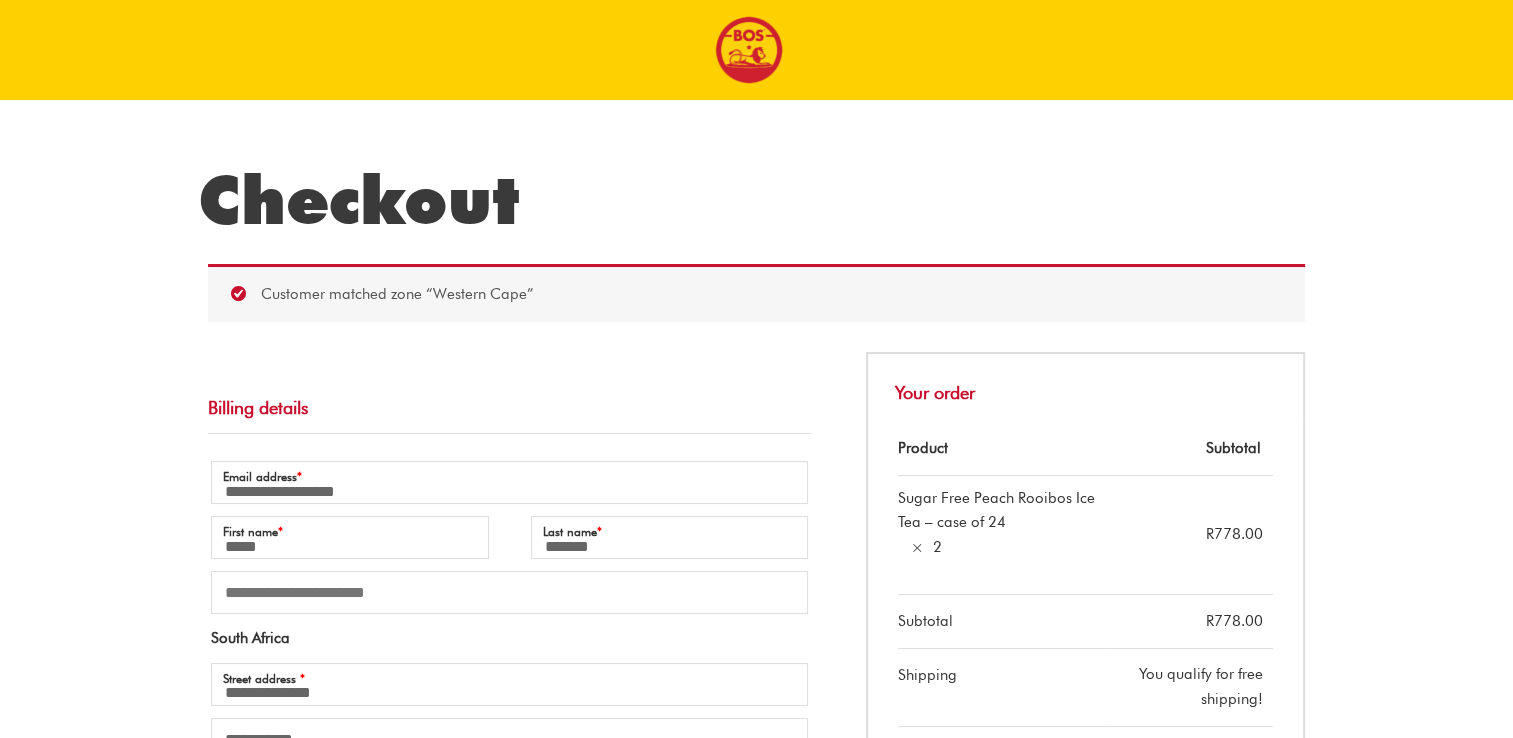 scroll, scrollTop: 0, scrollLeft: 0, axis: both 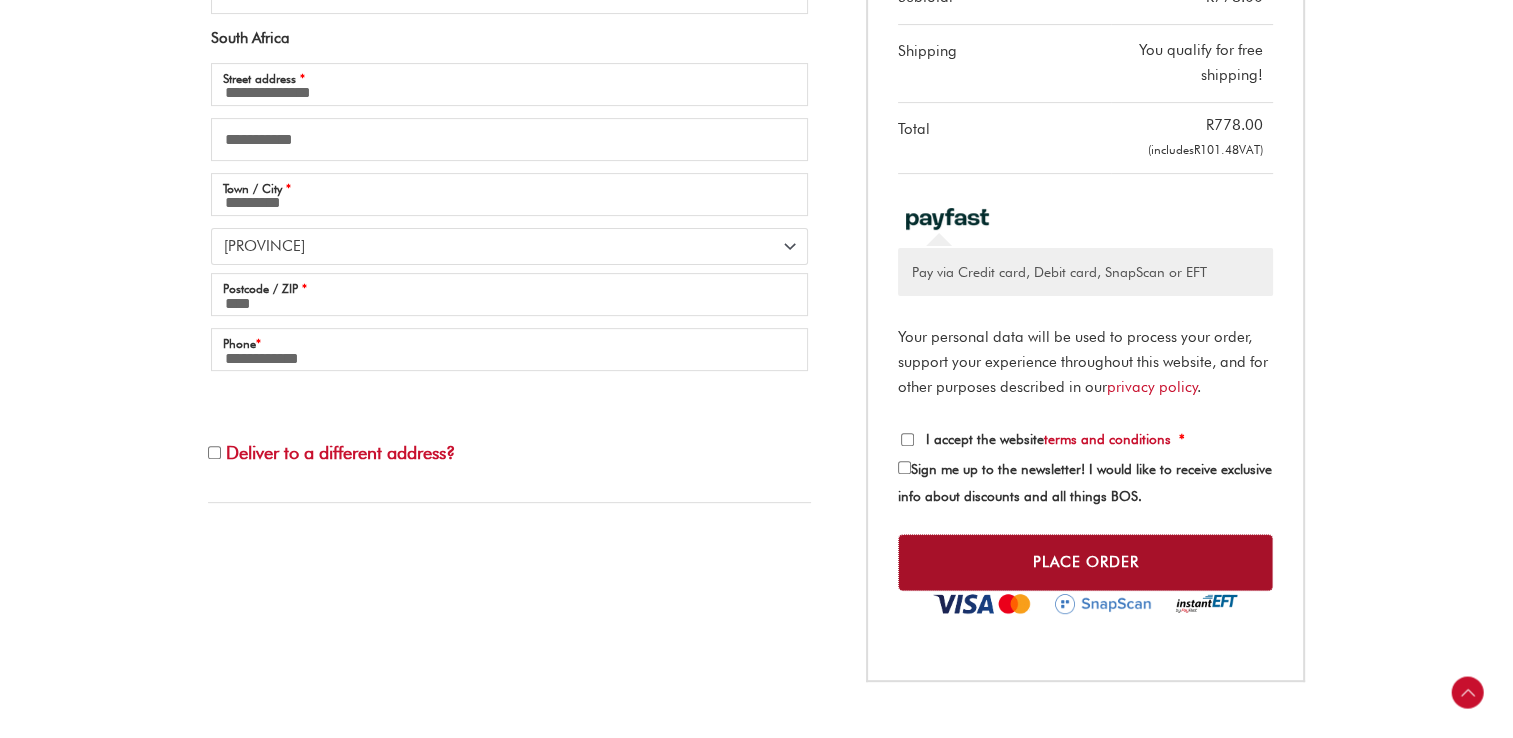 click on "Place order" at bounding box center (1085, 562) 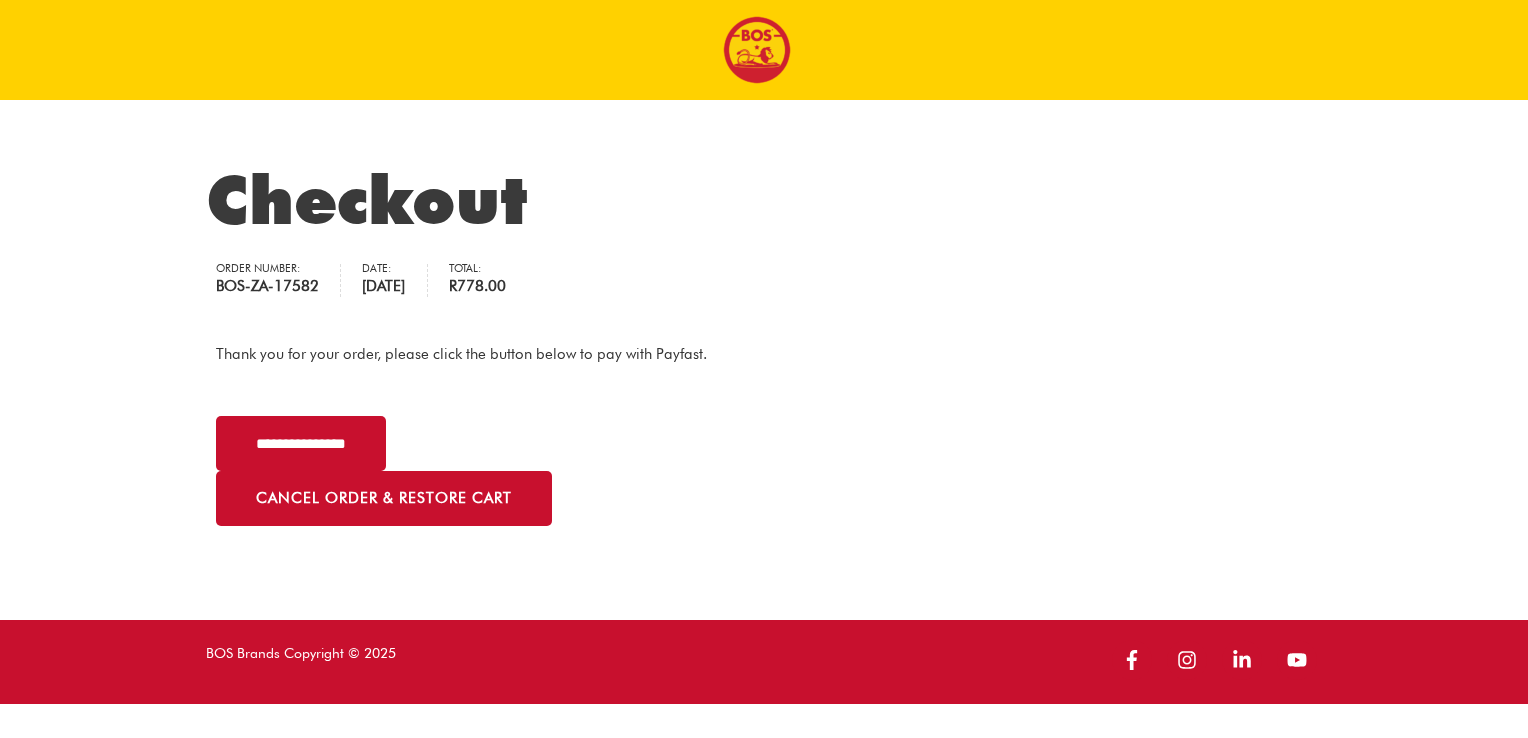 scroll, scrollTop: 0, scrollLeft: 0, axis: both 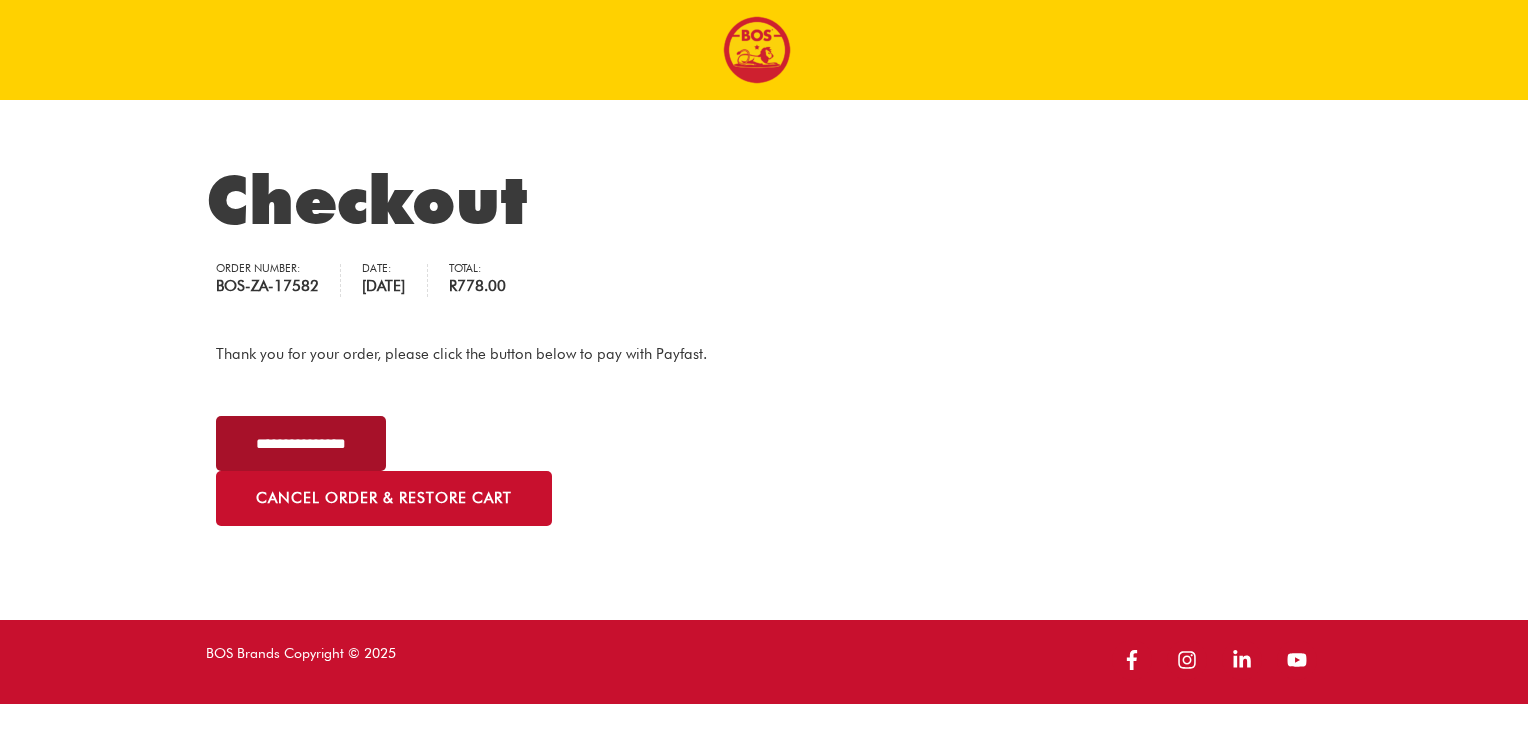 click on "**********" at bounding box center [301, 443] 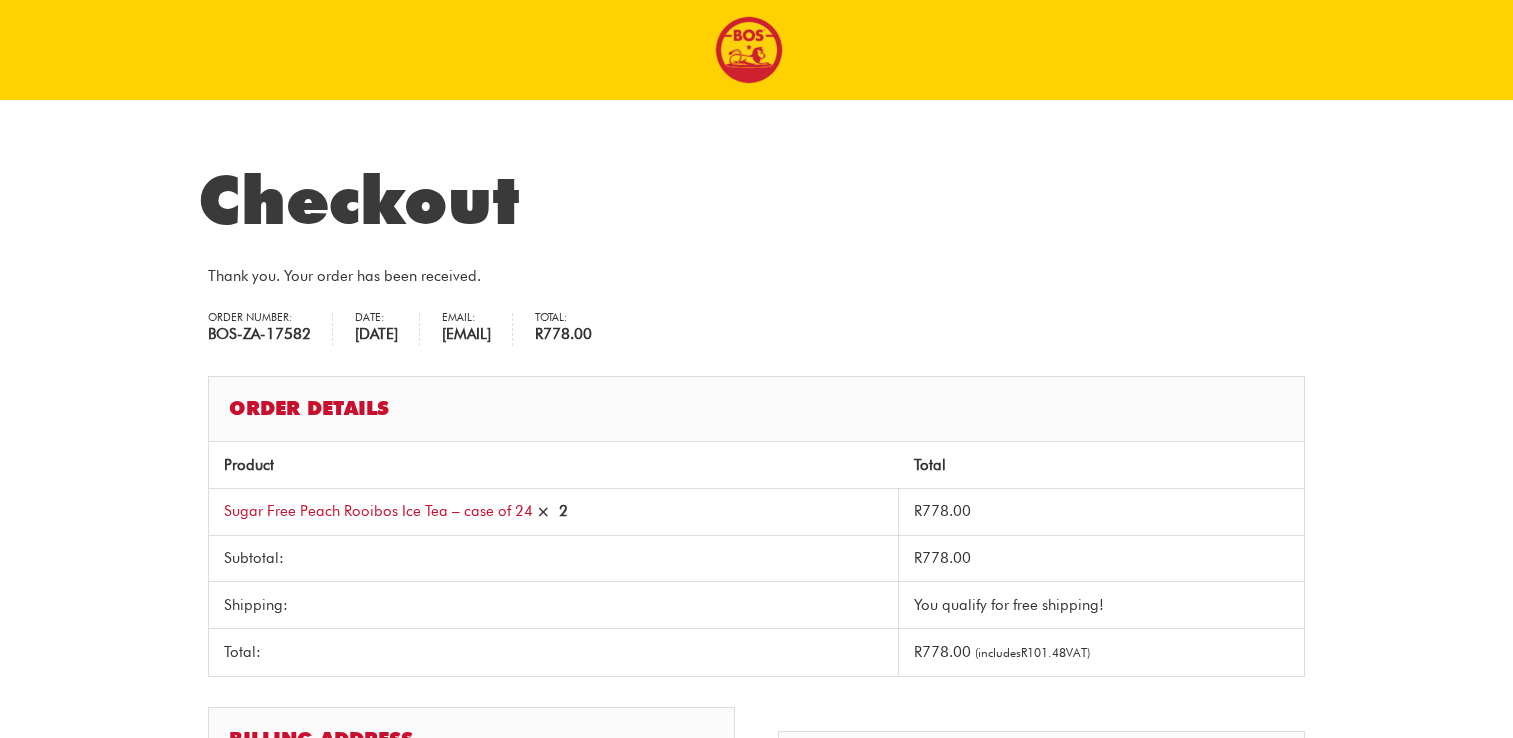 scroll, scrollTop: 0, scrollLeft: 0, axis: both 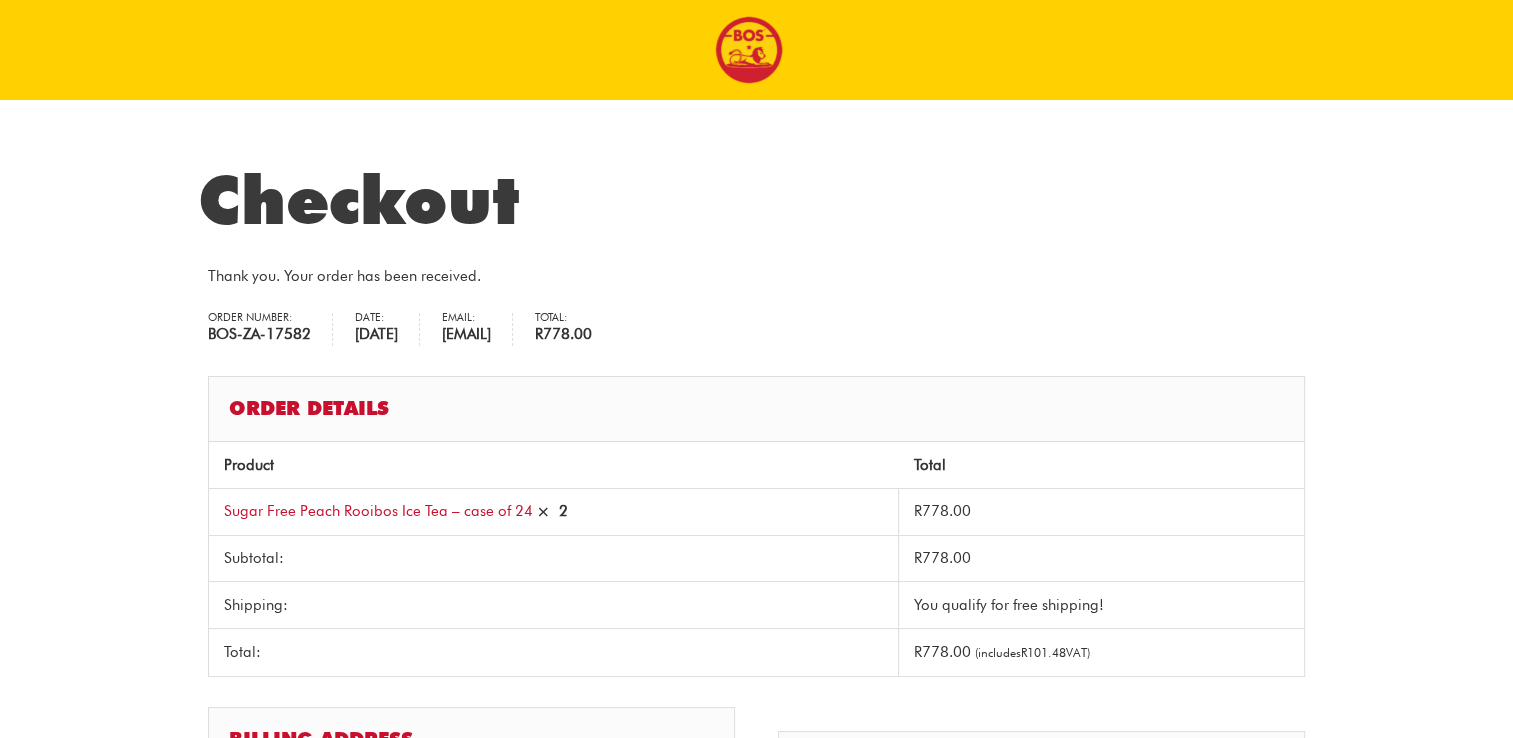 click at bounding box center [749, 50] 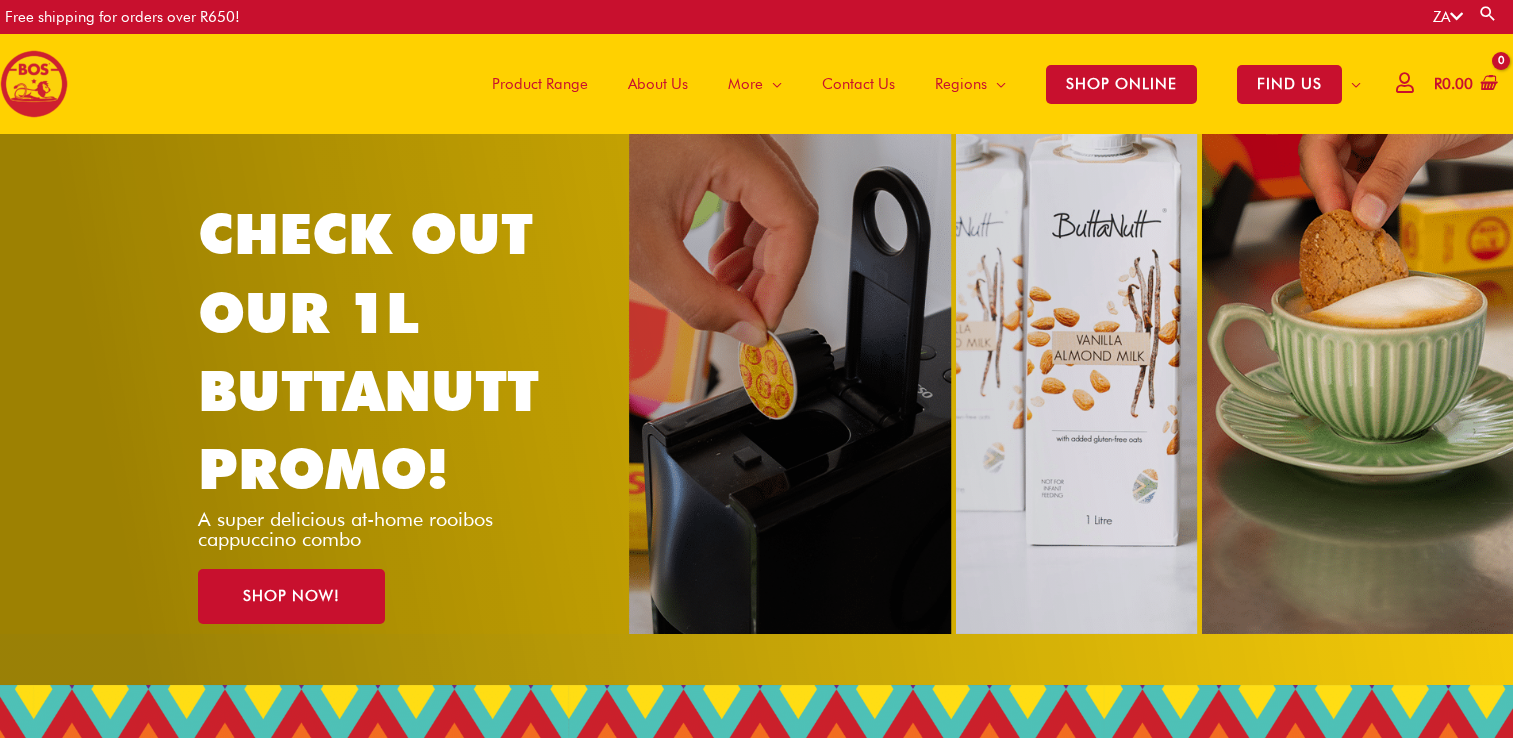 scroll, scrollTop: 0, scrollLeft: 0, axis: both 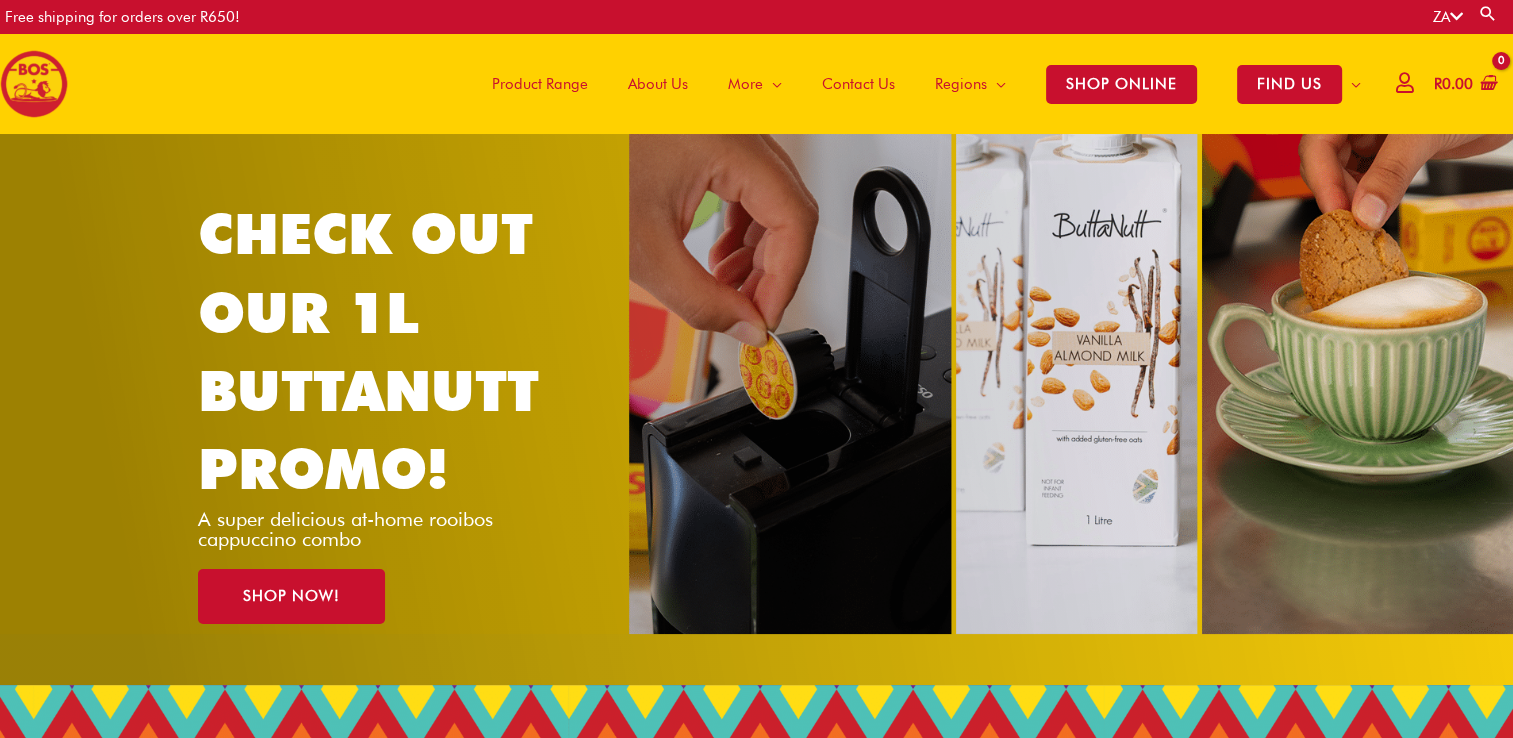 click on "Contact Us" at bounding box center (858, 84) 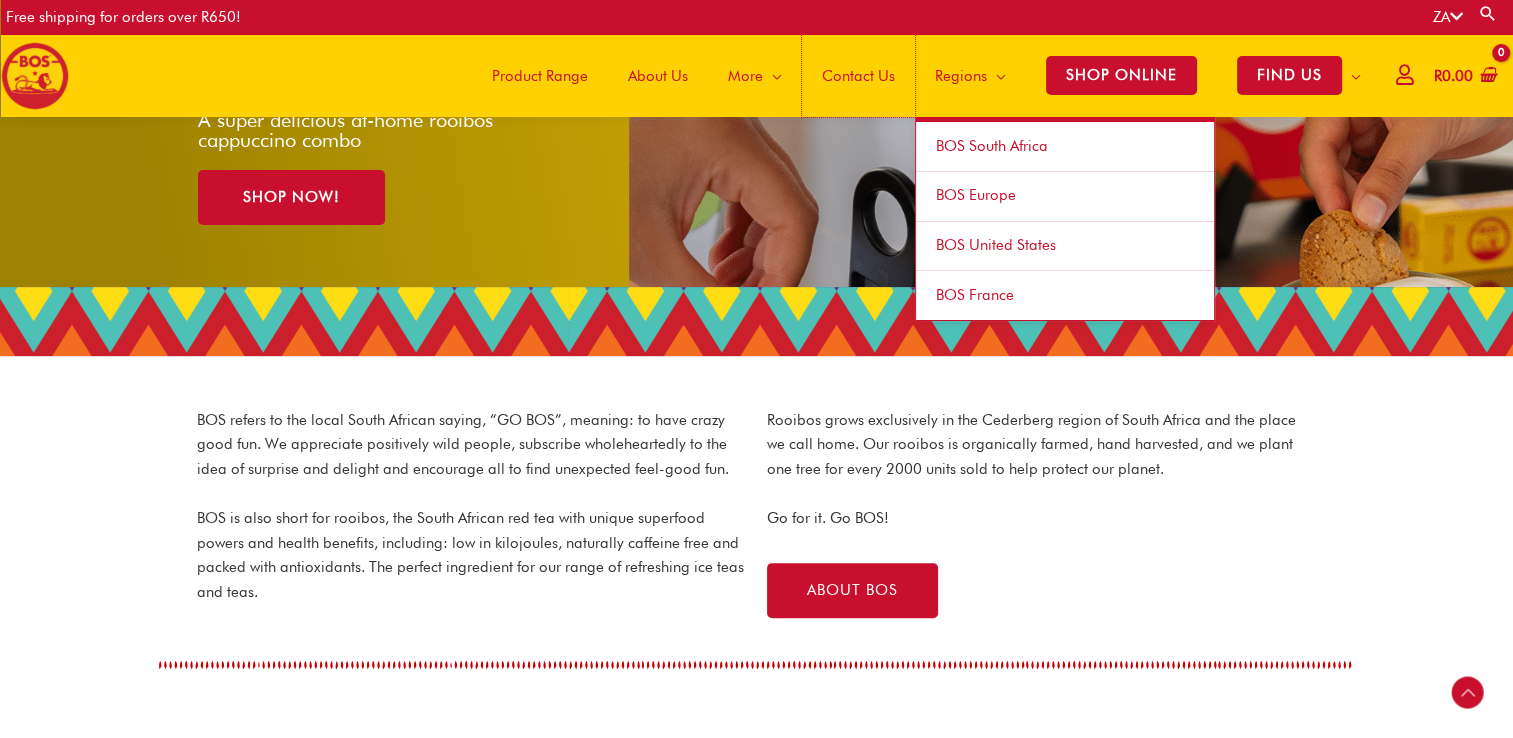scroll, scrollTop: 385, scrollLeft: 0, axis: vertical 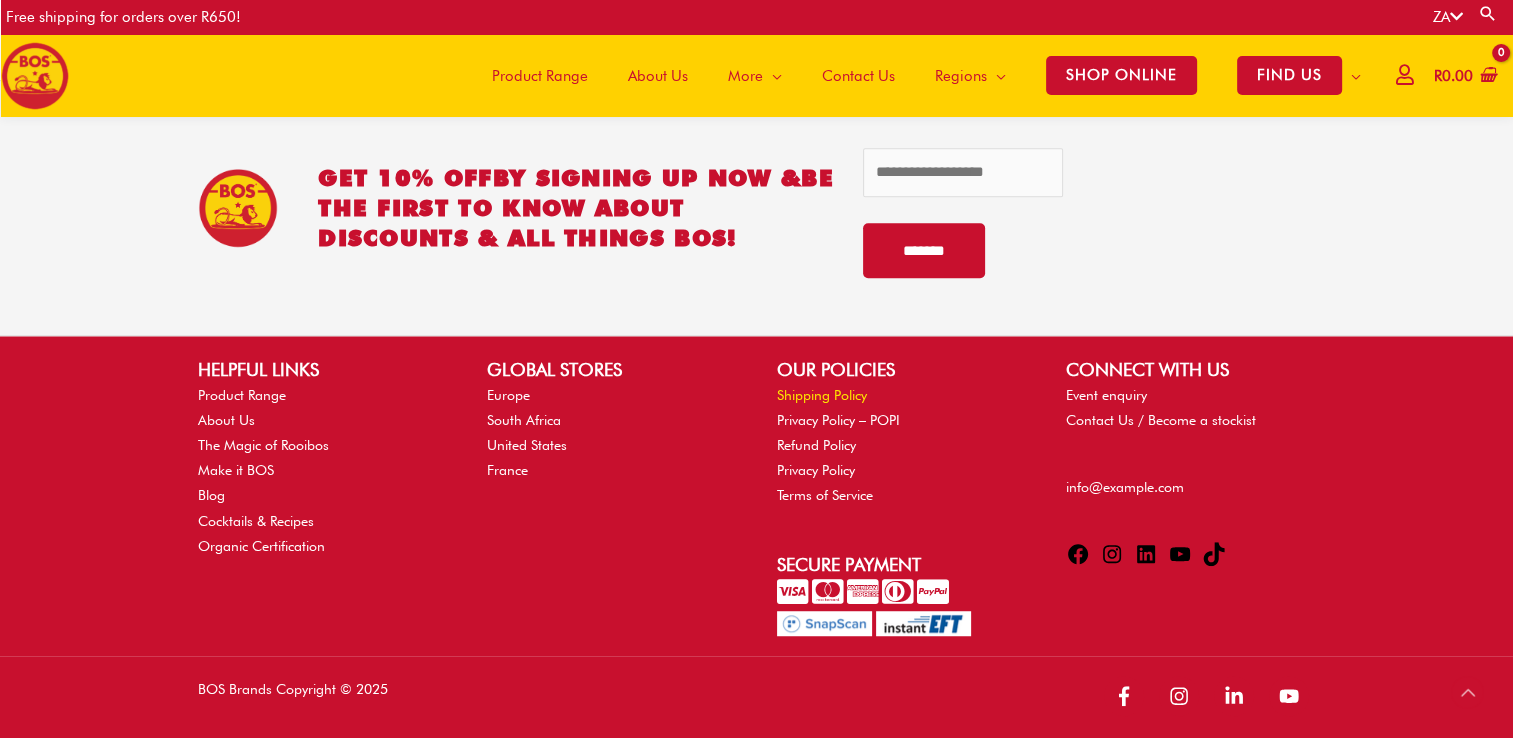click on "Shipping Policy" at bounding box center [822, 395] 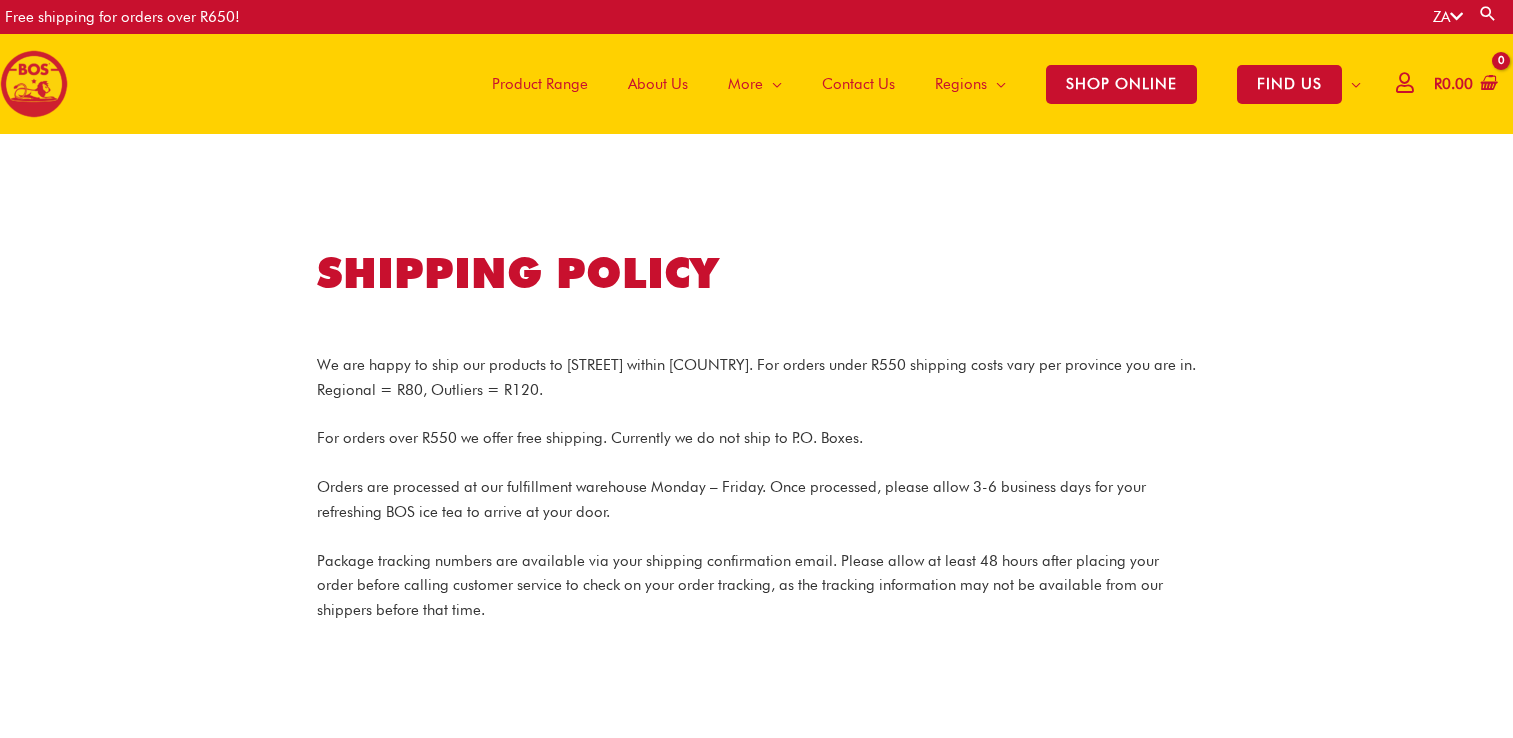 scroll, scrollTop: 0, scrollLeft: 0, axis: both 